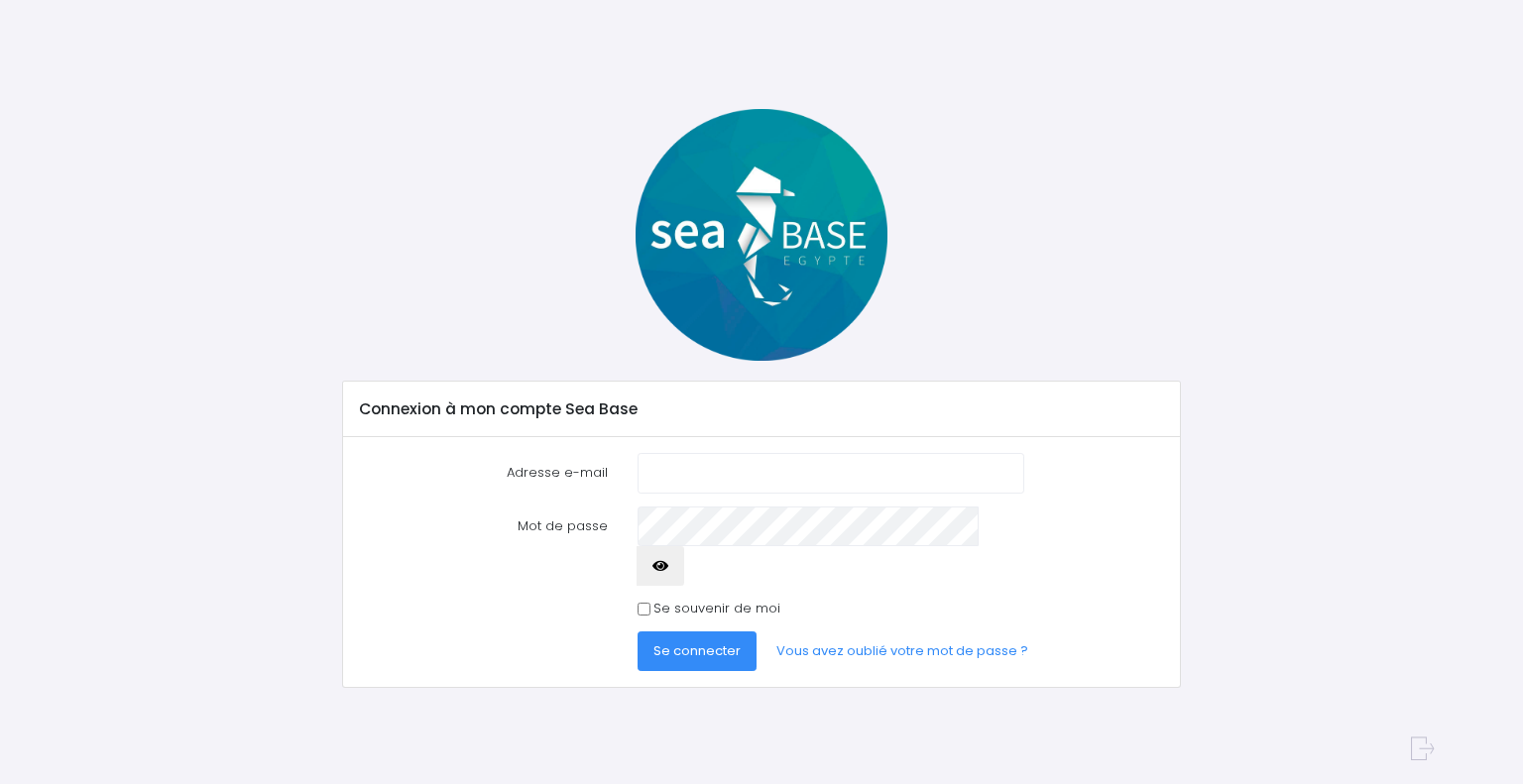 scroll, scrollTop: 0, scrollLeft: 0, axis: both 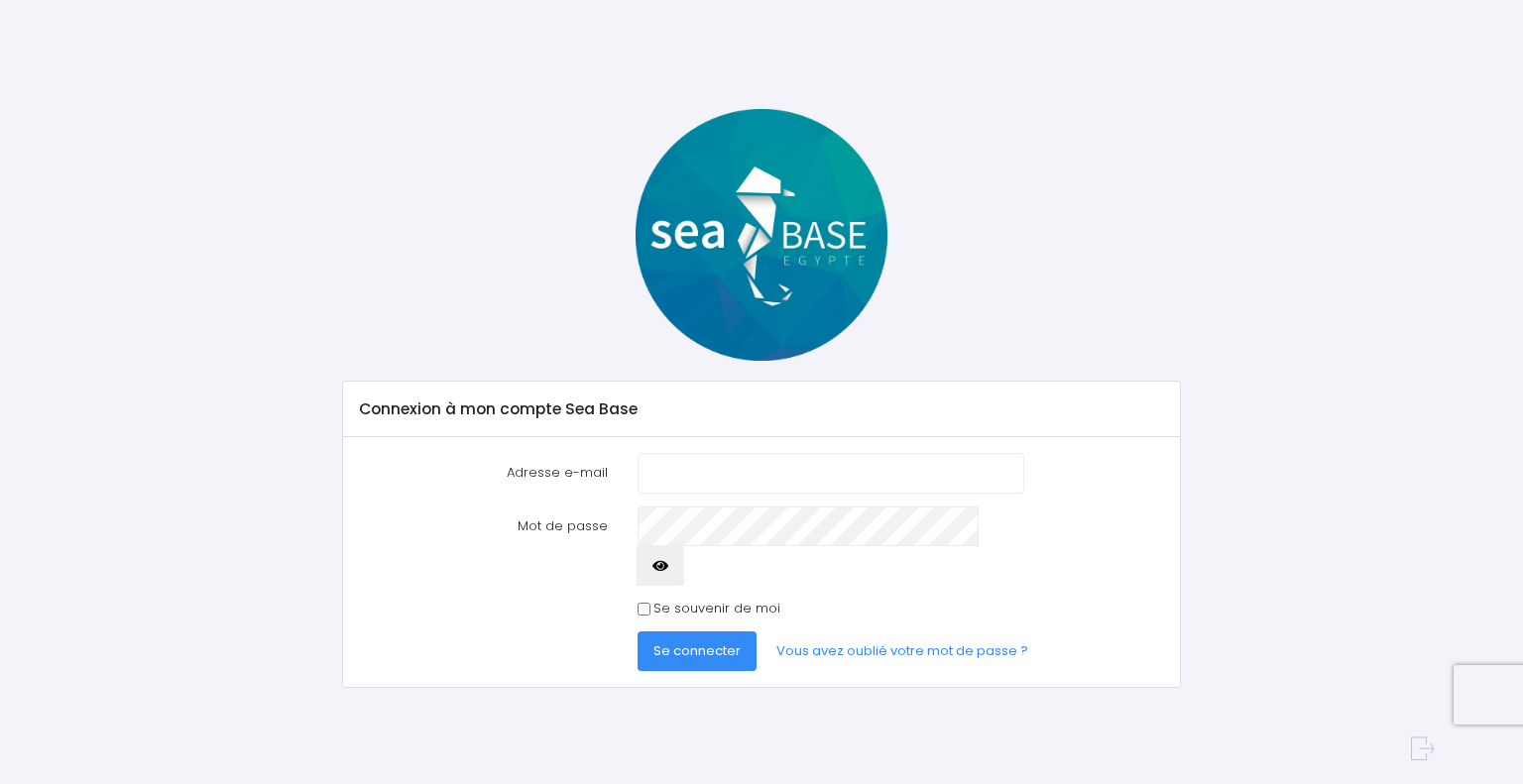 click on "Adresse e-mail" at bounding box center (831, 473) 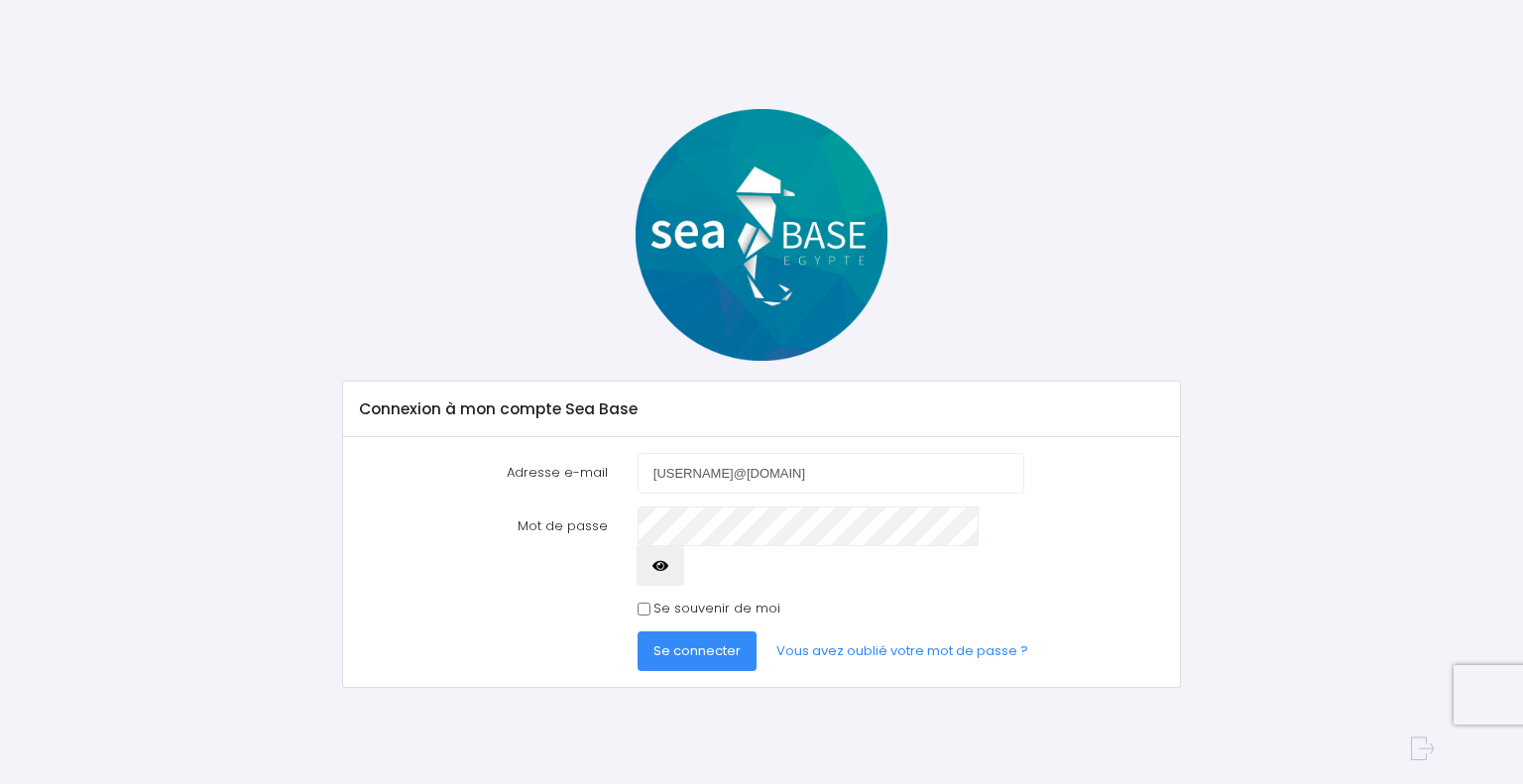 type on "jean.charles.bonnet.degremont@gmail.com" 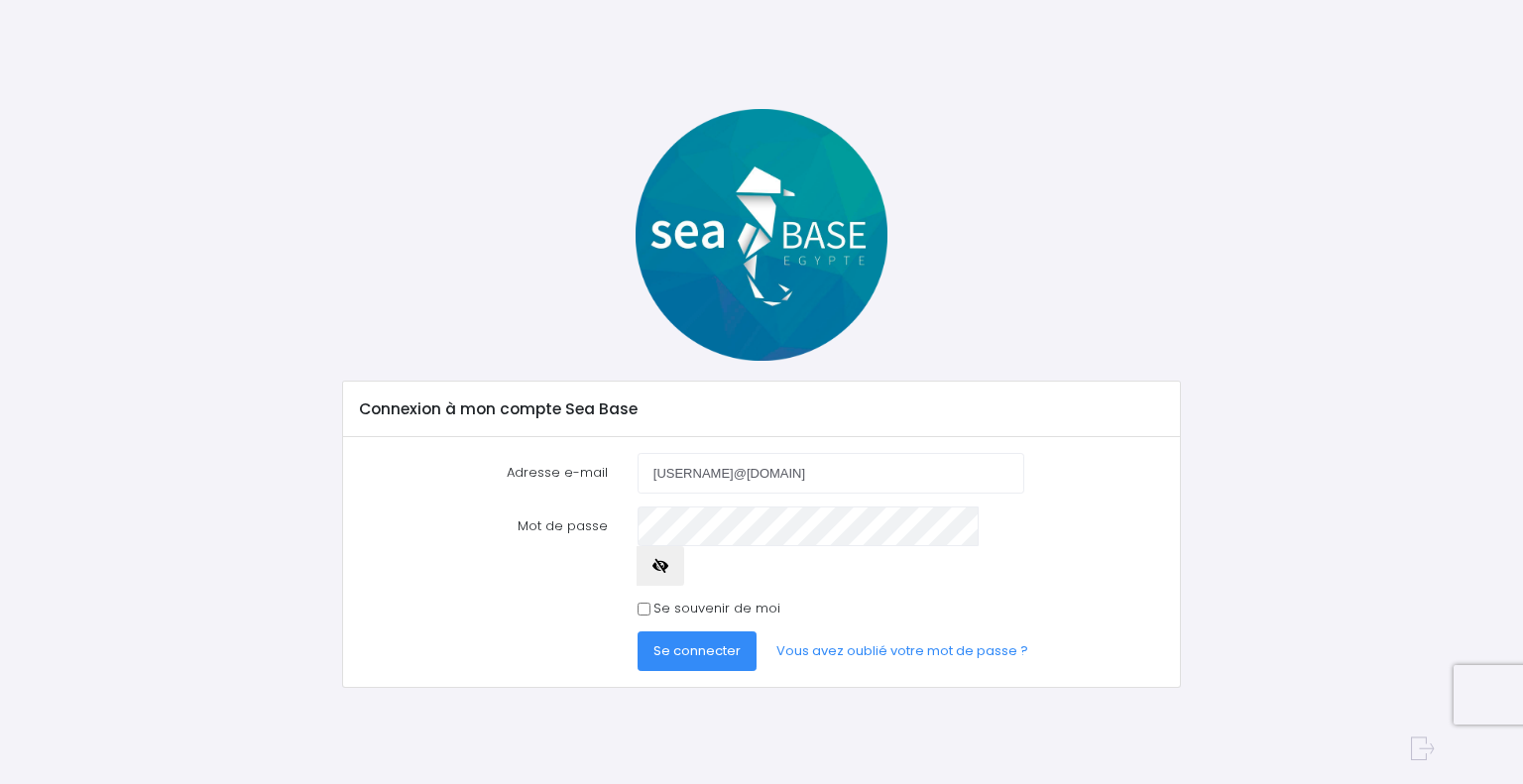 click at bounding box center (660, 566) 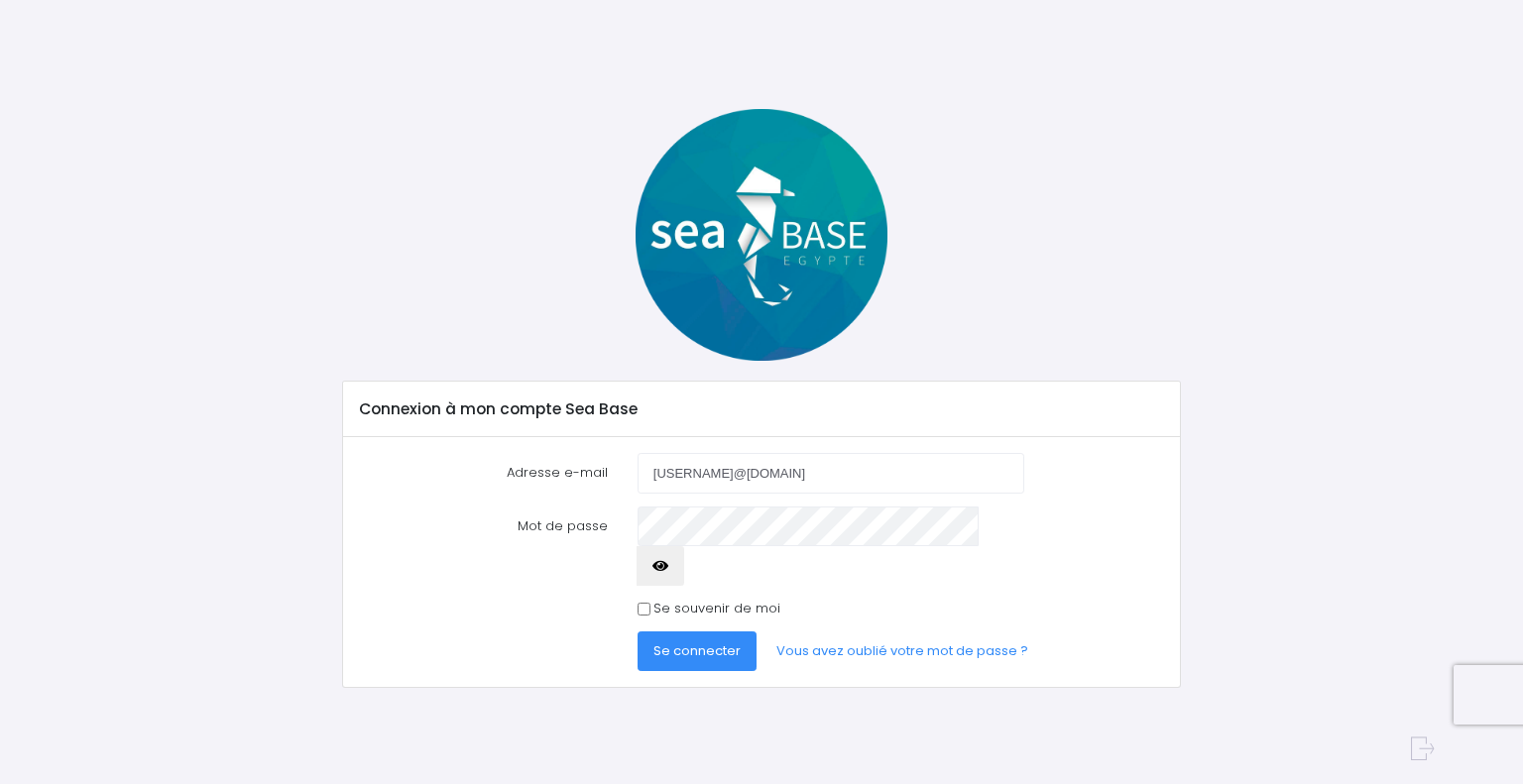 click on "Se connecter" at bounding box center (697, 651) 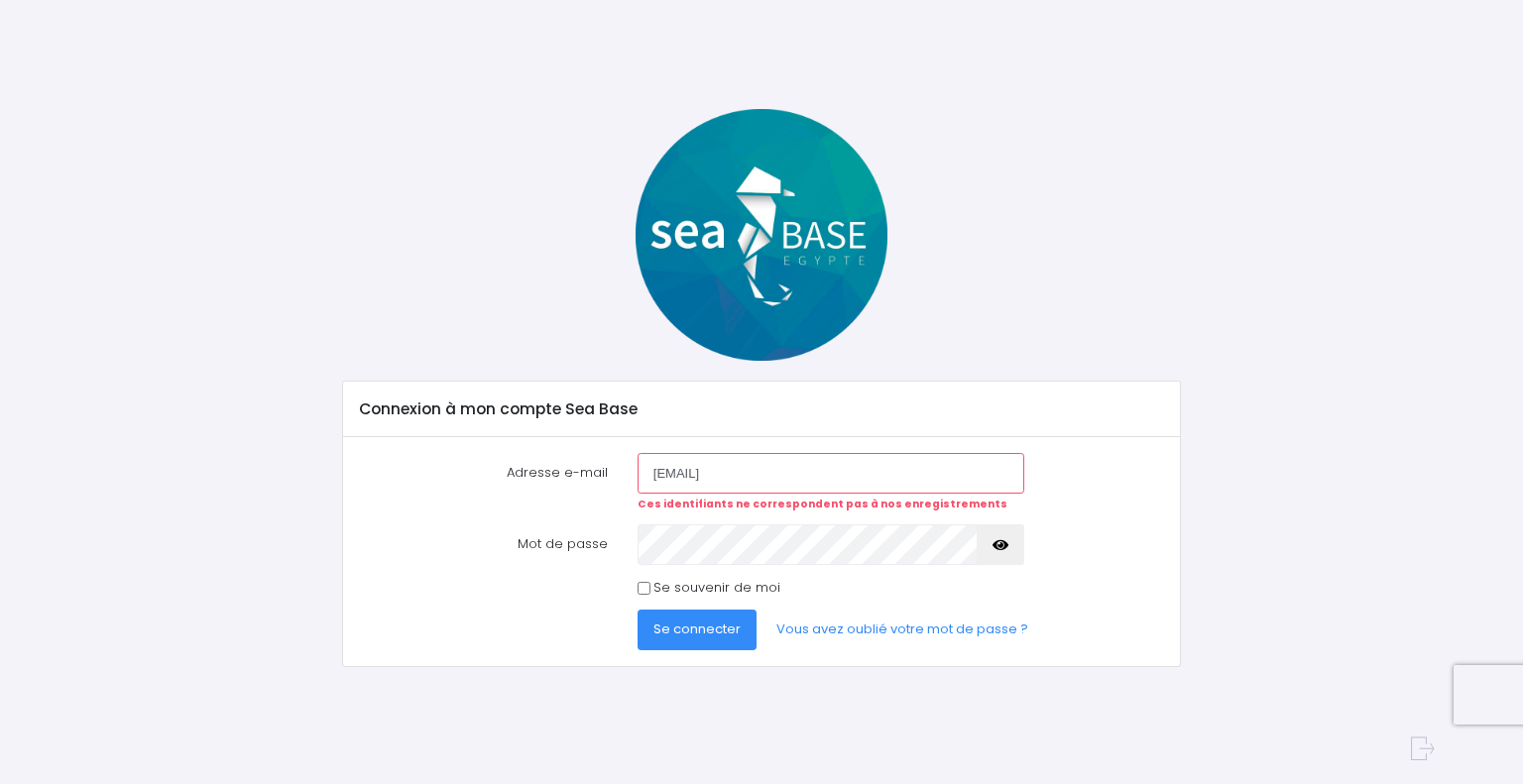scroll, scrollTop: 0, scrollLeft: 0, axis: both 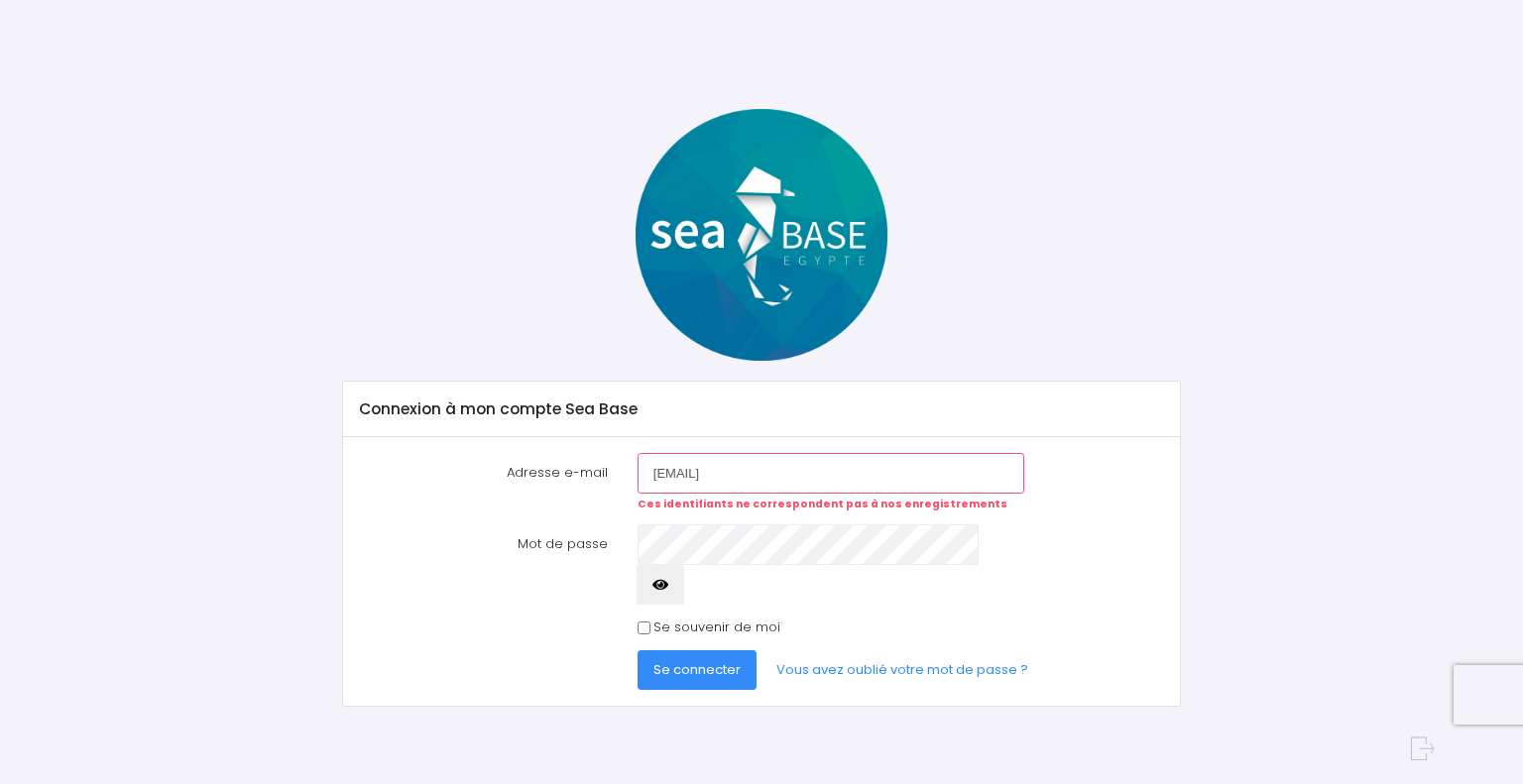 click on "[EMAIL]" at bounding box center (831, 473) 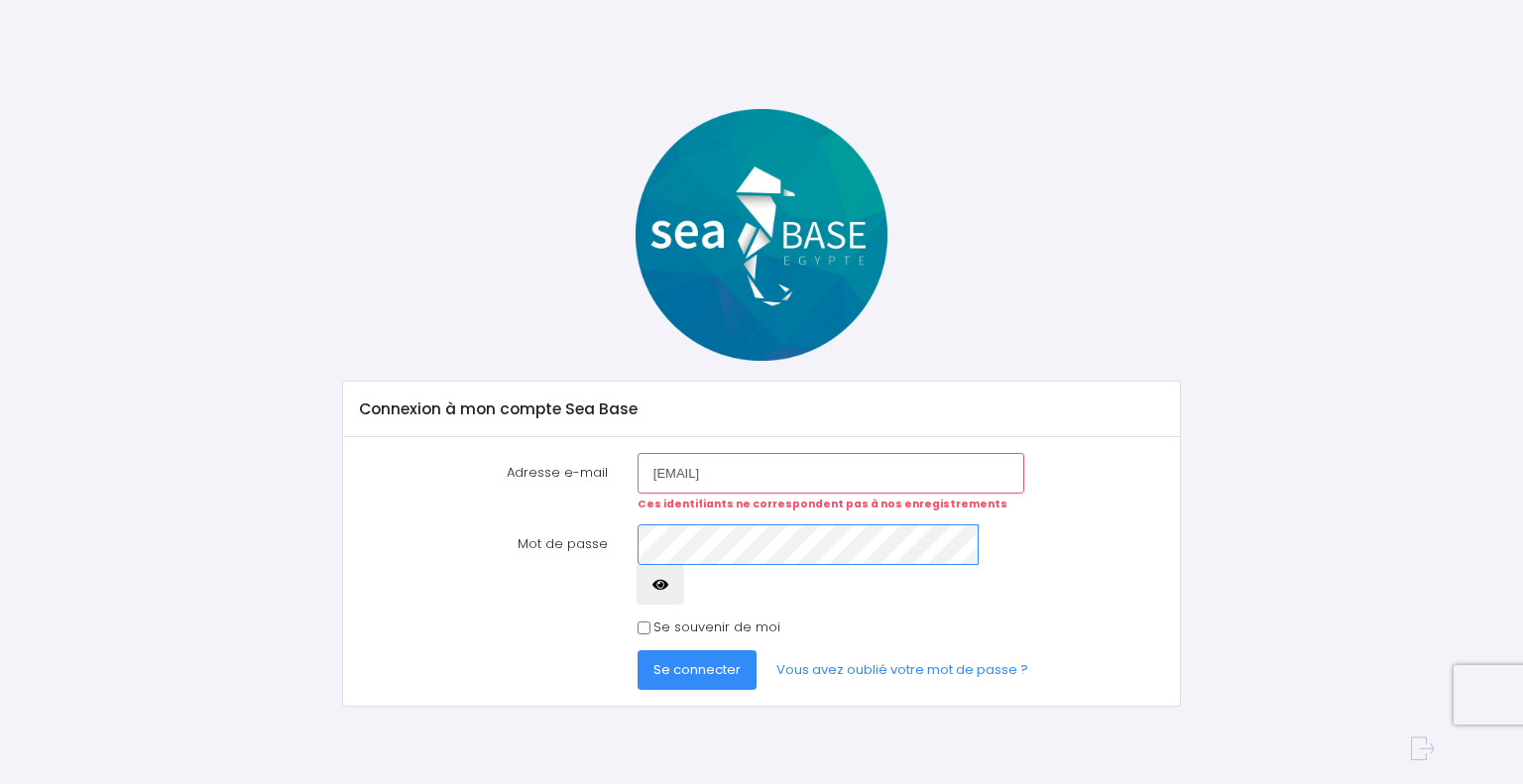 click on "Se connecter" at bounding box center (697, 670) 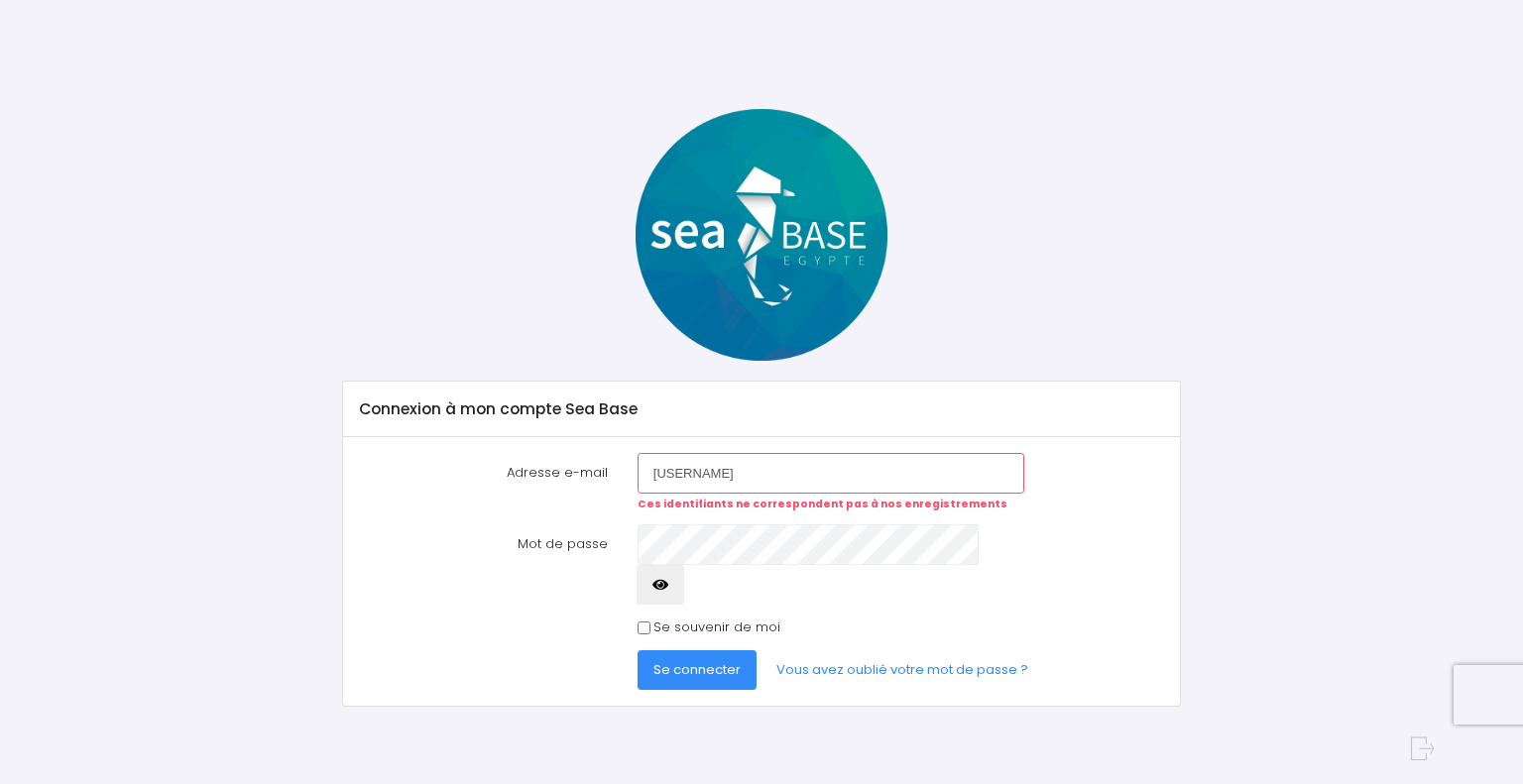 scroll, scrollTop: 0, scrollLeft: 0, axis: both 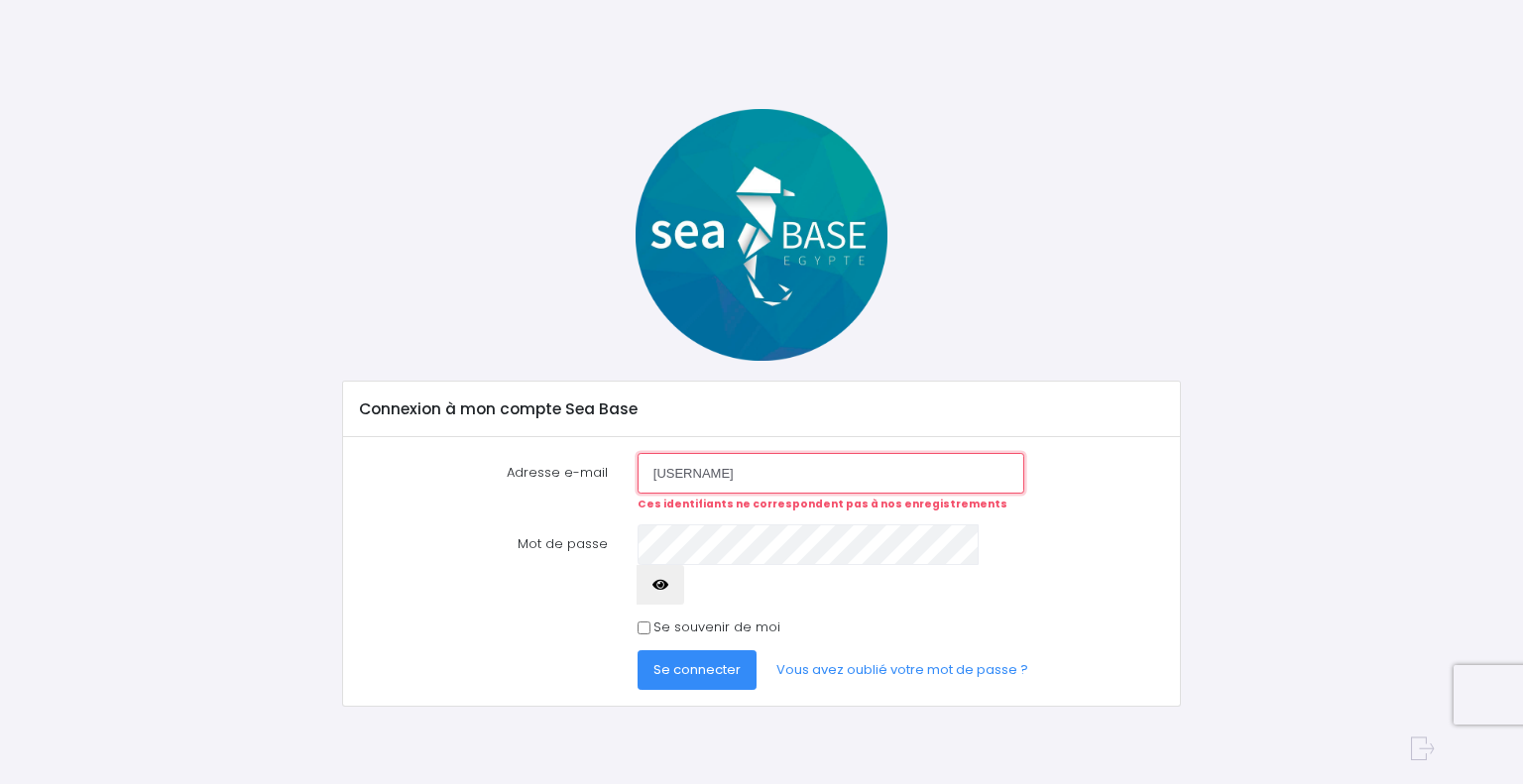 click on "jean.charles.bonnet.degremont@gmail.com" at bounding box center [831, 473] 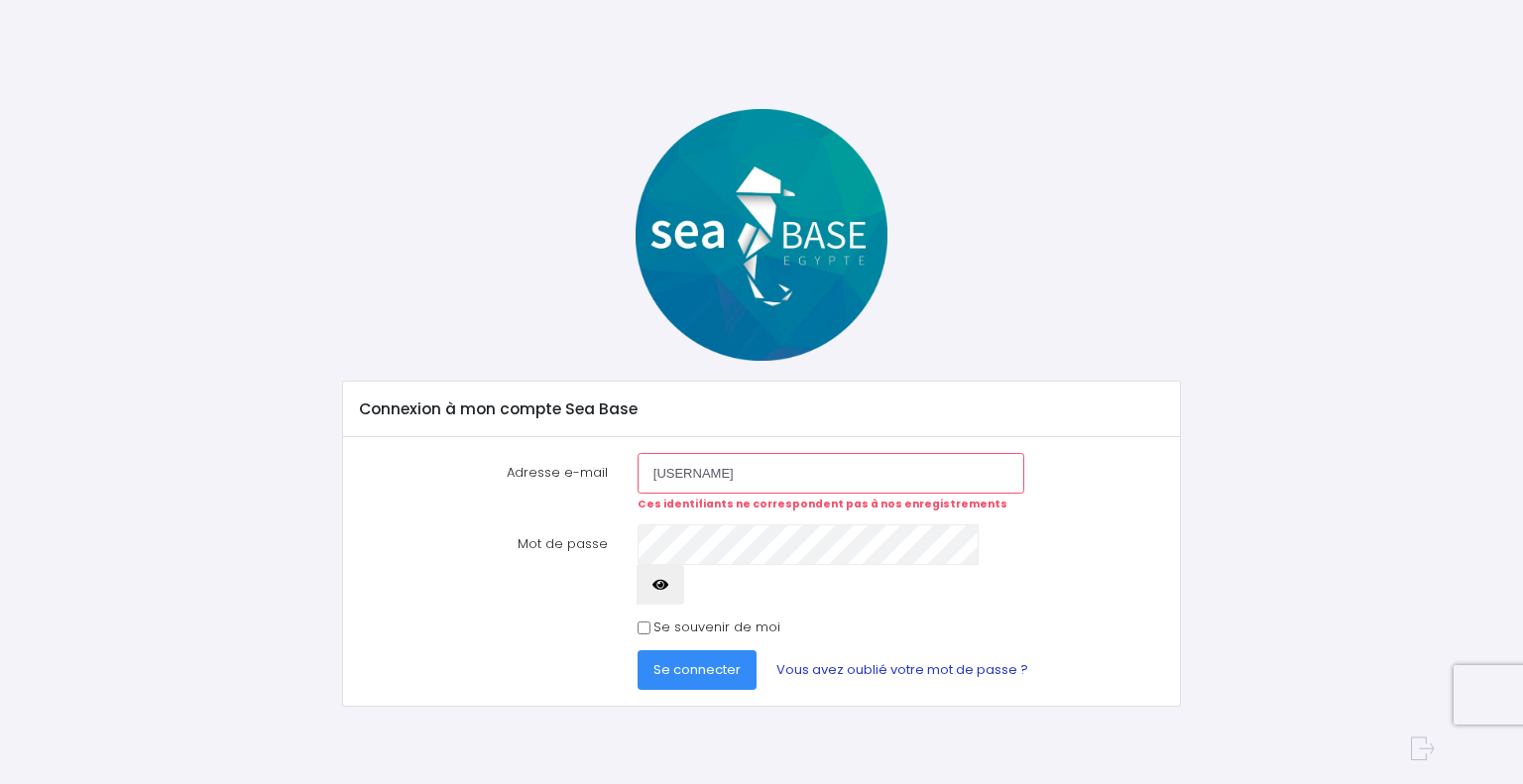 click on "Vous avez oublié votre mot de passe ?" at bounding box center [902, 670] 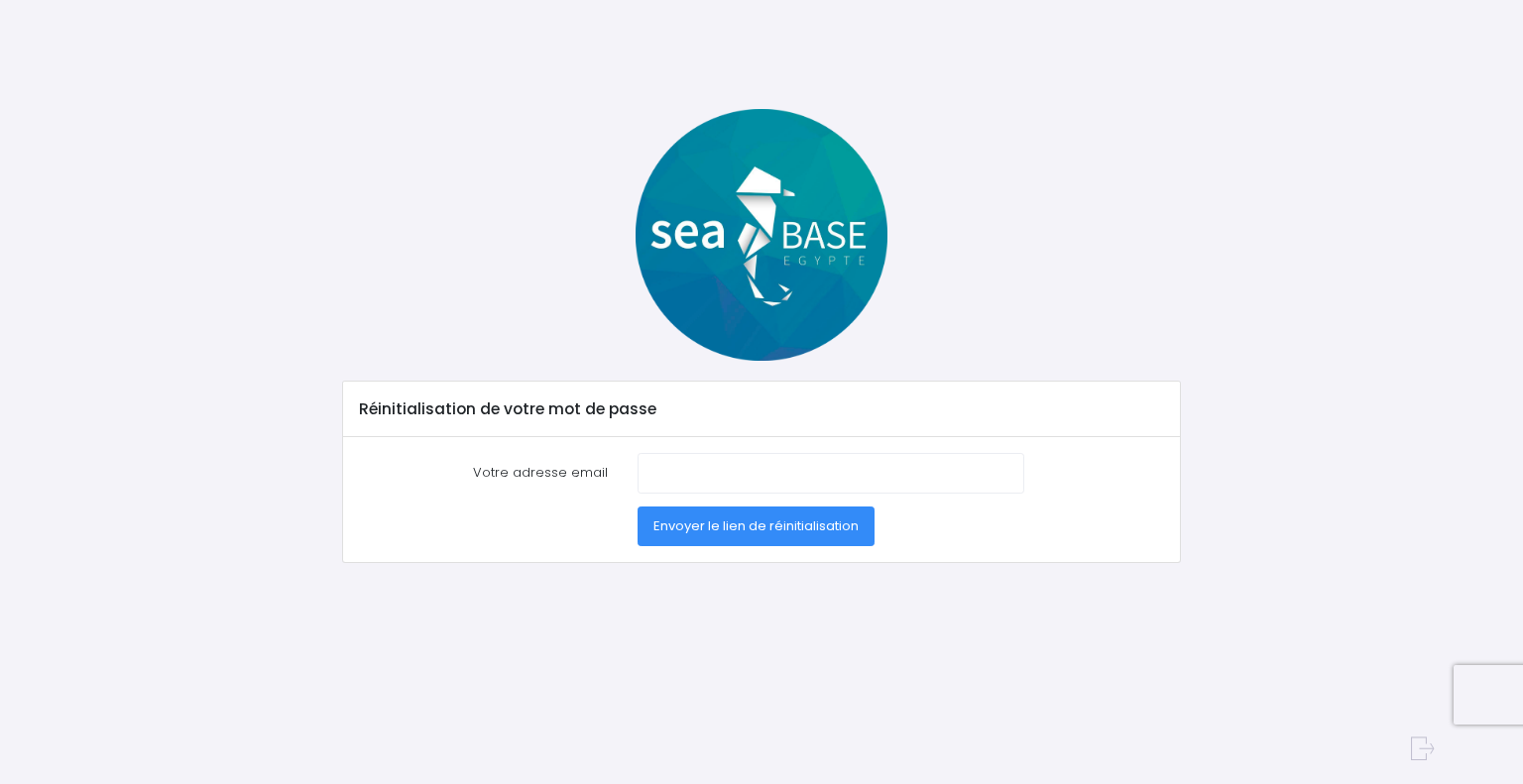 scroll, scrollTop: 0, scrollLeft: 0, axis: both 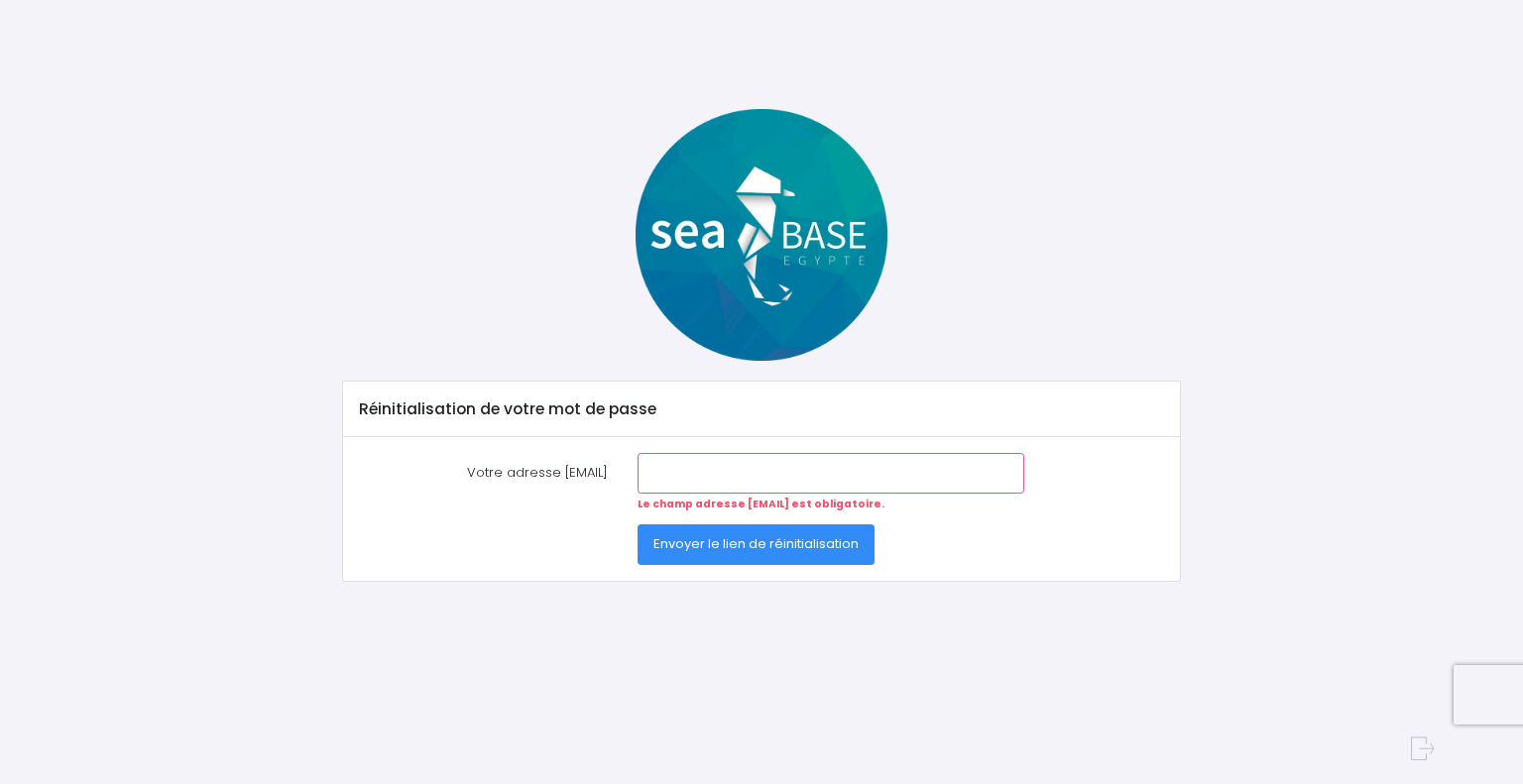 click on "Envoyer le lien de réinitialisation" at bounding box center [756, 544] 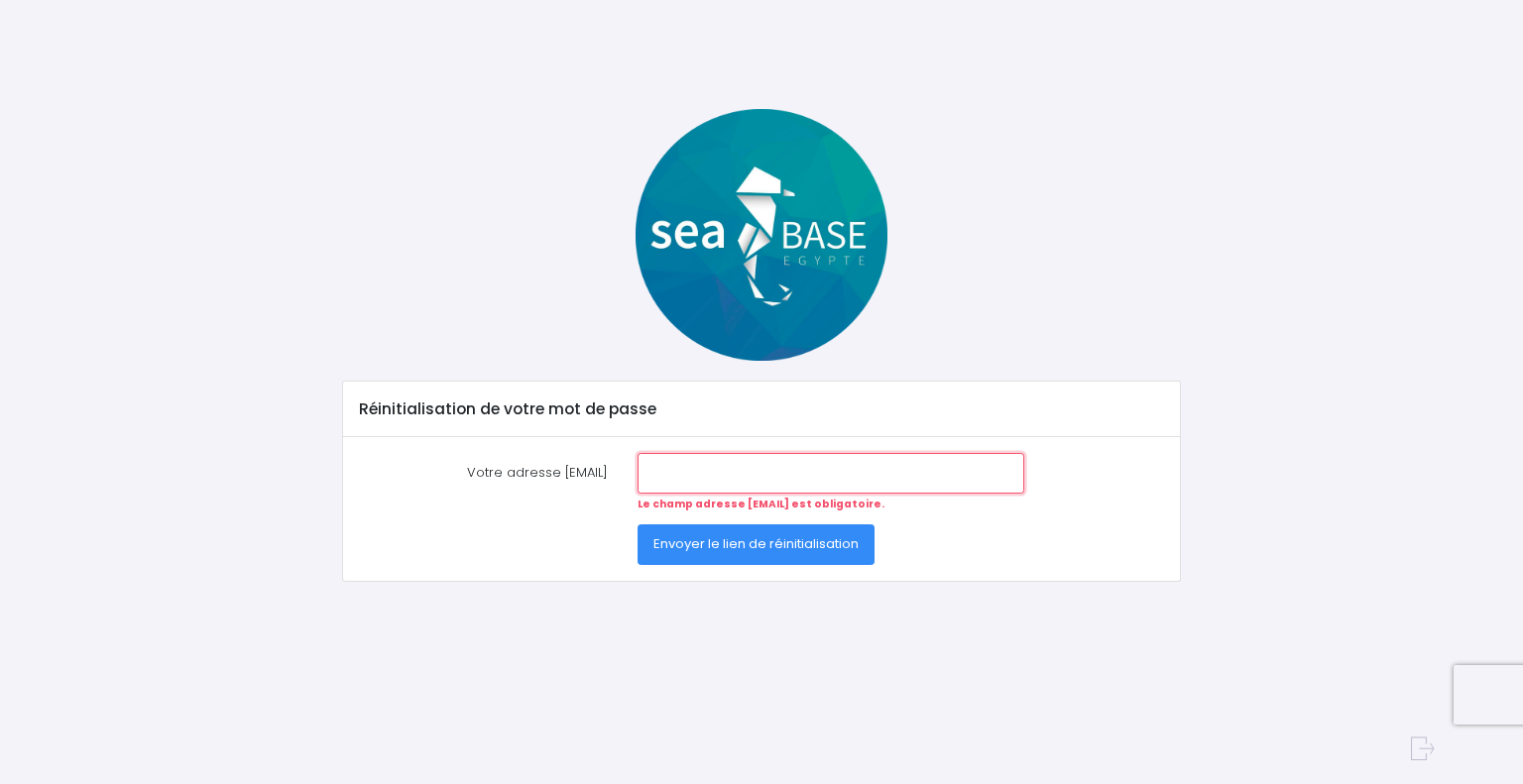 click on "Votre adresse [EMAIL]" at bounding box center (831, 473) 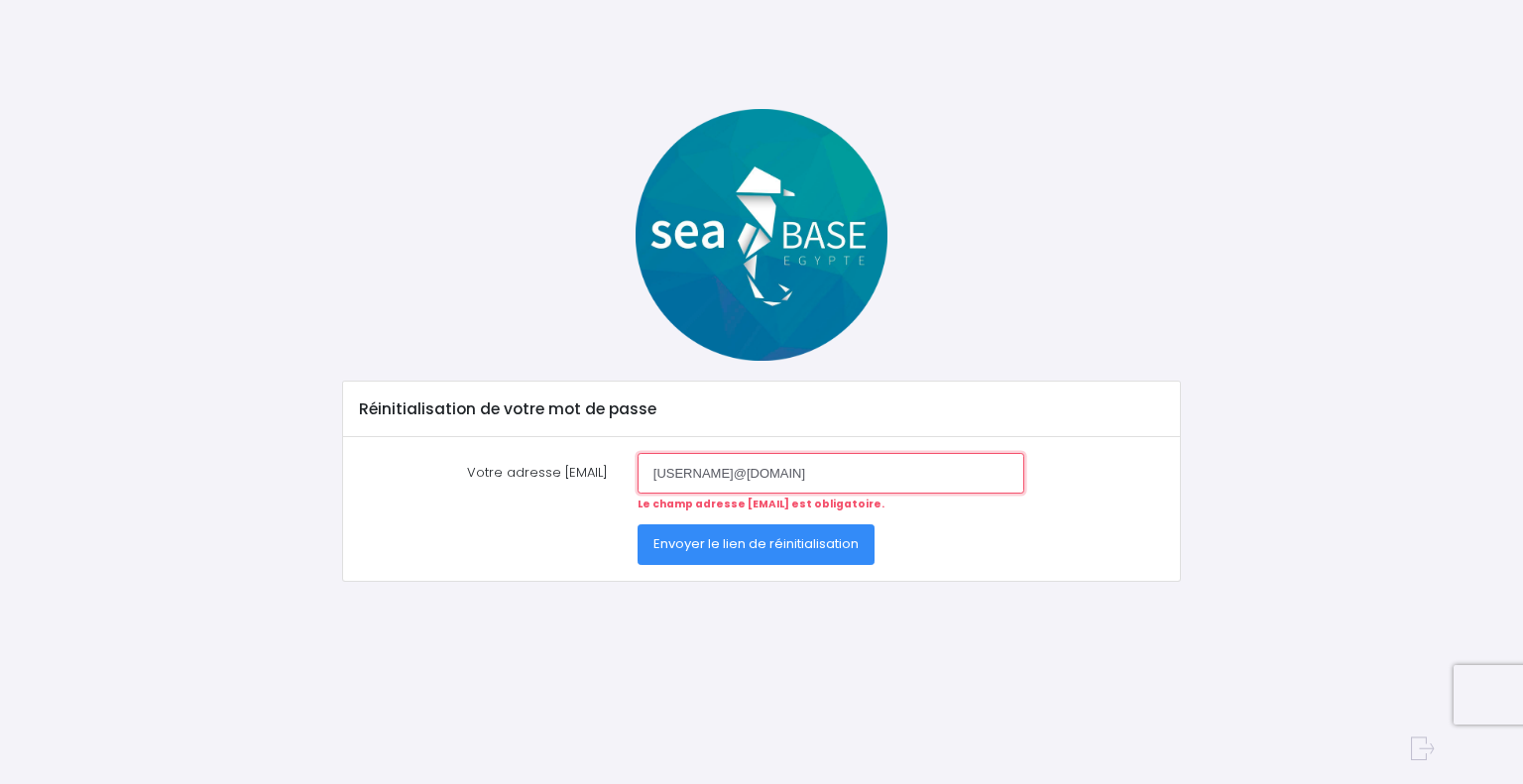 type on "jean.charles.bonnet.degremont@gmail.com" 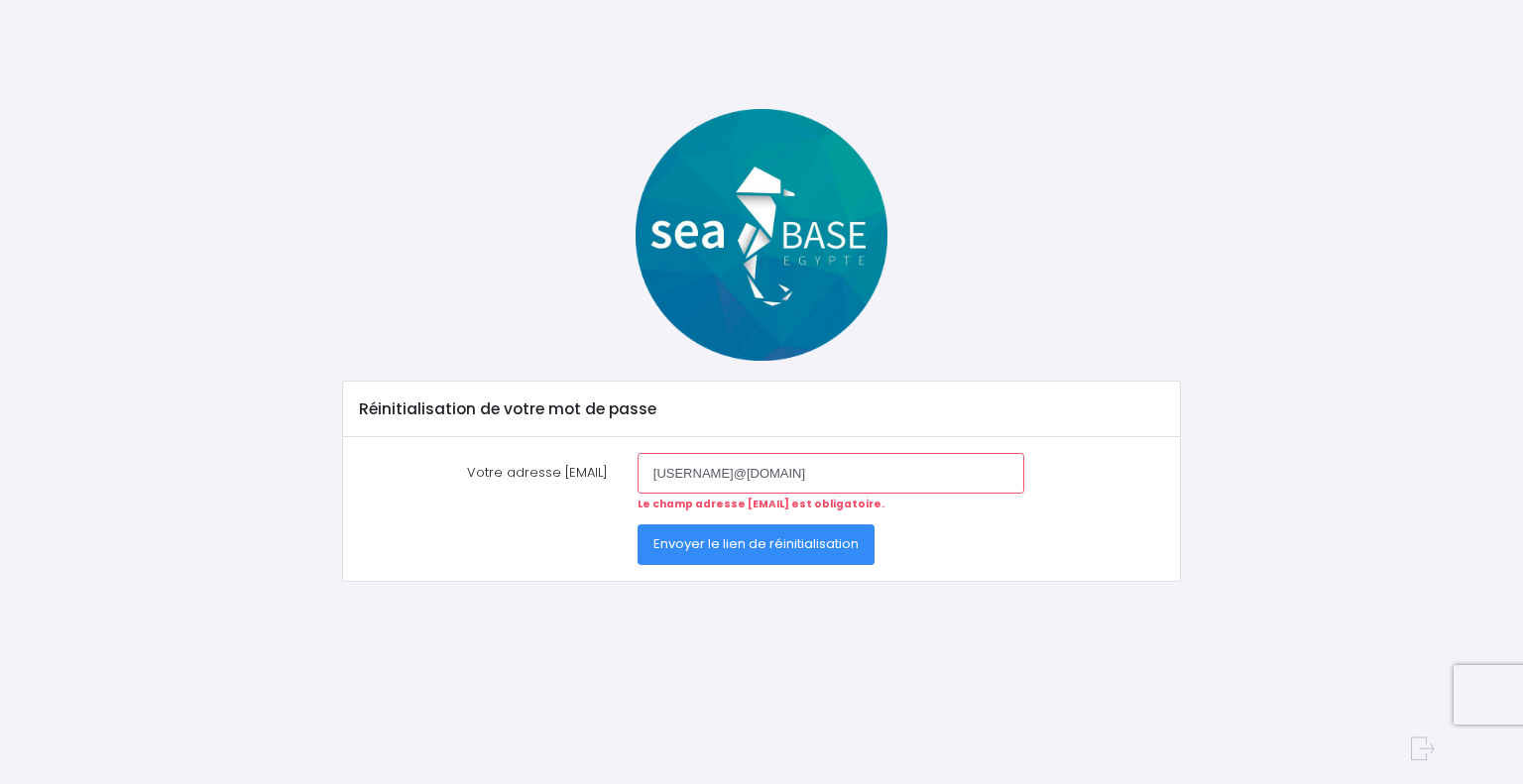click on "Envoyer le lien de réinitialisation" at bounding box center [756, 543] 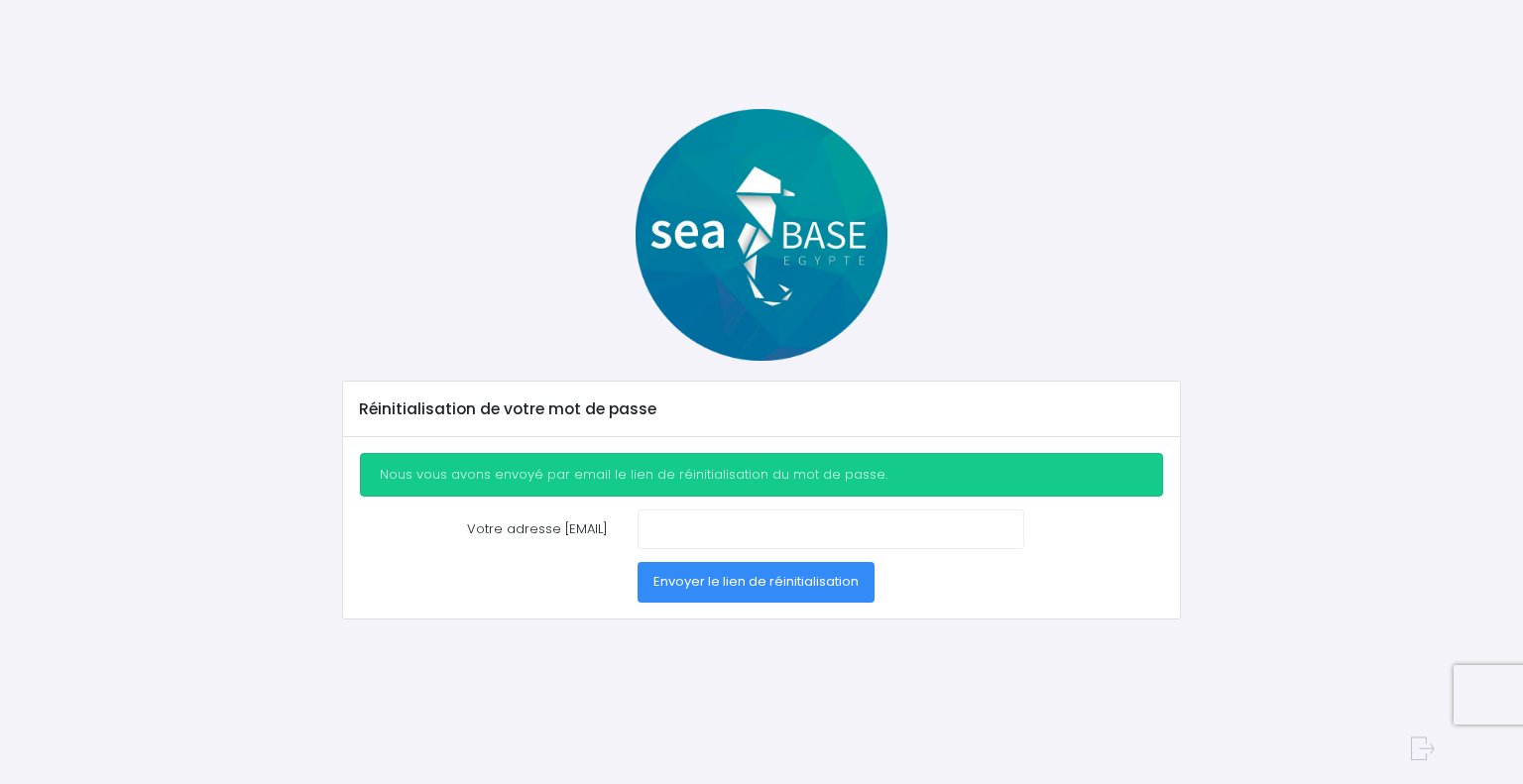 scroll, scrollTop: 0, scrollLeft: 0, axis: both 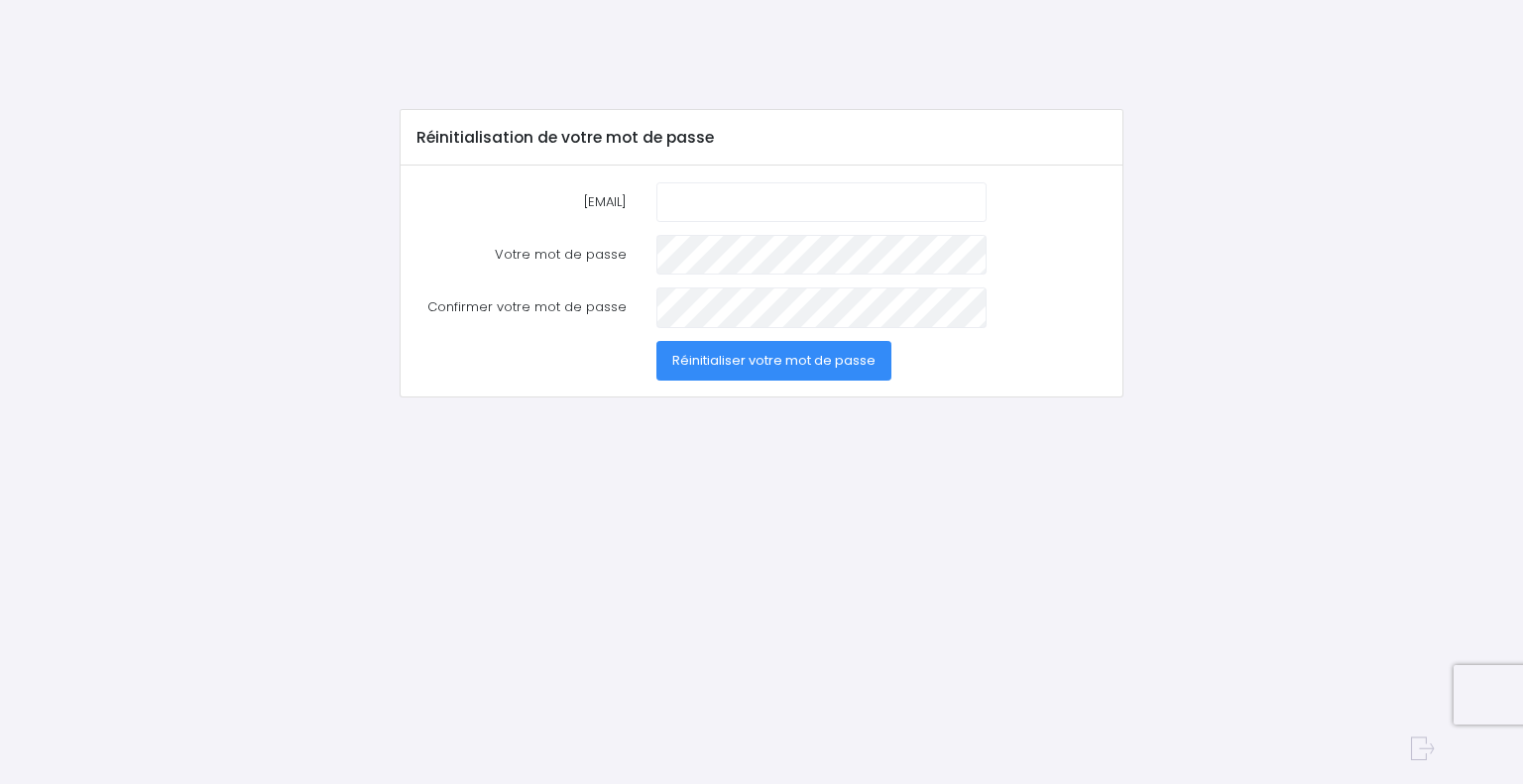 click on "Votre adresse email" at bounding box center (821, 202) 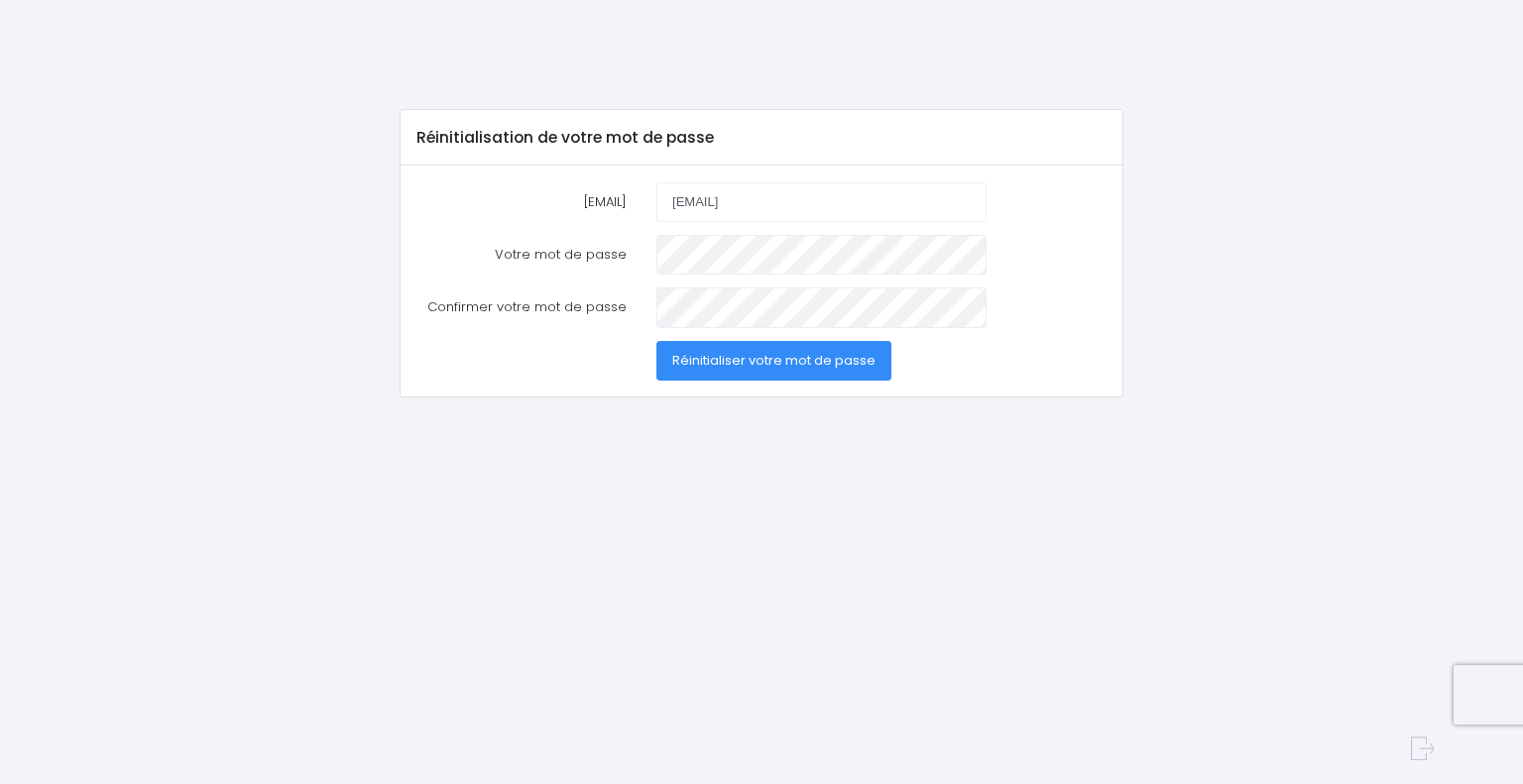 type on "[EMAIL]" 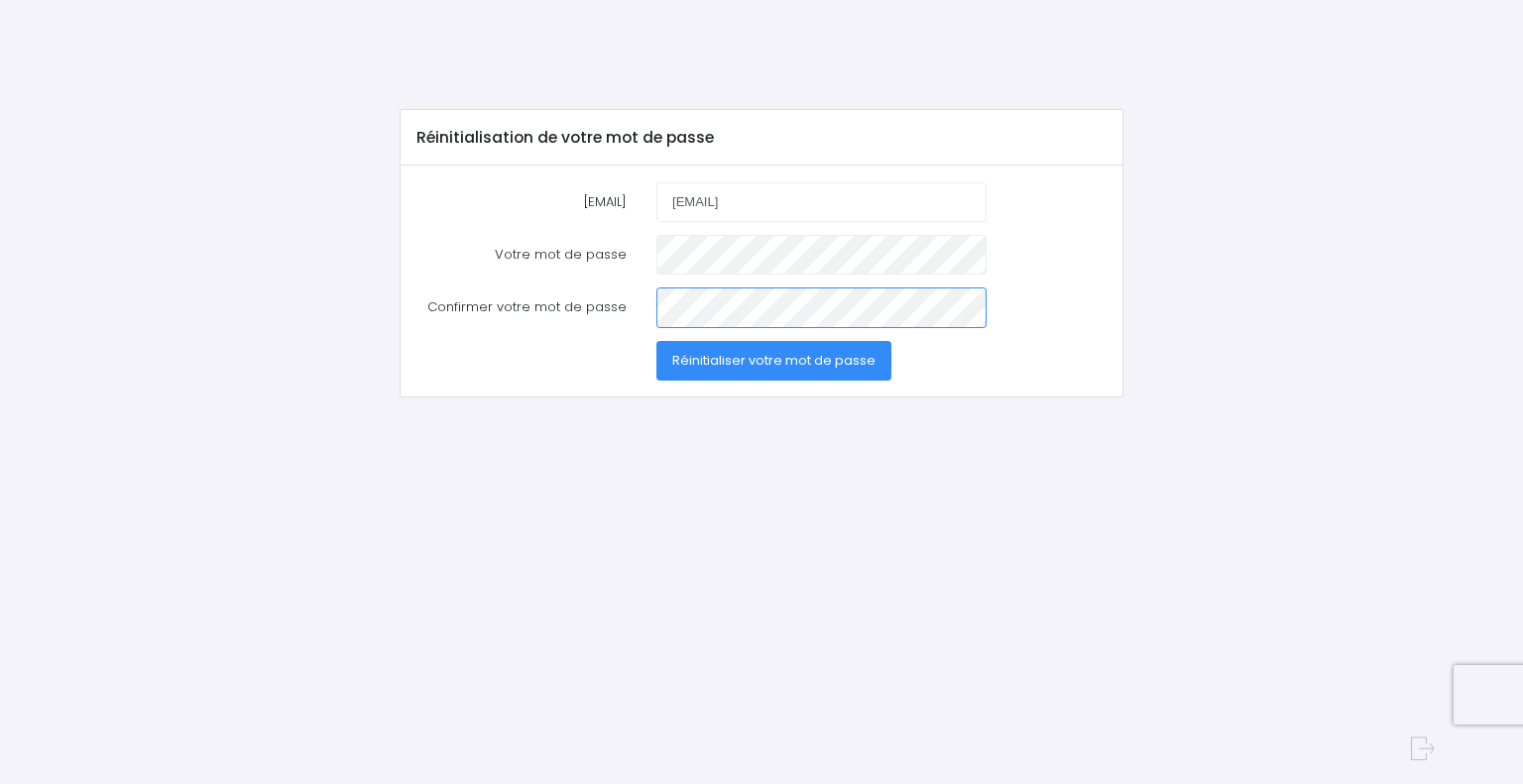 click on "Réinitialiser votre mot de passe" at bounding box center (773, 361) 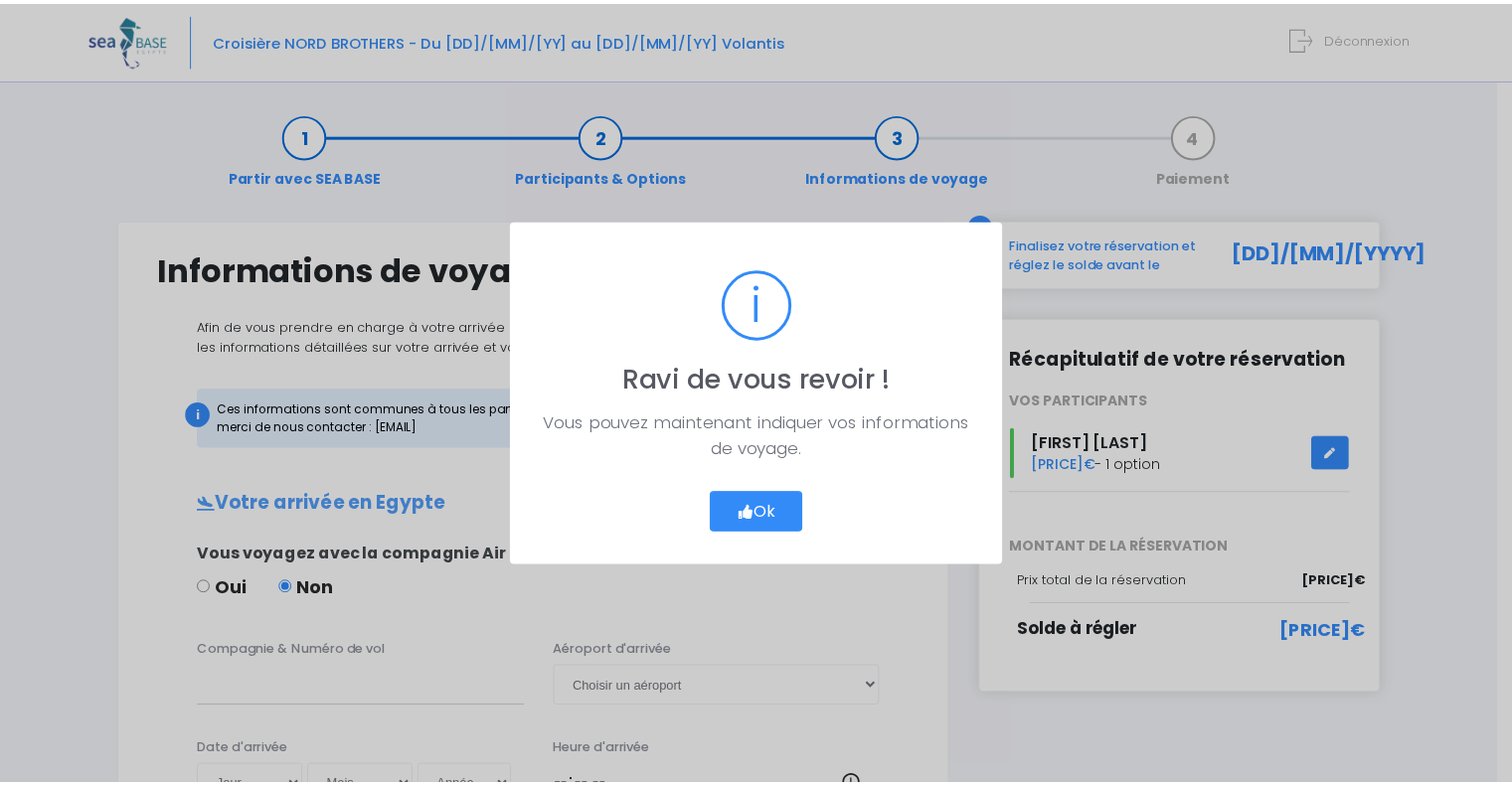 scroll, scrollTop: 0, scrollLeft: 0, axis: both 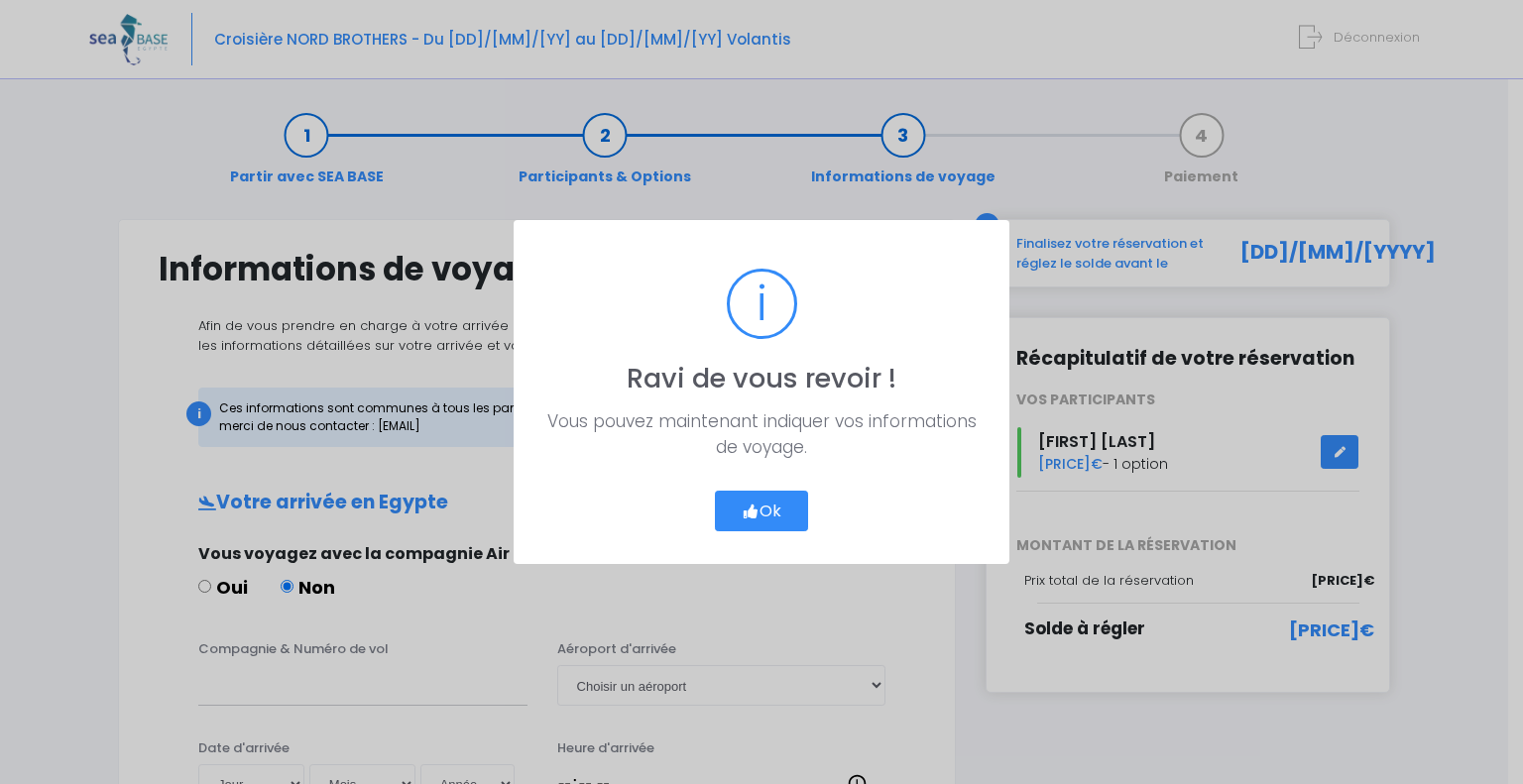 click on "Ok" at bounding box center [762, 511] 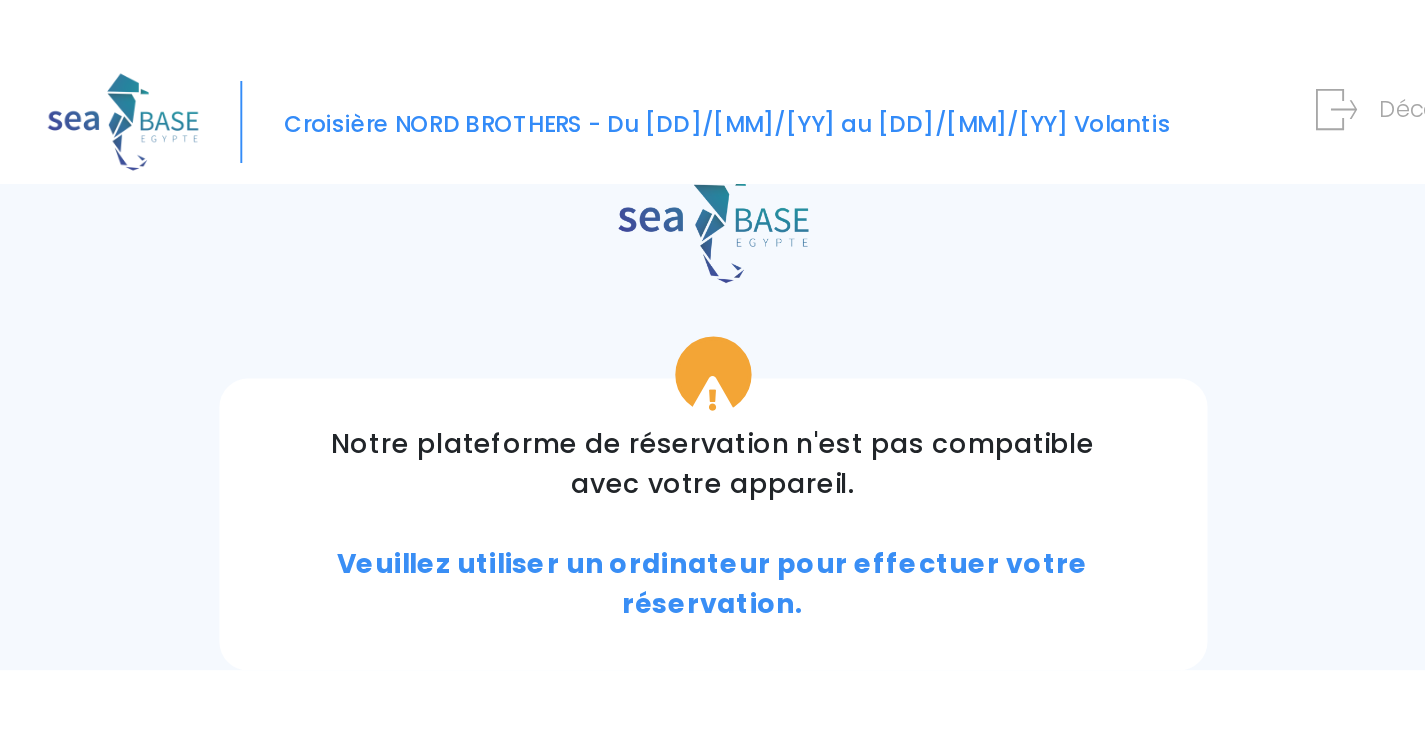 scroll, scrollTop: 300, scrollLeft: 0, axis: vertical 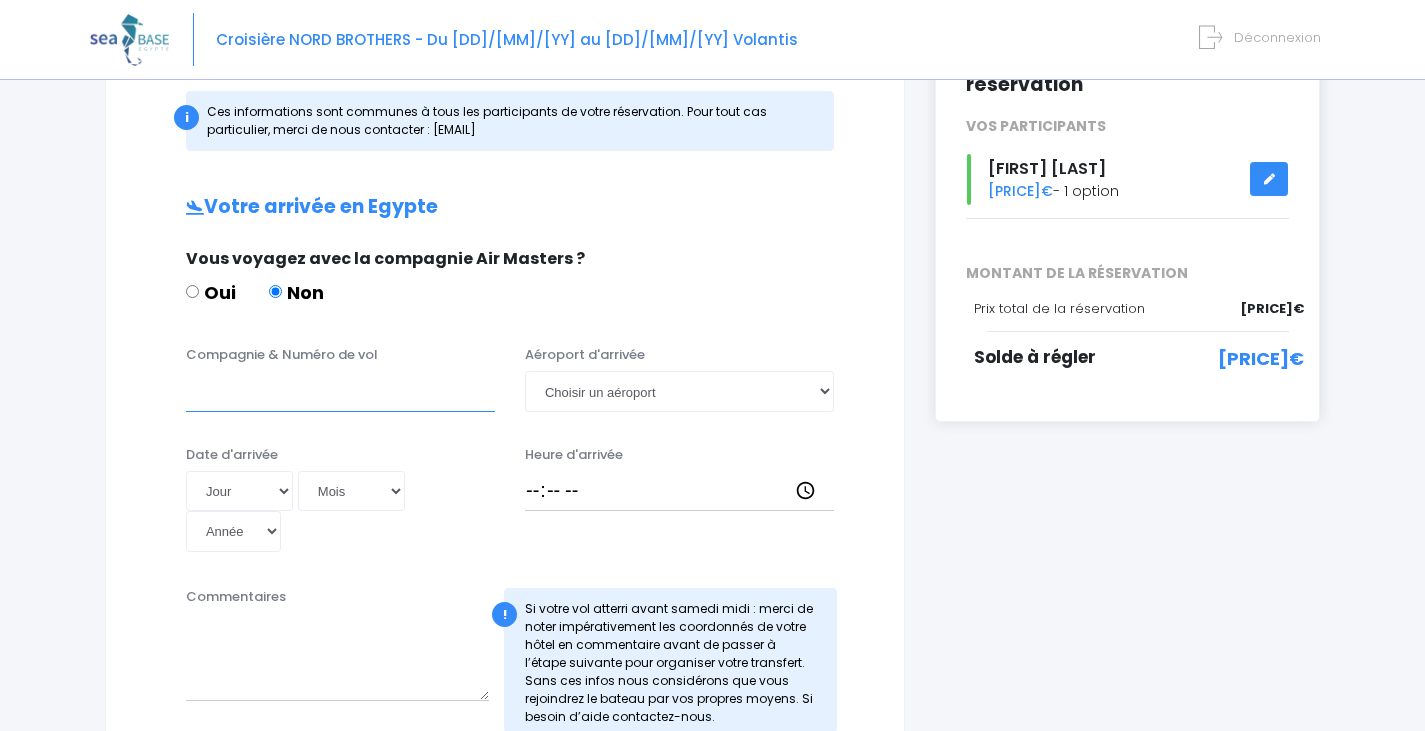 click on "Compagnie & Numéro de vol" at bounding box center [340, 391] 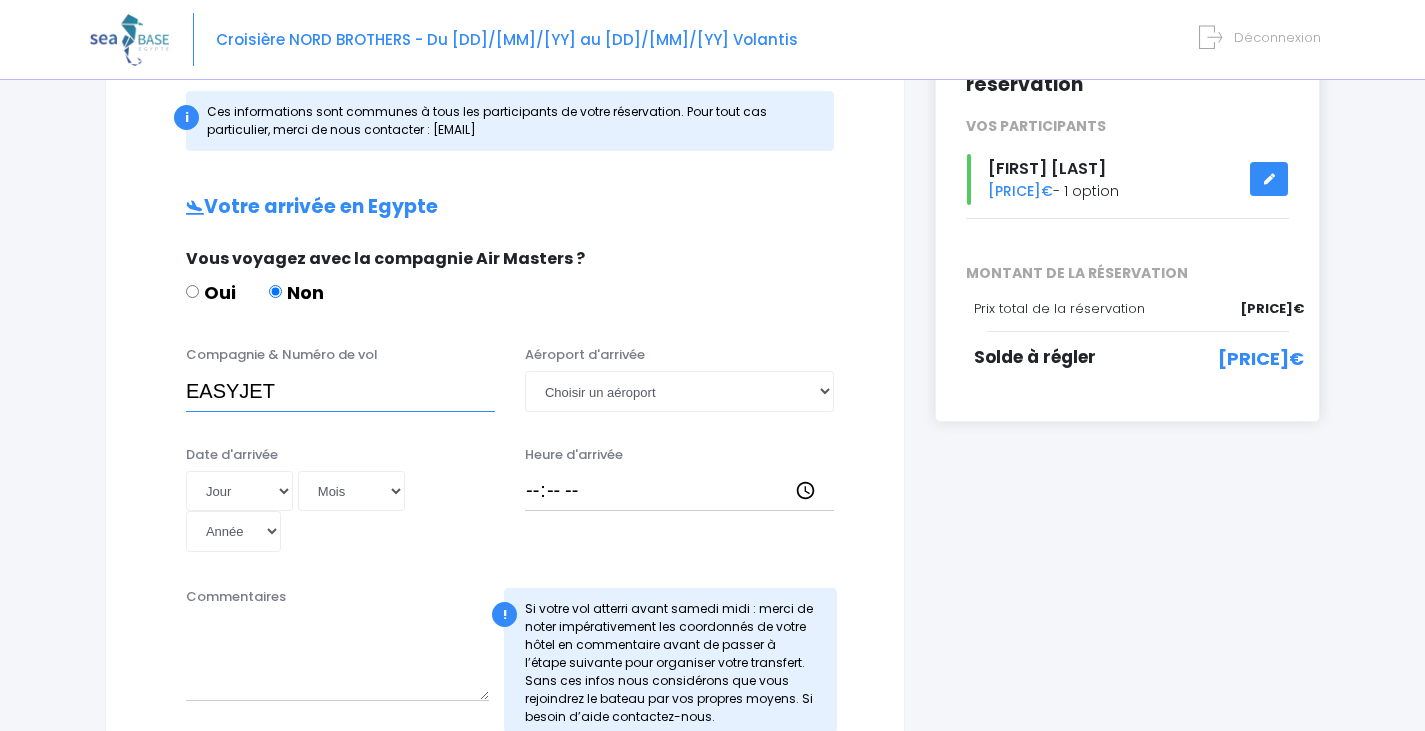 type on "EASYJET" 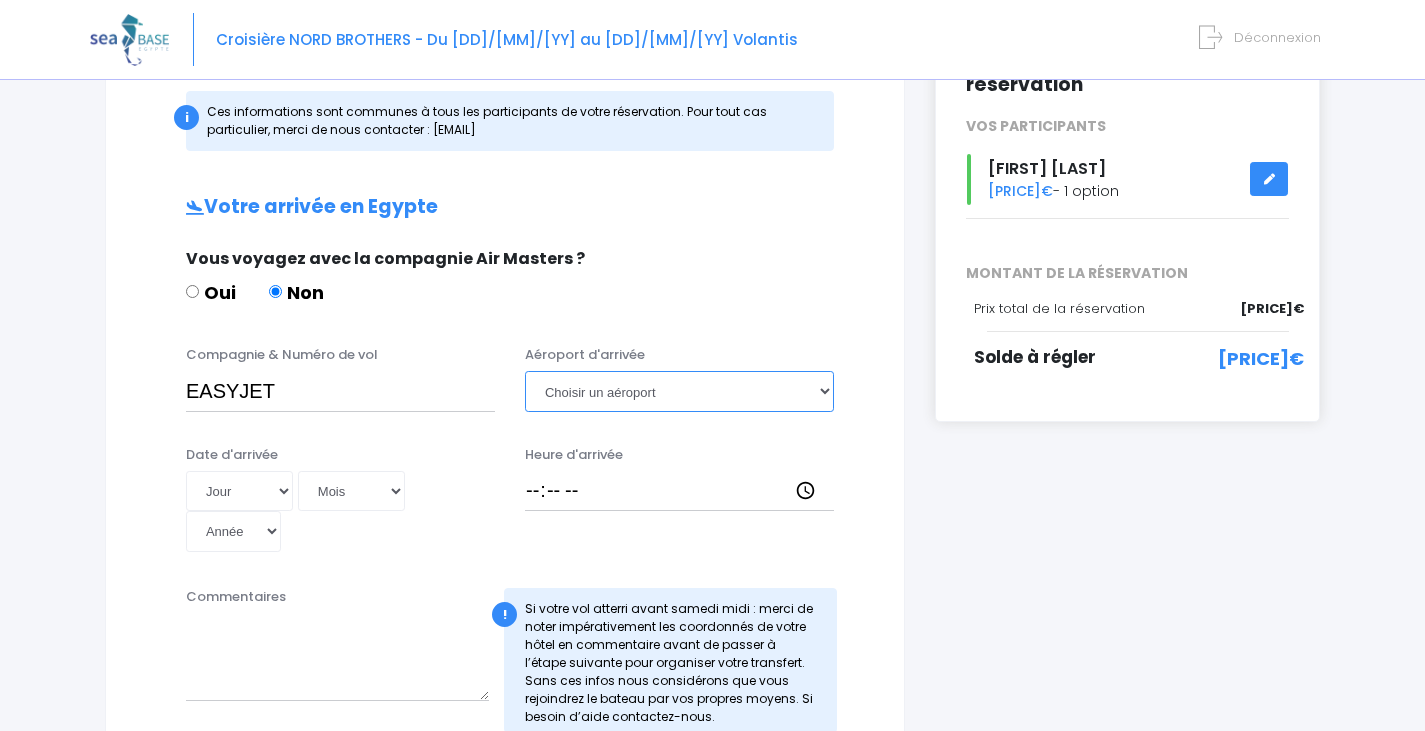 click on "Choisir un aéroport
Hurghada
Marsa Alam" at bounding box center [679, 391] 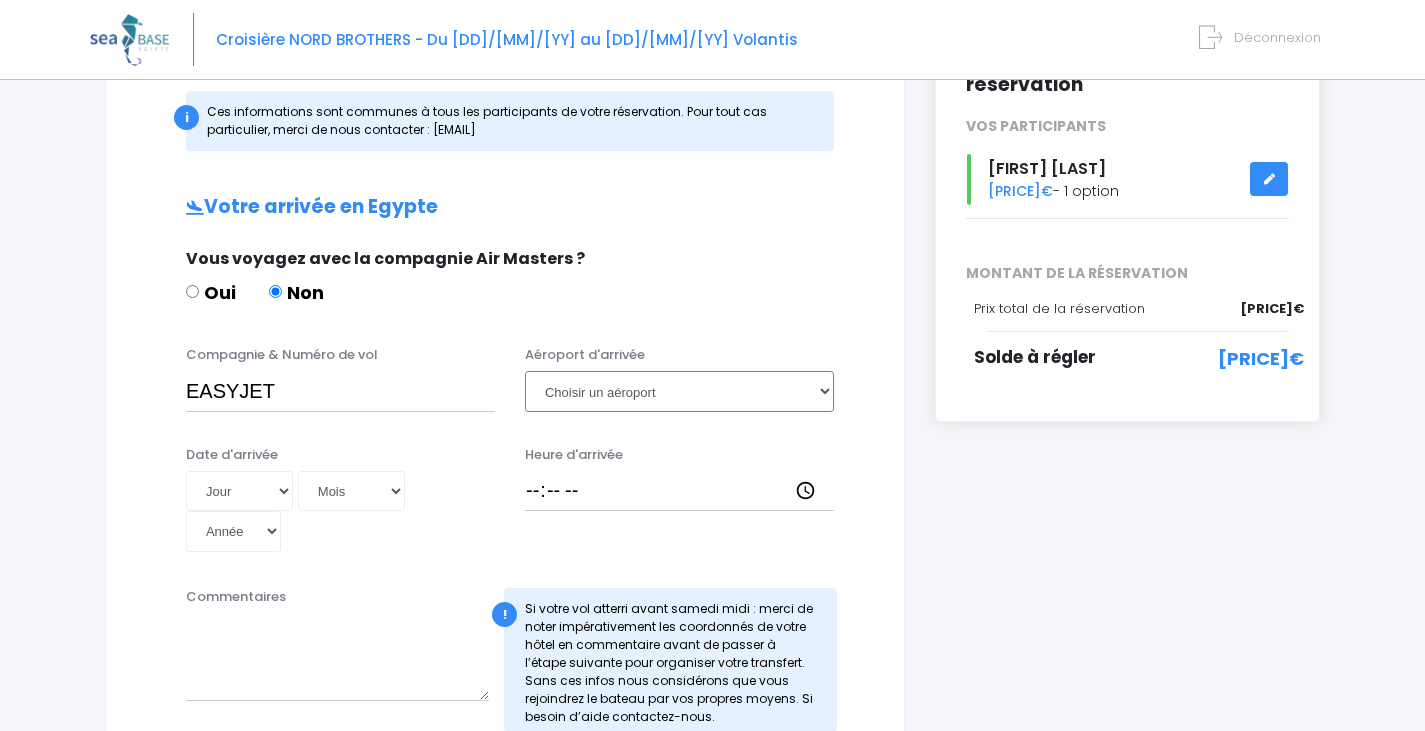 select on "Hurghada" 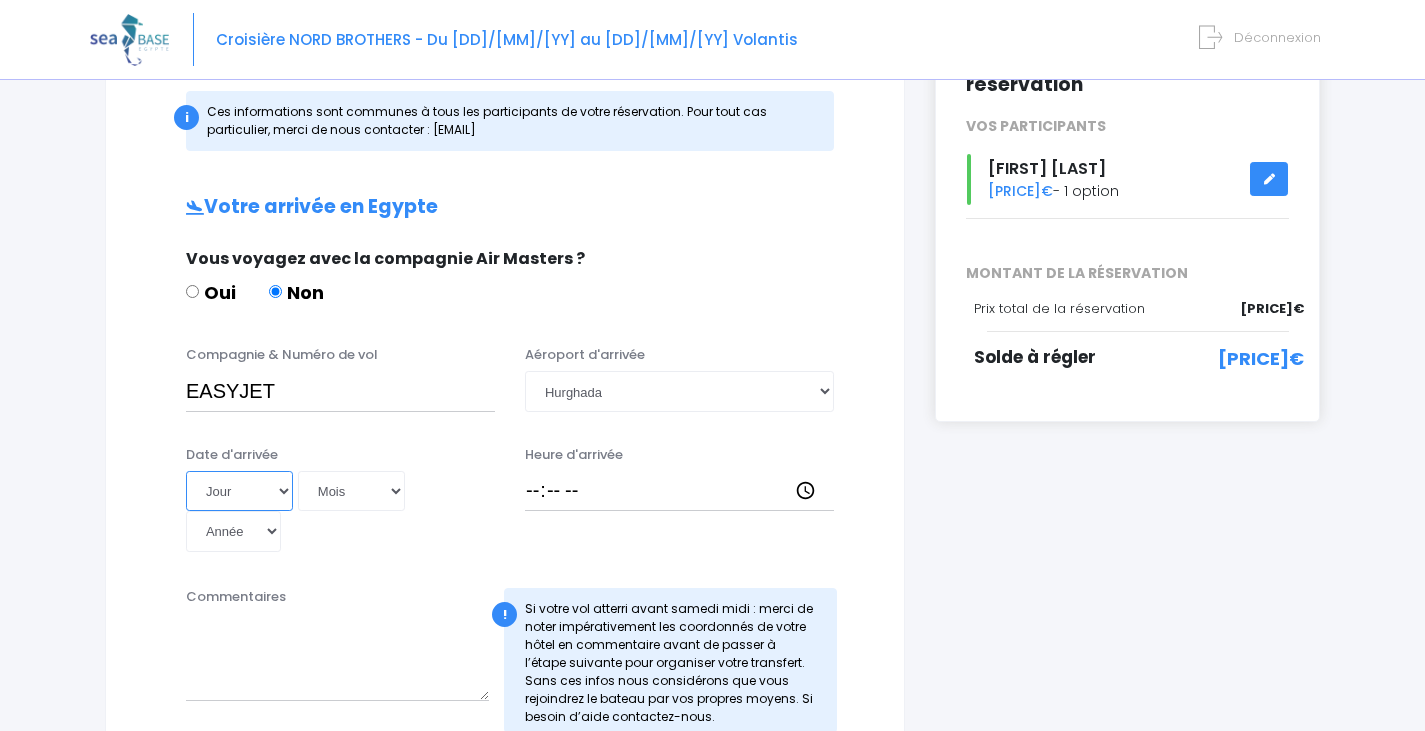 click on "Jour [DAY] [DAY] [DAY] [DAY] [DAY] [DAY] [DAY] [DAY] [DAY] [DAY] [DAY] [DAY] [DAY] [DAY] [DAY] [DAY] [DAY] [DAY] [DAY] [DAY] [DAY] [DAY] [DAY] [DAY] [DAY] [DAY] [DAY] [DAY] [DAY] [DAY] [DAY]" at bounding box center (225, 491) 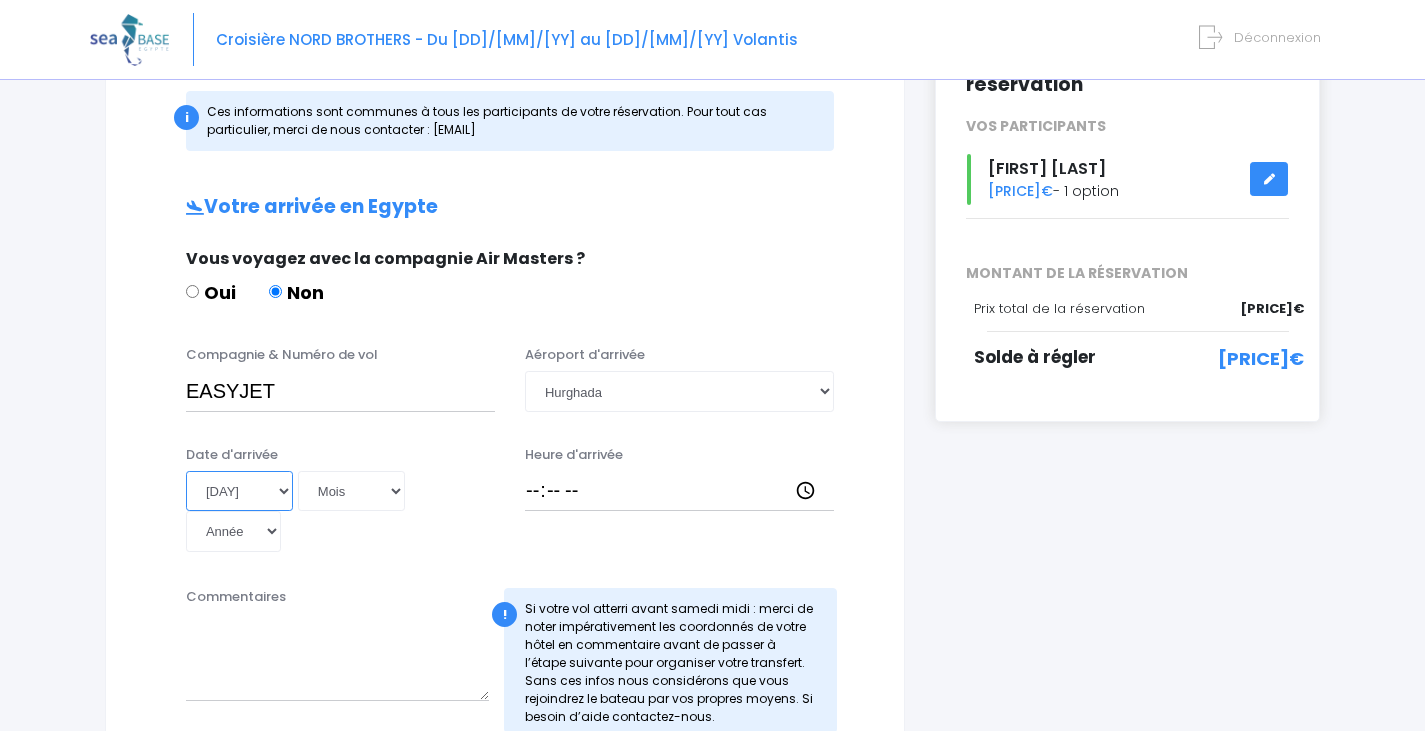 click on "Jour [DAY] [DAY] [DAY] [DAY] [DAY] [DAY] [DAY] [DAY] [DAY] [DAY] [DAY] [DAY] [DAY] [DAY] [DAY] [DAY] [DAY] [DAY] [DAY] [DAY] [DAY] [DAY] [DAY] [DAY] [DAY] [DAY] [DAY] [DAY] [DAY] [DAY] [DAY]" at bounding box center (225, 491) 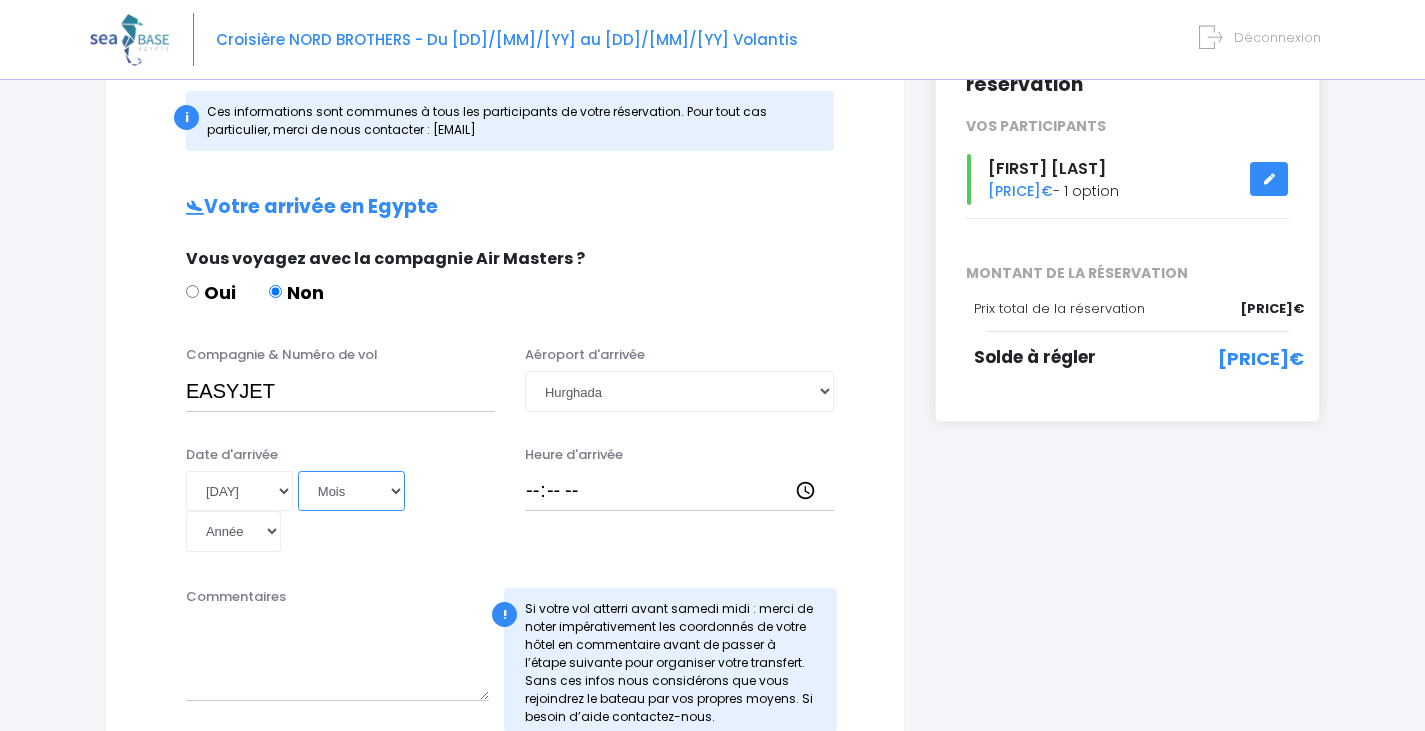 click on "Mois 01 02 03 04 05 06 07 08 09 10 11 12" at bounding box center (309, 491) 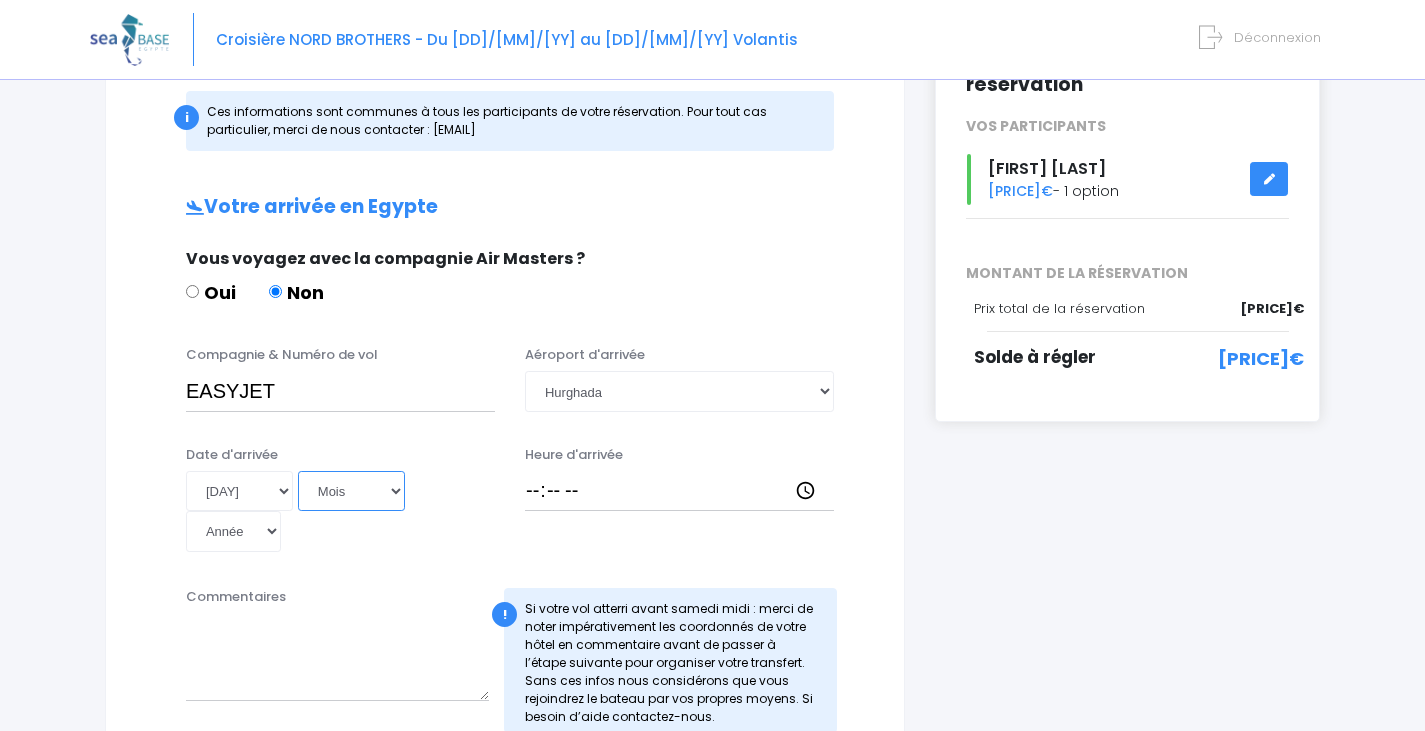 select on "09" 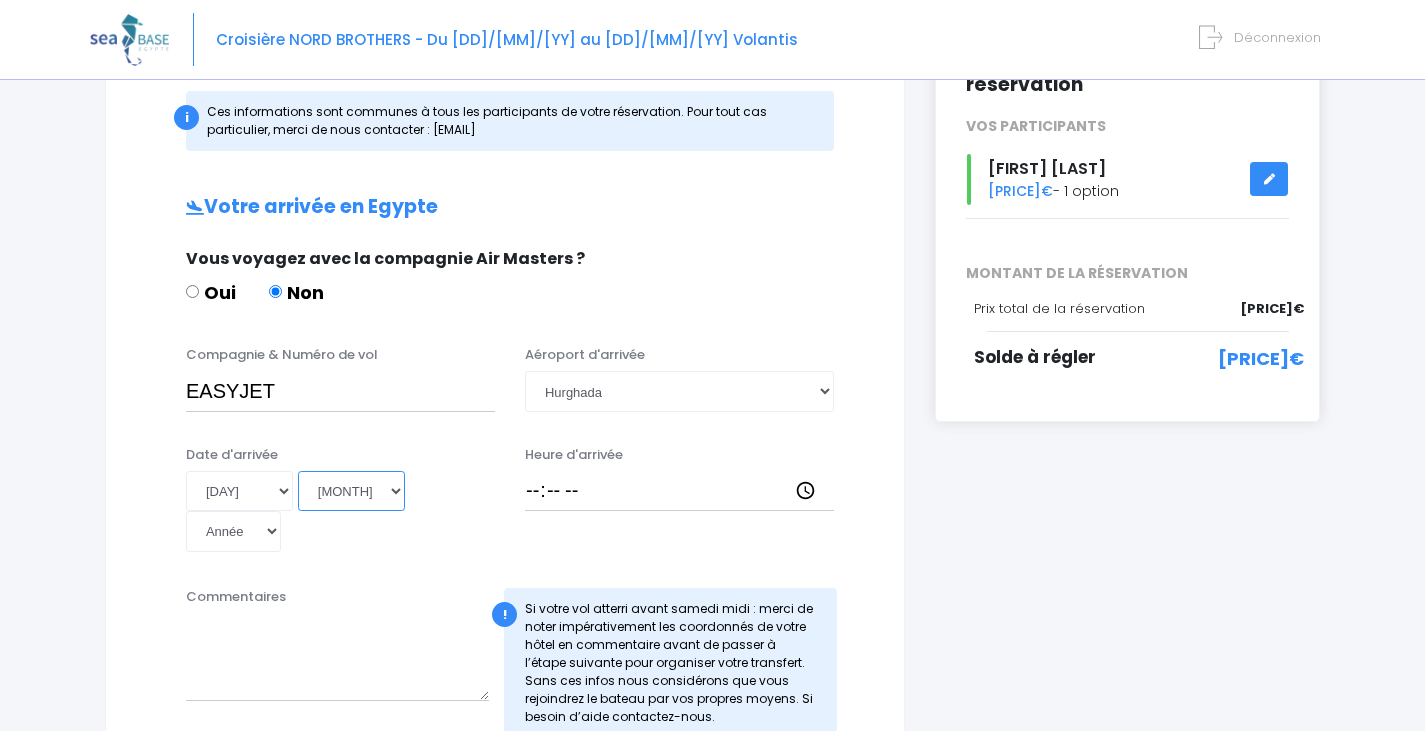 click on "Mois 01 02 03 04 05 06 07 08 09 10 11 12" at bounding box center (309, 491) 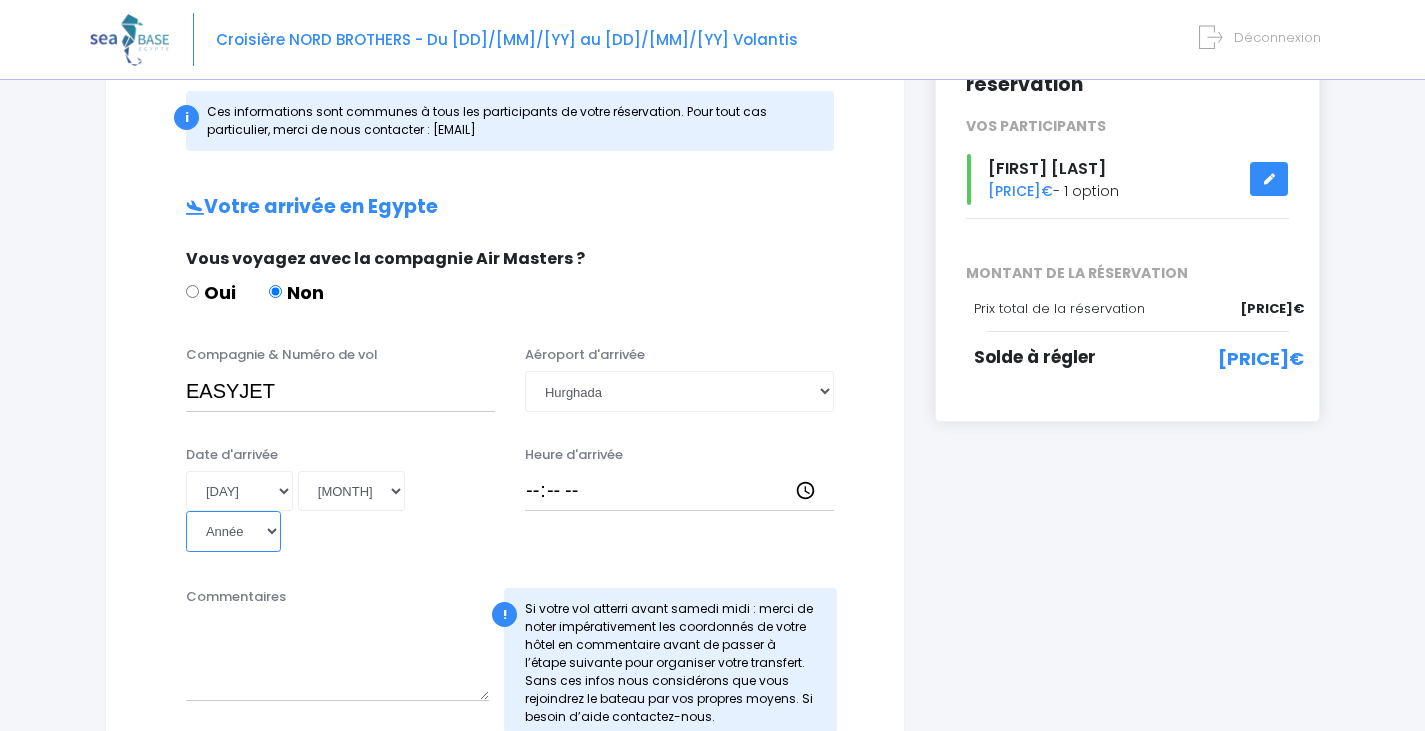 click on "Année [YEAR] [YEAR] [YEAR] [YEAR] [YEAR] [YEAR] [YEAR] [YEAR] [YEAR] [YEAR] [YEAR] [YEAR] [YEAR] [YEAR] [YEAR] [YEAR] [YEAR] [YEAR] [YEAR] [YEAR] [YEAR] [YEAR] [YEAR] [YEAR] [YEAR] [YEAR] [YEAR] [YEAR] [YEAR] [YEAR] [YEAR] [YEAR] [YEAR] [YEAR] [YEAR] [YEAR] [YEAR] [YEAR] [YEAR] [YEAR] [YEAR] [YEAR] [YEAR] [YEAR] [YEAR] [YEAR] [YEAR] [YEAR] [YEAR] [YEAR] [YEAR] [YEAR] [YEAR] [YEAR] [YEAR] [YEAR] [YEAR] [YEAR] [YEAR] [YEAR] [YEAR] [YEAR] [YEAR] [YEAR] [YEAR] [YEAR] [YEAR] [YEAR] [YEAR] [YEAR] [YEAR] [YEAR] [YEAR] [YEAR] [YEAR] [YEAR] [YEAR] [YEAR] [YEAR] [YEAR] [YEAR] [YEAR] [YEAR] [YEAR] [YEAR] [YEAR] [YEAR] [YEAR] [YEAR] [YEAR] [YEAR] [YEAR] [YEAR] [YEAR] [YEAR] [YEAR] [YEAR] [YEAR] [YEAR] [YEAR] [YEAR] [YEAR] [YEAR] [YEAR] [YEAR] [YEAR] [YEAR] [YEAR] [YEAR] [YEAR] [YEAR] [YEAR] [YEAR] [YEAR] [YEAR] [YEAR] [YEAR] [YEAR] [YEAR] [YEAR] [YEAR] [YEAR] [YEAR] [YEAR] [YEAR] [YEAR] [YEAR] [YEAR] [YEAR] [YEAR] [YEAR] [YEAR] [YEAR] [YEAR] [YEAR] [YEAR] [YEAR] [YEAR] [YEAR] [YEAR] [YEAR] [YEAR] [YEAR] [YEAR] [YEAR] [YEAR] [YEAR] [YEAR] [YEAR] [YEAR] [YEAR] [YEAR] [YEAR] [YEAR] [YEAR] [YEAR] [YEAR] [YEAR] [YEAR] [YEAR] [YEAR] [YEAR] [YEAR] [YEAR] [YEAR] [YEAR] [YEAR] [YEAR] [YEAR] [YEAR] [YEAR] [YEAR] [YEAR] [YEAR] [YEAR] [YEAR] [YEAR] [YEAR] [YEAR] [YEAR] [YEAR] [YEAR] [YEAR] [YEAR] [YEAR] [YEAR] [YEAR] [YEAR] [YEAR] [YEAR] [YEAR] [YEAR] [YEAR] [YEAR] [YEAR] [YEAR] [YEAR] [YEAR] [YEAR] [YEAR] [YEAR] [YEAR] [YEAR] [YEAR] [YEAR] [YEAR] [YEAR] [YEAR] [YEAR] [YEAR] [YEAR] [YEAR] [YEAR] [YEAR] [YEAR] [YEAR] [YEAR] [YEAR] [YEAR] [YEAR] [YEAR] [YEAR] [YEAR] [YEAR] [YEAR] [YEAR] [YEAR] [YEAR] [YEAR] [YEAR] [YEAR] [YEAR] [YEAR] [YEAR] [YEAR] [YEAR] [YEAR] [YEAR] [YEAR] [YEAR] [YEAR] [YEAR] [YEAR] [YEAR] [YEAR] [YEAR] [YEAR] [YEAR] [YEAR] [YEAR] [YEAR] [YEAR] [YEAR] [YEAR] [YEAR] [YEAR] [YEAR] [YEAR] [YEAR] [YEAR] [YEAR] [YEAR] [YEAR] [YEAR] [YEAR] [YEAR] [YEAR] [YEAR] [YEAR] [YEAR] [YEAR] [YEAR] [YEAR] [YEAR] [YEAR] [YEAR] [YEAR] [YEAR] [YEAR] [YEAR] [YEAR] [YEAR] [YEAR] [YEAR] [YEAR] [YEAR] [YEAR] [YEAR] [YEAR] [YEAR] [YEAR] [YEAR] [YEAR] [YEAR] [YEAR] [YEAR] [YEAR] [YEAR] [YEAR] [YEAR] [YEAR] [YEAR] [YEAR] [YEAR] [YEAR] [YEAR] [YEAR] [YEAR] [YEAR] [YEAR] [YEAR] [YEAR] [YEAR] [YEAR] [YEAR] [YEAR] [YEAR] [YEAR] [YEAR] [YEAR] [YEAR] [YEAR] [YEAR] [YEAR] [YEAR] [YEAR] [YEAR] [YEAR] [YEAR] [YEAR] [YEAR] [YEAR] [YEAR] [YEAR] [YEAR] [YEAR] [YEAR] [YEAR] [YEAR] [YEAR] [YEAR] [YEAR] [YEAR] [YEAR] [YEAR] [YEAR] [YEAR] [YEAR] [YEAR] [YEAR] [YEAR] [YEAR] [YEAR] [YEAR] [YEAR] [YEAR] [YEAR] [YEAR] [YEAR] [YEAR] [YEAR] [YEAR] [YEAR] [YEAR] [YEAR] [YEAR] [YEAR] [YEAR] [YEAR] [YEAR] [YEAR] [YEAR] [YEAR] [YEAR] [YEAR] [YEAR] [YEAR] [YEAR] [YEAR] [YEAR] [YEAR] [YEAR] [YEAR] [YEAR] [YEAR] [YEAR] [YEAR] [YEAR] [YEAR] [YEAR] [YEAR] [YEAR] [YEAR] [YEAR] [YEAR] [YEAR] [YEAR] [YEAR] [YEAR] [YEAR] [YEAR] [YEAR] [YEAR] [YEAR] [YEAR] [YEAR] [YEAR] [YEAR] [YEAR] [YEAR] [YEAR] [YEAR] [YEAR] [YEAR] [YEAR] [YEAR] [YEAR] [YEAR] [YEAR] [YEAR] [YEAR] [YEAR] [YEAR] [YEAR] [YEAR] [YEAR] [YEAR] [YEAR] [YEAR] [YEAR] [YEAR] [YEAR] [YEAR] [YEAR] [YEAR] [YEAR] [YEAR] [YEAR] [YEAR] [YEAR] [YEAR] [YEAR] [YEAR] [YEAR] [YEAR] [YEAR] [YEAR] [YEAR] [YEAR] [YEAR] [YEAR] [YEAR] [YEAR] [YEAR] [YEAR] [YEAR] [YEAR] [YEAR] [YEAR] [YEAR] [YEAR] [YEAR] [YEAR] [YEAR] [YEAR] [YEAR] [YEAR] [YEAR] [YEAR] [YEAR] [YEAR] [YEAR] [YEAR] [YEAR] [YEAR] [YEAR] [YEAR] [YEAR] [YEAR] [YEAR] [YEAR] [YEAR] [YEAR] [YEAR] [YEAR] [YEAR] [YEAR] [YEAR] [YEAR] [YEAR] [YEAR] [YEAR] [YEAR] [YEAR] [YEAR] [YEAR] [YEAR] [YEAR] [YEAR] [YEAR] [YEAR] [YEAR] [YEAR] [YEAR] [YEAR] [YEAR] [YEAR] [YEAR] [YEAR] [YEAR] [YEAR] [YEAR] [YEAR] [YEAR] [YEAR] [YEAR] [YEAR] [YEAR] [YEAR] [YEAR] [YEAR] [YEAR] [YEAR] [YEAR] [YEAR] [YEAR] [YEAR] [YEAR] [YEAR] [YEAR] [YEAR] [YEAR] [YEAR] [YEAR] [YEAR] [YEAR] [YEAR] [YEAR] [YEAR] [YEAR] [YEAR] [YEAR] [YEAR] [YEAR] [YEAR] [YEAR] [YEAR] [YEAR] [YEAR] [YEAR] [YEAR] [YEAR] [YEAR] [YEAR] [YEAR] [YEAR] [YEAR] [YEAR] [YEAR] [YEAR] [YEAR] [YEAR] [YEAR] [YEAR] [YEAR] [YEAR] [YEAR] [YEAR] [YEAR] [YEAR] [YEAR] [YEAR] [YEAR] [YEAR] [YEAR] [YEAR] [YEAR] [YEAR] [YEAR] [YEAR] [YEAR] [YEAR] [YEAR] [YEAR] [YEAR] [YEAR] [YEAR] [YEAR] [YEAR] [YEAR] [YEAR] [YEAR] [YEAR] [YEAR] [YEAR] [YEAR] [YEAR] [YEAR] [YEAR] [YEAR] [YEAR] [YEAR] [YEAR] [YEAR] [YEAR] [YEAR] [YEAR] [YEAR] [YEAR] [YEAR] [YEAR] [YEAR] [YEAR] [YEAR] [YEAR] [YEAR] [YEAR] [YEAR] [YEAR] [YEAR] [YEAR] [YEAR] [YEAR] [YEAR] [YEAR] [YEAR] [YEAR] [YEAR] [YEAR] [YEAR] [YEAR] [YEAR] [YEAR] [YEAR] [YEAR] [YEAR] [YEAR] [YEAR] [YEAR] [YEAR] [YEAR] [YEAR] [YEAR] [YEAR] [YEAR] [YEAR] [YEAR] [YEAR] [YEAR] [YEAR] [YEAR] [YEAR] [YEAR] [YEAR] [YEAR] [YEAR] [YEAR] [YEAR] [YEAR] [YEAR] [YEAR] [YEAR] [YEAR] [YEAR] [YEAR] [YEAR] [YEAR] [YEAR] [YEAR] [YEAR] [YEAR] [YEAR] [YEAR] [YEAR] [YEAR] [YEAR] [YEAR] [YEAR] [YEAR] [YEAR] [YEAR] [YEAR] [YEAR] [YEAR] [YEAR] [YEAR] [YEAR] [YEAR] [YEAR] [YEAR] [YEAR] [YEAR] [YEAR] [YEAR] [YEAR] [YEAR] [YEAR] [YEAR] [YEAR] [YEAR] [YEAR] [YEAR] [YEAR] [YEAR] [YEAR] [YEAR] [YEAR] [YEAR] [YEAR] [YEAR] [YEAR] [YEAR] [YEAR] [YEAR] [YEAR] [YEAR] [YEAR] [YEAR] [YEAR] [YEAR] [YEAR] [YEAR] [YEAR] [YEAR] [YEAR] [YEAR] [YEAR] [YEAR] [YEAR] [YEAR] [YEAR] [YEAR] [YEAR] [YEAR] [YEAR] [YEAR] [YEAR] [YEAR] [YEAR] [YEAR] [YEAR] [YEAR] [YEAR] [YEAR] [YEAR] [YEAR] [YEAR] [YEAR] [YEAR] [YEAR] [YEAR] [YEAR] [YEAR] [YEAR] [YEAR] [YEAR] [YEAR] [YEAR] [YEAR] [YEAR] [YEAR] [YEAR] [YEAR] [YEAR] [YEAR] [YEAR] [YEAR] [YEAR] [YEAR] [YEAR] [YEAR] [YEAR] [YEAR] [YEAR] [YEAR] [YEAR] [YEAR] [YEAR] [YEAR] [YEAR] [YEAR] [YEAR] [YEAR] [YEAR] [YEAR] [YEAR] [YEAR] [YEAR] [YEAR] [YEAR] [YEAR] [YEAR] [YEAR] [YEAR] [YEAR] [YEAR] [YEAR] [YEAR] [YEAR] [YEAR] [YEAR] [YEAR] [YEAR] [YEAR] [YEAR] [YEAR] [YEAR] [YEAR] [YEAR] [YEAR] [YEAR] [YEAR] [YEAR] [YEAR] [YEAR] [YEAR] [YEAR] [YEAR] [YEAR] [YEAR] [YEAR] [YEAR] [YEAR] [YEAR] [YEAR] [YEAR] [YEAR] [YEAR] [YEAR] [YEAR] [YEAR] [YEAR] [YEAR] [YEAR] [YEAR] [YEAR] [YEAR] [YEAR] [YEAR] [YEAR] [YEAR] [YEAR] [YEAR] [YEAR] [YEAR] [YEAR] [YEAR] [YEAR] [YEAR] [YEAR] [YEAR] [YEAR] [YEAR] [YEAR] [YEAR] [YEAR] [YEAR] [YEAR] [YEAR] [YEAR] [YEAR] [YEAR] [YEAR] [YEAR] [YEAR] [YEAR] [YEAR] [YEAR] [YEAR] [YEAR] [YEAR] [YEAR] [YEAR] [YEAR] [YEAR] [YEAR] [YEAR] [YEAR] [YEAR] [YEAR] [YEAR] [YEAR] [YEAR] [YEAR] [YEAR] [YEAR] [YEAR] [YEAR] [YEAR] [YEAR] [YEAR] [YEAR] [YEAR] [YEAR] [YEAR] [YEAR] [YEAR] [YEAR] [YEAR] [YEAR] [YEAR] [YEAR] [YEAR] [YEAR] [YEAR] [YEAR] [YEAR] [YEAR] [YEAR] [YEAR] [YEAR] [YEAR] [YEAR] [YEAR] [YEAR] [YEAR] [YEAR] [YEAR] [YEAR] [YEAR] [YEAR] [YEAR] [YEAR] [YEAR] [YEAR] [YEAR] [YEAR] [YEAR] [YEAR] [YEAR] [YEAR] [YEAR] [YEAR] [YEAR] [YEAR] [YEAR] [YEAR] [YEAR] [YEAR] [YEAR] [YEAR] [YEAR] [YEAR] [YEAR] [YEAR] [YEAR] [YEAR] [YEAR] [YEAR] [YEAR] [YEAR] [YEAR] [YEAR] [YEAR] [YEAR] [YEAR] [YEAR] [YEAR] [YEAR] [YEAR] [YEAR] [YEAR] [YEAR] [YEAR] [YEAR] [YEAR] [YEAR] [YEAR] [YEAR] [YEAR] [YEAR] [YEAR] [YEAR] [YEAR] [YEAR] [YEAR] [YEAR] [YEAR] [YEAR] [YEAR] [YEAR] [YEAR] [YEAR] [YEAR] [YEAR] [YEAR] [YEAR] [YEAR] [YEAR] [YEAR] [YEAR] [YEAR] [YEAR] [YEAR] [YEAR] [YEAR] [YEAR] [YEAR] [YEAR] [YEAR] [YEAR] [YEAR] [YEAR] [YEAR] [YEAR] [YEAR] [YEAR] [YEAR] [YEAR] [YEAR] [YEAR] [YEAR] [YEAR] [YEAR] [YEAR] [YEAR] [YEAR] [YEAR] [YEAR] [YEAR] [YEAR] [YEAR] [YEAR] [YEAR] [YEAR] [YEAR] [YEAR] [YEAR] [YEAR] [YEAR] [YEAR] [YEAR] [YEAR] [YEAR] [YEAR] [YEAR] [YEAR] [YEAR] [YEAR] [YEAR] [YEAR] [YEAR] [YEAR] [YEAR] [YEAR] [YEAR] [YEAR] [YEAR] [YEAR] [YEAR] [YEAR] [YEAR] [YEAR] [YEAR] [YEAR] [YEAR] [YEAR] [YEAR] [YEAR] [YEAR] [YEAR] [YEAR] [YEAR] [YEAR] [YEAR] [YEAR] [YEAR] [YEAR] [YEAR] [YEAR] [YEAR] [YEAR] [YEAR] [YEAR] [YEAR] [YEAR] [YEAR] [YEAR] [YEAR] [YEAR] [YEAR] [YEAR] [YEAR] [YEAR] [YEAR] [YEAR] [YEAR] [YEAR] [YEAR] [YEAR] [YEAR] [YEAR] [YEAR] [YEAR] [YEAR] [YEAR] [YEAR] [YEAR] [YEAR] [YEAR] [YEAR] [YEAR] [YEAR] [YEAR] [YEAR] [YEAR] [YEAR] [YEAR] [YEAR] [YEAR] [YEAR] [YEAR] [YEAR] [YEAR] [YEAR] [YEAR] [YEAR] [YEAR] [YEAR] [YEAR] [YEAR] [YEAR] [YEAR] [YEAR] [YEAR] [YEAR] [YEAR] [YEAR] [YEAR] [YEAR] [YEAR] [YEAR] [YEAR] [YEAR] [YEAR] [YEAR] [YEAR] [YEAR] [YEAR] [YEAR] [YEAR] [YEAR] [YEAR] [YEAR] [YEAR] [YEAR] [YEAR] [YEAR] [YEAR] [YEAR] [YEAR] [YEAR] [YEAR] [YEAR] [YEAR] [YEAR] [YEAR] [YEAR] [YEAR] [YEAR] [YEAR] [YEAR] [YEAR] [YEAR] [YEAR] [YEAR] [YEAR] [YEAR] [YEAR] [YEAR] [YEAR] [YEAR] [YEAR] [YEAR] [YEAR] [YEAR] [YEAR] [YEAR] [YEAR] [YEAR] [YEAR] [YEAR] [YEAR] [YEAR] [YEAR] [YEAR] [YEAR] [YEAR] [YEAR] [YEAR] [YEAR] [YEAR] [YEAR] [YEAR] [YEAR] [YEAR] [YEAR] [YEAR] [YEAR] [YEAR] [YEAR] [YEAR] [YEAR] [YEAR] [YEAR] [YEAR] [YEAR] [YEAR] [YEAR] [YEAR] [YEAR] [YEAR] [YEAR] [YEAR] [YEAR] [YEAR] [YEAR] [YEAR] [YEAR] [YEAR] [YEAR] [YEAR] [YEAR] [YEAR] [YEAR] [YEAR] [YEAR] [YEAR] [YEAR] [YEAR] [YEAR] [YEAR] [YEAR] [YEAR] [YEAR] [YEAR] [YEAR] [YEAR] [YEAR] [YEAR] [YEAR] [YEAR] [YEAR] [YEAR] [YEAR] [YEAR] [YEAR] [YEAR] [YEAR] [YEAR] [YEAR] [YEAR] [YEAR] [YEAR] [YEAR] [YEAR] [YEAR] [YEAR] [YEAR] [YEAR] [YEAR] [YEAR] [YEAR] [YEAR] [YEAR] [YEAR] [YEAR] [YEAR] [YEAR] [YEAR] [YEAR] [YEAR] [YEAR] [YEAR] [YEAR] [YEAR] [YEAR] [YEAR] [YEAR] [YEAR] [YEAR] [YEAR] [YEAR] [YEAR] [YEAR] [YEAR] [YEAR] [YEAR] [YEAR] [YEAR] [YEAR] [YEAR] [YEAR] [YEAR] [YEAR] [YEAR] [YEAR] [YEAR] [YEAR] [YEAR] [YEAR] [YEAR] [YEAR] [YEAR] [YEAR] [YEAR] [YEAR] [YEAR] [YEAR] [YEAR] [YEAR] [YEAR] [YEAR] [YEAR] [YEAR] [YEAR] [YEAR] [YEAR] [YEAR] [YEAR] [YEAR] [YEAR] [YEAR] [YEAR] [YEAR] [YEAR] [YEAR] [YEAR] [YEAR] [YEAR] [YEAR] [YEAR] [YEAR] [YEAR] [YEAR] [YEAR] [YEAR] [YEAR] [YEAR] [YEAR] [YEAR] [YEAR] [YEAR] [YEAR] [YEAR] [YEAR] [YEAR] [YEAR] [YEAR] [YEAR] [YEAR] [YEAR] [YEAR] [YEAR] [YEAR] [YEAR] [YEAR] [YEAR] [YEAR] [YEAR] [YEAR] [YEAR] [YEAR] [YEAR] [YEAR] [YEAR] [YEAR] [YEAR] [YEAR] [YEAR] [YEAR] [YEAR] [YEAR] [YEAR] [YEAR] [YEAR] [YEAR] [YEAR] [YEAR] [YEAR] [YEAR] [YEAR] [YEAR] [YEAR] [YEAR] [YEAR] [YEAR] [YEAR] [YEAR] [YEAR] [YEAR] [YEAR] [YEAR] [YEAR] [YEAR] [YEAR] [YEAR] [YEAR] [YEAR] [YEAR] [YEAR] [YEAR] [YEAR] [YEAR] [YEAR] [YEAR] [YEAR] [YEAR] [YEAR] [YEAR] [YEAR] [YEAR] [YEAR] [YEAR] [YEAR] [YEAR] [YEAR] [YEAR] [YEAR] [YEAR] [YEAR] [YEAR] [YEAR] [YEAR] [YEAR] [YEAR] [YEAR] [YEAR] [YEAR] [YEAR] [YEAR] [YEAR] [YEAR] [YEAR] [YEAR] [YEAR] [YEAR] [YEAR] [YEAR] [YEAR] [YEAR] [YEAR] [YEAR] [YEAR] [YEAR] [YEAR] [YEAR] [YEAR] [YEAR] [YEAR] [YEAR] [YEAR] [YEAR] [YEAR] [YEAR] [YEAR] [YEAR] [YEAR] [YEAR] [YEAR] [YEAR] [YEAR] [YEAR] [YEAR] [YEAR] [YEAR] [YEAR] [YEAR] [YEAR] [YEAR] [YEAR] [YEAR] [YEAR] [YEAR] [YEAR] [YEAR] [YEAR] [YEAR] [YEAR] [YEAR] [YEAR] [YEAR] [YEAR] [YEAR] [YEAR] [YEAR] [YEAR] [YEAR] [YEAR] [YEAR] [YEAR] [YEAR] [YEAR] [YEAR] [YEAR] [YEAR] [YEAR] [YEAR] [YEAR] [YEAR] [YEAR] [YEAR] [YEAR] [YEAR] [YEAR] [YEAR] [YEAR] [YEAR] [YEAR] [YEAR] [YEAR] [YEAR] [YEAR] [YEAR] [YEAR] [YEAR] [YEAR] [YEAR] [YEAR] [YEAR] [YEAR] [YEAR] [YEAR] [YEAR] [YEAR] [YEAR] [YEAR] [YEAR] [YEAR] [YEAR] [YEAR] [YEAR] [YEAR] [YEAR] [YEAR] [YEAR] [YEAR] [YEAR] [YEAR] [YEAR] [YEAR] [YEAR] [YEAR] [YEAR] [YEAR] [YEAR] [YEAR] [YEAR] [YEAR] [YEAR] [YEAR] [YEAR] [YEAR] [YEAR] [YEAR] [YEAR] [YEAR] [YEAR] [YEAR] [YEAR] [YEAR] [YEAR] [YEAR] [YEAR] [YEAR] [YEAR] [YEAR] [YEAR] [YEAR] [YEAR] [YEAR] [YEAR] [YEAR] [YEAR] [YEAR] [YEAR] [YEAR] [YEAR] [YEAR] [YEAR] [YEAR] [YEAR] [YEAR] [YEAR] [YEAR] [YEAR] [YEAR] [YEAR] [YEAR] [YEAR] [YEAR] [YEAR] [YEAR] [YEAR] [YEAR] [YEAR] [YEAR] [YEAR] [YEAR] [YEAR] [YEAR] [YEAR] [YEAR] [YEAR] [YEAR] [YEAR] [YEAR] [YEAR] [YEAR] [YEAR] [YEAR] [YEAR] [YEAR] [YEAR] [YEAR] [YEAR] [YEAR] [YEAR] [YEAR] [YEAR] [YEAR] [YEAR] [YEAR] [YEAR] [YEAR] [YEAR] [YEAR] [YEAR] [YEAR] [YEAR] [YEAR] [YEAR] [YEAR] [YEAR] [YEAR] [YEAR] [YEAR] [YEAR] [YEAR] [YEAR] [YEAR] [YEAR] [YEAR] [YEAR] [YEAR] [YEAR] [YEAR] [YEAR] [YEAR] [YEAR] [YEAR] [YEAR] [YEAR] [YEAR] [YEAR] [YEAR] [YEAR] [YEAR] [YEAR] [YEAR] [YEAR] [YEAR] [YEAR] [YEAR] [YEAR] [YEAR] [YEAR] [YEAR] [YEAR] [YEAR] [YEAR] [YEAR] [YEAR] [YEAR] [YEAR] [YEAR] [YEAR] [YEAR] [YEAR] [YEAR] [YEAR] [YEAR] [YEAR] [YEAR] [YEAR] [YEAR] [YEAR] [YEAR] [YEAR] [YEAR] [YEAR] [YEAR] [YEAR] [YEAR] [YEAR] [YEAR] [YEAR] [YEAR] [YEAR] [YEAR] [YEAR] [YEAR] [YEAR] [YEAR] [YEAR] [YEAR] [YEAR] [YEAR] [YEAR] [YEAR] [YEAR] [YEAR] [YEAR] [YEAR] [YEAR] [YEAR] [YEAR] [YEAR] [YEAR] [YEAR] [YEAR] [YEAR] [YEAR] [YEAR] [YEAR] [YEAR] [YEAR] [YEAR] [YEAR] [YEAR] [YEAR] [YEAR] [YEAR] [YEAR] [YEAR] [YEAR] [YEAR] [YEAR] [YEAR] [YEAR] [YEAR] [YEAR] [YEAR] [YEAR] [YEAR] [YEAR] [YEAR] [YEAR] [YEAR] [YEAR] [YEAR] [YEAR] [YEAR] [YEAR] [YEAR] [YEAR] [YEAR] [YEAR] [YEAR] [YEAR] [YEAR] [YEAR] [YEAR] [YEAR] [YEAR] [YEAR] [YEAR] [YEAR] [YEAR] [YEAR] [YEAR] [YEAR] [YEAR] [YEAR] [YEAR] [YEAR] [YEAR] [YEAR] [YEAR] [YEAR] [YEAR] [YEAR] [YEAR] [YEAR] [YEAR] [YEAR] [YEAR] [YEAR] [YEAR] [YEAR] [YEAR] [YEAR] [YEAR] [YEAR] [YEAR] [YEAR] [YEAR] [YEAR] [YEAR] [YEAR] [YEAR] [YEAR] [YEAR] [YEAR] [YEAR] [YEAR] [YEAR] [YEAR] [YEAR] [YEAR] [YEAR] [YEAR] [YEAR] [YEAR] [YEAR] [YEAR] [YEAR] [YEAR] [YEAR] [YEAR] [YEAR] [YEAR] [YEAR] [YEAR] [YEAR] [YEAR] [YEAR] [YEAR] [YEAR] [YEAR] [YEAR] [YEAR] [YEAR] [YEAR] [YEAR] [YEAR] [YEAR] [YEAR] [YEAR] [YEAR] [YEAR] [YEAR] [YEAR] [YEAR] [YEAR] [YEAR] [YEAR] [YEAR] [YEAR] [YEAR] [YEAR] [YEAR] [YEAR] [YEAR] [YEAR] [YEAR] [YEAR] [YEAR] [YEAR] [YEAR] [YEAR] [YEAR] [YEAR] [YEAR] [2025]" at bounding box center [399, 491] 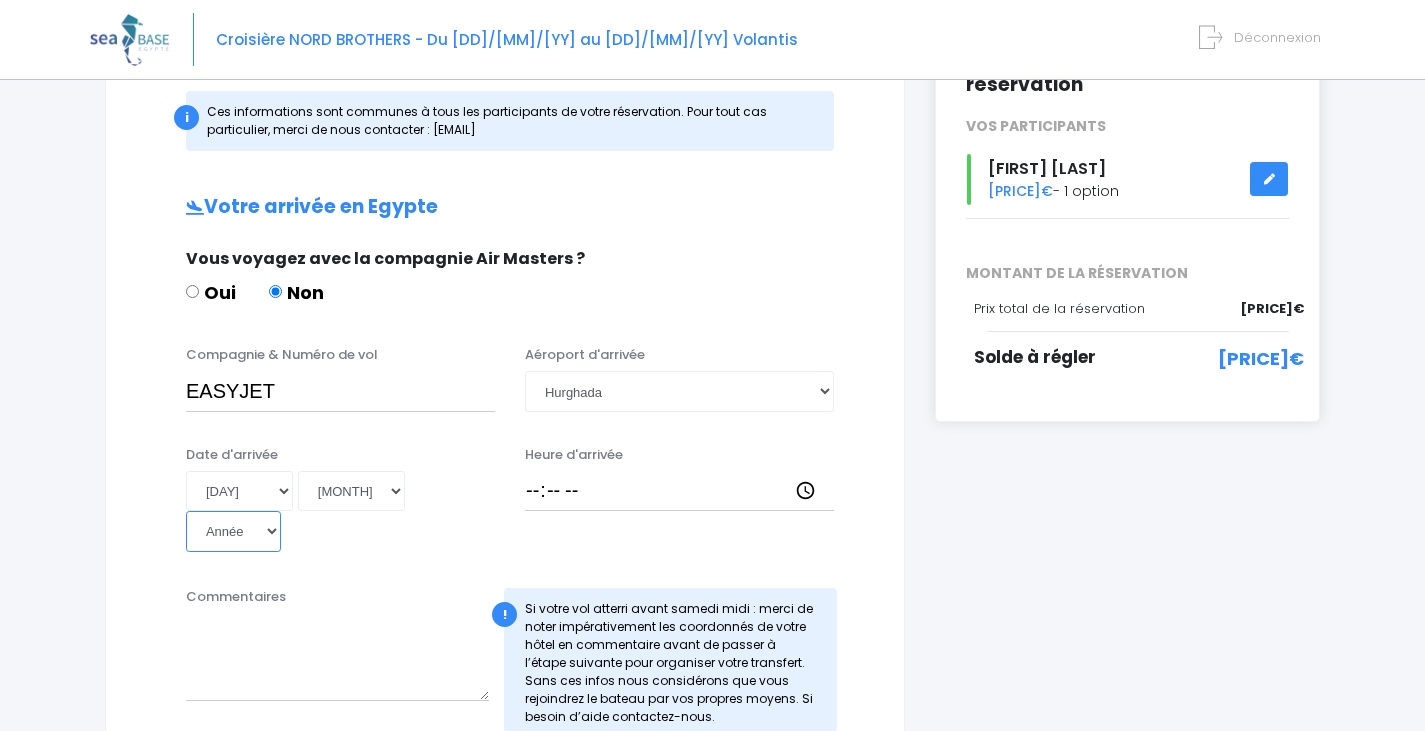 select on "2025" 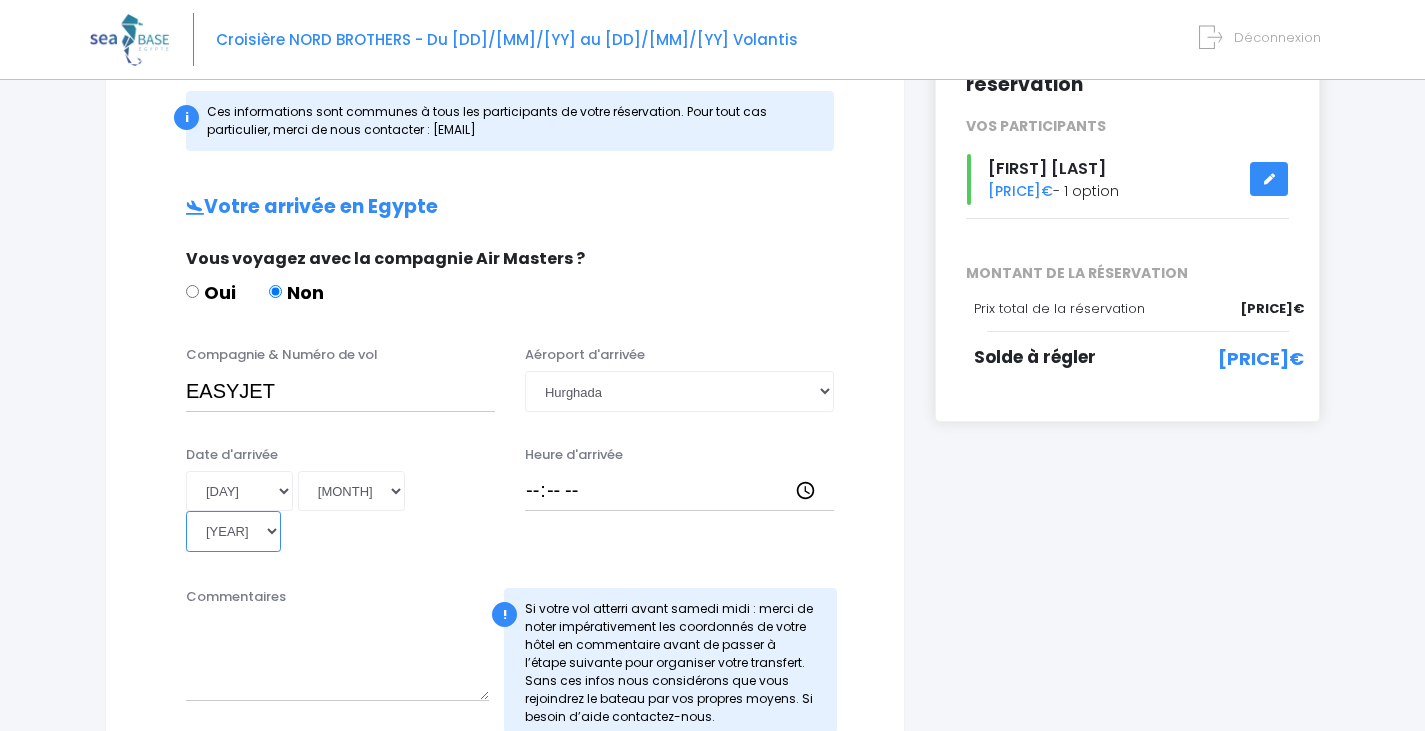 click on "Année [YEAR] [YEAR] [YEAR] [YEAR] [YEAR] [YEAR] [YEAR] [YEAR] [YEAR] [YEAR] [YEAR] [YEAR] [YEAR] [YEAR] [YEAR] [YEAR] [YEAR] [YEAR] [YEAR] [YEAR] [YEAR] [YEAR] [YEAR] [YEAR] [YEAR] [YEAR] [YEAR] [YEAR] [YEAR] [YEAR] [YEAR] [YEAR] [YEAR] [YEAR] [YEAR] [YEAR] [YEAR] [YEAR] [YEAR] [YEAR] [YEAR] [YEAR] [YEAR] [YEAR] [YEAR] [YEAR] [YEAR] [YEAR] [YEAR] [YEAR] [YEAR] [YEAR] [YEAR] [YEAR] [YEAR] [YEAR] [YEAR] [YEAR] [YEAR] [YEAR] [YEAR] [YEAR] [YEAR] [YEAR] [YEAR] [YEAR] [YEAR] [YEAR] [YEAR] [YEAR] [YEAR] [YEAR] [YEAR] [YEAR] [YEAR] [YEAR] [YEAR] [YEAR] [YEAR] [YEAR] [YEAR] [YEAR] [YEAR] [YEAR] [YEAR] [YEAR] [YEAR] [YEAR] [YEAR] [YEAR] [YEAR] [YEAR] [YEAR] [YEAR] [YEAR] [YEAR] [YEAR] [YEAR] [YEAR] [YEAR] [YEAR] [YEAR] [YEAR] [YEAR] [YEAR] [YEAR] [YEAR] [YEAR] [YEAR] [YEAR] [YEAR] [YEAR] [YEAR] [YEAR] [YEAR] [YEAR] [YEAR] [YEAR] [YEAR] [YEAR] [YEAR] [YEAR] [YEAR] [YEAR] [YEAR] [YEAR] [YEAR] [YEAR] [YEAR] [YEAR] [YEAR] [YEAR] [YEAR] [YEAR] [YEAR] [YEAR] [YEAR] [YEAR] [YEAR] [YEAR] [YEAR] [YEAR] [YEAR] [YEAR] [YEAR] [YEAR] [YEAR] [YEAR] [YEAR] [YEAR] [YEAR] [YEAR] [YEAR] [YEAR] [YEAR] [YEAR] [YEAR] [YEAR] [YEAR] [YEAR] [YEAR] [YEAR] [YEAR] [YEAR] [YEAR] [YEAR] [YEAR] [YEAR] [YEAR] [YEAR] [YEAR] [YEAR] [YEAR] [YEAR] [YEAR] [YEAR] [YEAR] [YEAR] [YEAR] [YEAR] [YEAR] [YEAR] [YEAR] [YEAR] [YEAR] [YEAR] [YEAR] [YEAR] [YEAR] [YEAR] [YEAR] [YEAR] [YEAR] [YEAR] [YEAR] [YEAR] [YEAR] [YEAR] [YEAR] [YEAR] [YEAR] [YEAR] [YEAR] [YEAR] [YEAR] [YEAR] [YEAR] [YEAR] [YEAR] [YEAR] [YEAR] [YEAR] [YEAR] [YEAR] [YEAR] [YEAR] [YEAR] [YEAR] [YEAR] [YEAR] [YEAR] [YEAR] [YEAR] [YEAR] [YEAR] [YEAR] [YEAR] [YEAR] [YEAR] [YEAR] [YEAR] [YEAR] [YEAR] [YEAR] [YEAR] [YEAR] [YEAR] [YEAR] [YEAR] [YEAR] [YEAR] [YEAR] [YEAR] [YEAR] [YEAR] [YEAR] [YEAR] [YEAR] [YEAR] [YEAR] [YEAR] [YEAR] [YEAR] [YEAR] [YEAR] [YEAR] [YEAR] [YEAR] [YEAR] [YEAR] [YEAR] [YEAR] [YEAR] [YEAR] [YEAR] [YEAR] [YEAR] [YEAR] [YEAR] [YEAR] [YEAR] [YEAR] [YEAR] [YEAR] [YEAR] [YEAR] [YEAR] [YEAR] [YEAR] [YEAR] [YEAR] [YEAR] [YEAR] [YEAR] [YEAR] [YEAR] [YEAR] [YEAR] [YEAR] [YEAR] [YEAR] [YEAR] [YEAR] [YEAR] [YEAR] [YEAR] [YEAR] [YEAR] [YEAR] [YEAR] [YEAR] [YEAR] [YEAR] [YEAR] [YEAR] [YEAR] [YEAR] [YEAR] [YEAR] [YEAR] [YEAR] [YEAR] [YEAR] [YEAR] [YEAR] [YEAR] [YEAR] [YEAR] [YEAR] [YEAR] [YEAR] [YEAR] [YEAR] [YEAR] [YEAR] [YEAR] [YEAR] [YEAR] [YEAR] [YEAR] [YEAR] [YEAR] [YEAR] [YEAR] [YEAR] [YEAR] [YEAR] [YEAR] [YEAR] [YEAR] [YEAR] [YEAR] [YEAR] [YEAR] [YEAR] [YEAR] [YEAR] [YEAR] [YEAR] [YEAR] [YEAR] [YEAR] [YEAR] [YEAR] [YEAR] [YEAR] [YEAR] [YEAR] [YEAR] [YEAR] [YEAR] [YEAR] [YEAR] [YEAR] [YEAR] [YEAR] [YEAR] [YEAR] [YEAR] [YEAR] [YEAR] [YEAR] [YEAR] [YEAR] [YEAR] [YEAR] [YEAR] [YEAR] [YEAR] [YEAR] [YEAR] [YEAR] [YEAR] [YEAR] [YEAR] [YEAR] [YEAR] [YEAR] [YEAR] [YEAR] [YEAR] [YEAR] [YEAR] [YEAR] [YEAR] [YEAR] [YEAR] [YEAR] [YEAR] [YEAR] [YEAR] [YEAR] [YEAR] [YEAR] [YEAR] [YEAR] [YEAR] [YEAR] [YEAR] [YEAR] [YEAR] [YEAR] [YEAR] [YEAR] [YEAR] [YEAR] [YEAR] [YEAR] [YEAR] [YEAR] [YEAR] [YEAR] [YEAR] [YEAR] [YEAR] [YEAR] [YEAR] [YEAR] [YEAR] [YEAR] [YEAR] [YEAR] [YEAR] [YEAR] [YEAR] [YEAR] [YEAR] [YEAR] [YEAR] [YEAR] [YEAR] [YEAR] [YEAR] [YEAR] [YEAR] [YEAR] [YEAR] [YEAR] [YEAR] [YEAR] [YEAR] [YEAR] [YEAR] [YEAR] [YEAR] [YEAR] [YEAR] [YEAR] [YEAR] [YEAR] [YEAR] [YEAR] [YEAR] [YEAR] [YEAR] [YEAR] [YEAR] [YEAR] [YEAR] [YEAR] [YEAR] [YEAR] [YEAR] [YEAR] [YEAR] [YEAR] [YEAR] [YEAR] [YEAR] [YEAR] [YEAR] [YEAR] [YEAR] [YEAR] [YEAR] [YEAR] [YEAR] [YEAR] [YEAR] [YEAR] [YEAR] [YEAR] [YEAR] [YEAR] [YEAR] [YEAR] [YEAR] [YEAR] [YEAR] [YEAR] [YEAR] [YEAR] [YEAR] [YEAR] [YEAR] [YEAR] [YEAR] [YEAR] [YEAR] [YEAR] [YEAR] [YEAR] [YEAR] [YEAR] [YEAR] [YEAR] [YEAR] [YEAR] [YEAR] [YEAR] [YEAR] [YEAR] [YEAR] [YEAR] [YEAR] [YEAR] [YEAR] [YEAR] [YEAR] [YEAR] [YEAR] [YEAR] [YEAR] [YEAR] [YEAR] [YEAR] [YEAR] [YEAR] [YEAR] [YEAR] [YEAR] [YEAR] [YEAR] [YEAR] [YEAR] [YEAR] [YEAR] [YEAR] [YEAR] [YEAR] [YEAR] [YEAR] [YEAR] [YEAR] [YEAR] [YEAR] [YEAR] [YEAR] [YEAR] [YEAR] [YEAR] [YEAR] [YEAR] [YEAR] [YEAR] [YEAR] [YEAR] [YEAR] [YEAR] [YEAR] [YEAR] [YEAR] [YEAR] [YEAR] [YEAR] [YEAR] [YEAR] [YEAR] [YEAR] [YEAR] [YEAR] [YEAR] [YEAR] [YEAR] [YEAR] [YEAR] [YEAR] [YEAR] [YEAR] [YEAR] [YEAR] [YEAR] [YEAR] [YEAR] [YEAR] [YEAR] [YEAR] [YEAR] [YEAR] [YEAR] [YEAR] [YEAR] [YEAR] [YEAR] [YEAR] [YEAR] [YEAR] [YEAR] [YEAR] [YEAR] [YEAR] [YEAR] [YEAR] [YEAR] [YEAR] [YEAR] [YEAR] [YEAR] [YEAR] [YEAR] [YEAR] [YEAR] [YEAR] [YEAR] [YEAR] [YEAR] [YEAR] [YEAR] [YEAR] [YEAR] [YEAR] [YEAR] [YEAR] [YEAR] [YEAR] [YEAR] [YEAR] [YEAR] [YEAR] [YEAR] [YEAR] [YEAR] [YEAR] [YEAR] [YEAR] [YEAR] [YEAR] [YEAR] [YEAR] [YEAR] [YEAR] [YEAR] [YEAR] [YEAR] [YEAR] [YEAR] [YEAR] [YEAR] [YEAR] [YEAR] [YEAR] [YEAR] [YEAR] [YEAR] [YEAR] [YEAR] [YEAR] [YEAR] [YEAR] [YEAR] [YEAR] [YEAR] [YEAR] [YEAR] [YEAR] [YEAR] [YEAR] [YEAR] [YEAR] [YEAR] [YEAR] [YEAR] [YEAR] [YEAR] [YEAR] [YEAR] [YEAR] [YEAR] [YEAR] [YEAR] [YEAR] [YEAR] [YEAR] [YEAR] [YEAR] [YEAR] [YEAR] [YEAR] [YEAR] [YEAR] [YEAR] [YEAR] [YEAR] [YEAR] [YEAR] [YEAR] [YEAR] [YEAR] [YEAR] [YEAR] [YEAR] [YEAR] [YEAR] [YEAR] [YEAR] [YEAR] [YEAR] [YEAR] [YEAR] [YEAR] [YEAR] [YEAR] [YEAR] [YEAR] [YEAR] [YEAR] [YEAR] [YEAR] [YEAR] [YEAR] [YEAR] [YEAR] [YEAR] [YEAR] [YEAR] [YEAR] [YEAR] [YEAR] [YEAR] [YEAR] [YEAR] [YEAR] [YEAR] [YEAR] [YEAR] [YEAR] [YEAR] [YEAR] [YEAR] [YEAR] [YEAR] [YEAR] [YEAR] [YEAR] [YEAR] [YEAR] [YEAR] [YEAR] [YEAR] [YEAR] [YEAR] [YEAR] [YEAR] [YEAR] [YEAR] [YEAR] [YEAR] [YEAR] [YEAR] [YEAR] [YEAR] [YEAR] [YEAR] [YEAR] [YEAR] [YEAR] [YEAR] [YEAR] [YEAR] [YEAR] [YEAR] [YEAR] [YEAR] [YEAR] [YEAR] [YEAR] [YEAR] [YEAR] [YEAR] [YEAR] [YEAR] [YEAR] [YEAR] [YEAR] [YEAR] [YEAR] [YEAR] [YEAR] [YEAR] [YEAR] [YEAR] [YEAR] [YEAR] [YEAR] [YEAR] [YEAR] [YEAR] [YEAR] [YEAR] [YEAR] [YEAR] [YEAR] [YEAR] [YEAR] [YEAR] [YEAR] [YEAR] [YEAR] [YEAR] [YEAR] [YEAR] [YEAR] [YEAR] [YEAR] [YEAR] [YEAR] [YEAR] [YEAR] [YEAR] [YEAR] [YEAR] [YEAR] [YEAR] [YEAR] [YEAR] [YEAR] [YEAR] [YEAR] [YEAR] [YEAR] [YEAR] [YEAR] [YEAR] [YEAR] [YEAR] [YEAR] [YEAR] [YEAR] [YEAR] [YEAR] [YEAR] [YEAR] [YEAR] [YEAR] [YEAR] [YEAR] [YEAR] [YEAR] [YEAR] [YEAR] [YEAR] [YEAR] [YEAR] [YEAR] [YEAR] [YEAR] [YEAR] [YEAR] [YEAR] [YEAR] [YEAR] [YEAR] [YEAR] [YEAR] [YEAR] [YEAR] [YEAR] [YEAR] [YEAR] [YEAR] [YEAR] [YEAR] [YEAR] [YEAR] [YEAR] [YEAR] [YEAR] [YEAR] [YEAR] [YEAR] [YEAR] [YEAR] [YEAR] [YEAR] [YEAR] [YEAR] [YEAR] [YEAR] [YEAR] [YEAR] [YEAR] [YEAR] [YEAR] [YEAR] [YEAR] [YEAR] [YEAR] [YEAR] [YEAR] [YEAR] [YEAR] [YEAR] [YEAR] [YEAR] [YEAR] [YEAR] [YEAR] [YEAR] [YEAR] [YEAR] [YEAR] [YEAR] [YEAR] [YEAR] [YEAR] [YEAR] [YEAR] [YEAR] [YEAR] [YEAR] [YEAR] [YEAR] [YEAR] [YEAR] [YEAR] [YEAR] [YEAR] [YEAR] [YEAR] [YEAR] [YEAR] [YEAR] [YEAR] [YEAR] [YEAR] [YEAR] [YEAR] [YEAR] [YEAR] [YEAR] [YEAR] [YEAR] [YEAR] [YEAR] [YEAR] [YEAR] [YEAR] [YEAR] [YEAR] [YEAR] [YEAR] [YEAR] [YEAR] [YEAR] [YEAR] [YEAR] [YEAR] [YEAR] [YEAR] [YEAR] [YEAR] [YEAR] [YEAR] [YEAR] [YEAR] [YEAR] [YEAR] [YEAR] [YEAR] [YEAR] [YEAR] [YEAR] [YEAR] [YEAR] [YEAR] [YEAR] [YEAR] [YEAR] [YEAR] [YEAR] [YEAR] [YEAR] [YEAR] [YEAR] [YEAR] [YEAR] [YEAR] [YEAR] [YEAR] [YEAR] [YEAR] [YEAR] [YEAR] [YEAR] [YEAR] [YEAR] [YEAR] [YEAR] [YEAR] [YEAR] [YEAR] [YEAR] [YEAR] [YEAR] [YEAR] [YEAR] [YEAR] [YEAR] [YEAR] [YEAR] [YEAR] [YEAR] [YEAR] [YEAR] [YEAR] [YEAR] [YEAR] [YEAR] [YEAR] [YEAR] [YEAR] [YEAR] [YEAR] [YEAR] [YEAR] [YEAR] [YEAR] [YEAR] [YEAR] [YEAR] [YEAR] [YEAR] [YEAR] [YEAR] [YEAR] [YEAR] [YEAR] [YEAR] [YEAR] [YEAR] [YEAR] [YEAR] [YEAR] [YEAR] [YEAR] [YEAR] [YEAR] [YEAR] [YEAR] [YEAR] [YEAR] [YEAR] [YEAR] [YEAR] [YEAR] [YEAR] [YEAR] [YEAR] [YEAR] [YEAR] [YEAR] [YEAR] [YEAR] [YEAR] [YEAR] [YEAR] [YEAR] [YEAR] [YEAR] [YEAR] [YEAR] [YEAR] [YEAR] [YEAR] [YEAR] [YEAR] [YEAR] [YEAR] [YEAR] [YEAR] [YEAR] [YEAR] [YEAR] [YEAR] [YEAR] [YEAR] [YEAR] [YEAR] [YEAR] [YEAR] [YEAR] [YEAR] [YEAR] [YEAR] [YEAR] [YEAR] [YEAR] [YEAR] [YEAR] [YEAR] [YEAR] [YEAR] [YEAR] [YEAR] [YEAR] [YEAR] [YEAR] [YEAR] [YEAR] [YEAR] [YEAR] [YEAR] [YEAR] [YEAR] [YEAR] [YEAR] [YEAR] [YEAR] [YEAR] [YEAR] [YEAR] [YEAR] [YEAR] [YEAR] [YEAR] [YEAR] [YEAR] [YEAR] [YEAR] [YEAR] [YEAR] [YEAR] [YEAR] [YEAR] [YEAR] [YEAR] [YEAR] [YEAR] [YEAR] [YEAR] [YEAR] [YEAR] [YEAR] [YEAR] [YEAR] [YEAR] [YEAR] [YEAR] [YEAR] [YEAR] [YEAR] [YEAR] [YEAR] [YEAR] [YEAR] [YEAR] [YEAR] [YEAR] [YEAR] [YEAR] [YEAR] [YEAR] [YEAR] [YEAR] [YEAR] [YEAR] [YEAR] [YEAR] [YEAR] [YEAR] [YEAR] [YEAR] [YEAR] [YEAR] [YEAR] [YEAR] [YEAR] [YEAR] [YEAR] [YEAR] [YEAR] [YEAR] [YEAR] [YEAR] [YEAR] [YEAR] [YEAR] [YEAR] [YEAR] [YEAR] [YEAR] [YEAR] [YEAR] [YEAR] [YEAR] [YEAR] [YEAR] [YEAR] [YEAR] [YEAR] [YEAR] [YEAR] [YEAR] [YEAR] [YEAR] [YEAR] [YEAR] [YEAR] [YEAR] [YEAR] [YEAR] [YEAR] [YEAR] [YEAR] [YEAR] [YEAR] [YEAR] [YEAR] [YEAR] [YEAR] [YEAR] [YEAR] [YEAR] [YEAR] [YEAR] [YEAR] [YEAR] [YEAR] [YEAR] [YEAR] [YEAR] [YEAR] [YEAR] [YEAR] [YEAR] [YEAR] [YEAR] [YEAR] [YEAR] [YEAR] [YEAR] [YEAR] [YEAR] [YEAR] [YEAR] [YEAR] [YEAR] [YEAR] [YEAR] [YEAR] [YEAR] [YEAR] [YEAR] [YEAR] [YEAR] [YEAR] [YEAR] [YEAR] [YEAR] [YEAR] [YEAR] [YEAR] [YEAR] [YEAR] [YEAR] [YEAR] [YEAR] [YEAR] [YEAR] [YEAR] [YEAR] [YEAR] [YEAR] [YEAR] [YEAR] [YEAR] [YEAR] [YEAR] [YEAR] [YEAR] [YEAR] [YEAR] [YEAR] [YEAR] [YEAR] [YEAR] [YEAR] [YEAR] [YEAR] [YEAR] [YEAR] [YEAR] [YEAR] [YEAR] [YEAR] [YEAR] [YEAR] [YEAR] [YEAR] [YEAR] [YEAR] [YEAR] [YEAR] [YEAR] [YEAR] [YEAR] [YEAR] [YEAR] [YEAR] [YEAR] [YEAR] [YEAR] [YEAR] [YEAR] [YEAR] [YEAR] [YEAR] [YEAR] [YEAR] [YEAR] [YEAR] [YEAR] [YEAR] [YEAR] [YEAR] [YEAR] [YEAR] [YEAR] [YEAR] [YEAR] [YEAR] [YEAR] [YEAR] [YEAR] [YEAR] [YEAR] [YEAR] [YEAR] [YEAR] [YEAR] [YEAR] [YEAR] [YEAR] [YEAR] [YEAR] [YEAR] [YEAR] [YEAR] [YEAR] [YEAR] [YEAR] [YEAR] [YEAR] [YEAR] [YEAR] [YEAR] [YEAR] [YEAR] [YEAR] [YEAR] [YEAR] [YEAR] [YEAR] [YEAR] [YEAR] [YEAR] [YEAR] [YEAR] [YEAR] [YEAR] [YEAR] [YEAR] [YEAR] [YEAR] [YEAR] [YEAR] [YEAR] [YEAR] [YEAR] [YEAR] [YEAR] [YEAR] [YEAR] [YEAR] [YEAR] [YEAR] [YEAR] [YEAR] [YEAR] [YEAR] [YEAR] [YEAR] [YEAR] [YEAR] [YEAR] [YEAR] [YEAR] [YEAR] [YEAR] [YEAR] [YEAR] [YEAR] [YEAR] [YEAR] [YEAR] [YEAR] [YEAR] [YEAR] [YEAR] [YEAR] [YEAR] [YEAR] [YEAR] [YEAR] [YEAR] [YEAR] [YEAR] [YEAR] [YEAR] [YEAR] [YEAR] [YEAR] [YEAR] [YEAR] [YEAR] [YEAR] [YEAR] [YEAR] [YEAR] [YEAR] [YEAR] [YEAR] [YEAR] [YEAR] [YEAR] [YEAR] [YEAR] [YEAR] [YEAR] [YEAR] [YEAR] [YEAR] [YEAR] [YEAR] [YEAR] [YEAR] [YEAR] [YEAR] [YEAR] [YEAR] [YEAR] [YEAR] [YEAR] [YEAR] [YEAR] [YEAR] [YEAR] [YEAR] [YEAR] [YEAR] [YEAR] [YEAR] [YEAR] [YEAR] [YEAR] [YEAR] [YEAR] [YEAR] [YEAR] [YEAR] [YEAR] [YEAR] [YEAR] [YEAR] [YEAR] [YEAR] [YEAR] [YEAR] [YEAR] [YEAR] [YEAR] [YEAR] [YEAR] [YEAR] [YEAR] [YEAR] [YEAR] [YEAR] [YEAR] [YEAR] [YEAR] [YEAR] [YEAR] [YEAR] [YEAR] [YEAR] [YEAR] [YEAR] [YEAR] [YEAR] [YEAR] [YEAR] [YEAR] [YEAR] [YEAR] [YEAR] [YEAR] [YEAR] [YEAR] [YEAR] [YEAR] [YEAR] [YEAR] [YEAR] [YEAR] [YEAR] [YEAR] [YEAR] [YEAR] [YEAR] [YEAR] [YEAR] [YEAR] [YEAR] [YEAR] [YEAR] [YEAR] [YEAR] [YEAR] [YEAR] [YEAR] [YEAR] [YEAR] [YEAR] [YEAR] [YEAR] [YEAR] [YEAR] [YEAR] [YEAR] [YEAR] [YEAR] [YEAR] [YEAR] [YEAR] [YEAR] [YEAR] [YEAR] [YEAR] [YEAR] [YEAR] [YEAR] [YEAR] [YEAR] [YEAR] [YEAR] [YEAR] [YEAR] [YEAR] [YEAR] [YEAR] [YEAR] [YEAR] [YEAR] [YEAR] [YEAR] [YEAR] [YEAR] [YEAR] [YEAR] [YEAR] [YEAR] [YEAR] [YEAR] [YEAR] [YEAR] [YEAR] [YEAR] [YEAR] [YEAR] [YEAR] [YEAR] [YEAR] [YEAR] [YEAR] [YEAR] [YEAR] [YEAR] [YEAR] [YEAR] [YEAR] [YEAR] [YEAR] [YEAR] [YEAR] [YEAR] [YEAR] [YEAR] [YEAR] [YEAR] [YEAR] [YEAR] [YEAR] [YEAR] [YEAR] [YEAR] [YEAR] [YEAR] [YEAR] [YEAR] [YEAR] [YEAR] [YEAR] [YEAR] [YEAR] [YEAR] [YEAR] [YEAR] [YEAR] [YEAR] [YEAR] [YEAR] [YEAR] [YEAR] [YEAR] [YEAR] [YEAR] [YEAR] [YEAR] [YEAR] [YEAR] [YEAR] [YEAR] [YEAR] [YEAR] [YEAR] [YEAR] [YEAR] [YEAR] [YEAR] [YEAR] [YEAR] [YEAR] [YEAR] [YEAR] [YEAR] [YEAR] [YEAR] [YEAR] [YEAR] [YEAR] [YEAR] [YEAR] [YEAR] [YEAR] [YEAR] [YEAR] [YEAR] [YEAR] [YEAR] [YEAR] [YEAR] [YEAR] [YEAR] [YEAR] [YEAR] [YEAR] [YEAR] [YEAR] [YEAR] [YEAR] [YEAR] [YEAR] [YEAR] [YEAR] [YEAR] [YEAR] [YEAR] [YEAR] [YEAR] [YEAR] [YEAR] [YEAR] [YEAR] [YEAR] [YEAR] [YEAR] [YEAR] [YEAR] [YEAR] [YEAR] [YEAR] [YEAR] [YEAR] [YEAR] [YEAR] [YEAR] [YEAR] [YEAR] [YEAR] [YEAR] [YEAR] [YEAR] [YEAR] [YEAR] [YEAR] [YEAR] [YEAR] [YEAR] [YEAR] [YEAR] [YEAR] [YEAR] [YEAR] [YEAR] [YEAR] [YEAR] [YEAR] [YEAR] [YEAR] [YEAR] [YEAR] [YEAR] [YEAR] [YEAR] [YEAR] [YEAR] [YEAR] [YEAR] [YEAR] [YEAR] [YEAR] [YEAR] [YEAR] [YEAR] [YEAR] [YEAR] [YEAR] [YEAR] [YEAR] [YEAR] [YEAR] [YEAR] [YEAR] [YEAR] [YEAR] [YEAR] [YEAR] [YEAR] [YEAR] [YEAR] [YEAR] [YEAR] [YEAR] [YEAR] [YEAR] [YEAR] [YEAR] [YEAR] [YEAR] [YEAR] [YEAR] [YEAR] [YEAR] [YEAR] [YEAR] [YEAR] [YEAR] [YEAR] [YEAR] [YEAR] [YEAR] [YEAR] [YEAR] [YEAR] [YEAR] [YEAR] [YEAR] [YEAR] [YEAR] [YEAR] [YEAR] [YEAR] [YEAR] [YEAR] [YEAR] [YEAR] [YEAR] [YEAR] [YEAR] [YEAR] [YEAR] [YEAR] [YEAR] [YEAR] [YEAR] [YEAR] [YEAR] [YEAR] [YEAR] [YEAR] [YEAR] [YEAR] [YEAR] [YEAR] [YEAR] [YEAR] [YEAR] [YEAR] [YEAR] [YEAR] [YEAR] [YEAR] [YEAR] [YEAR] [YEAR] [YEAR] [YEAR] [YEAR] [YEAR] [YEAR] [YEAR] [YEAR] [YEAR] [YEAR] [YEAR] [YEAR] [YEAR] [YEAR] [YEAR] [YEAR] [YEAR] [YEAR] [YEAR] [YEAR] [YEAR] [YEAR] [YEAR] [YEAR] [YEAR] [YEAR] [YEAR] [YEAR] [YEAR] [YEAR] [YEAR] [YEAR] [YEAR] [YEAR] [YEAR] [YEAR] [YEAR] [YEAR] [YEAR] [2025]" at bounding box center [399, 491] 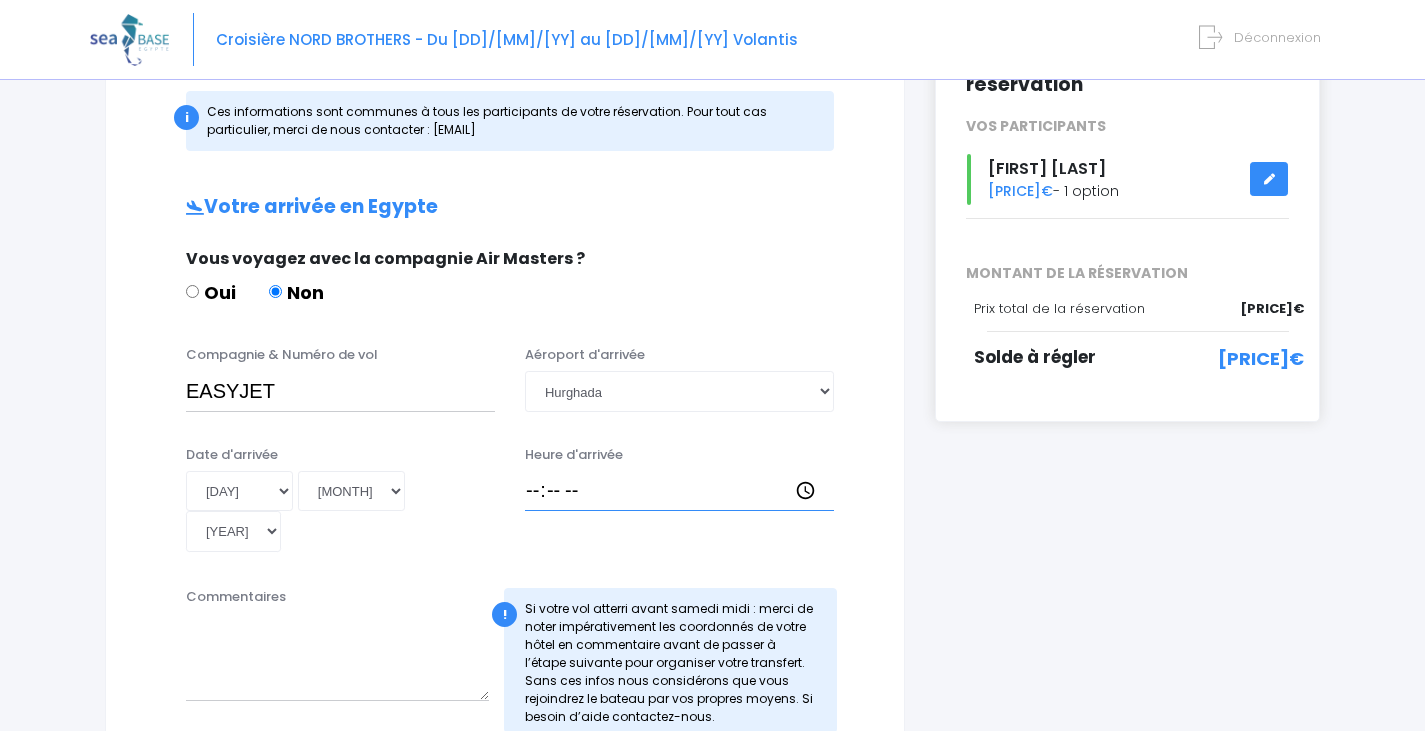 click on "Heure d'arrivée" at bounding box center [679, 491] 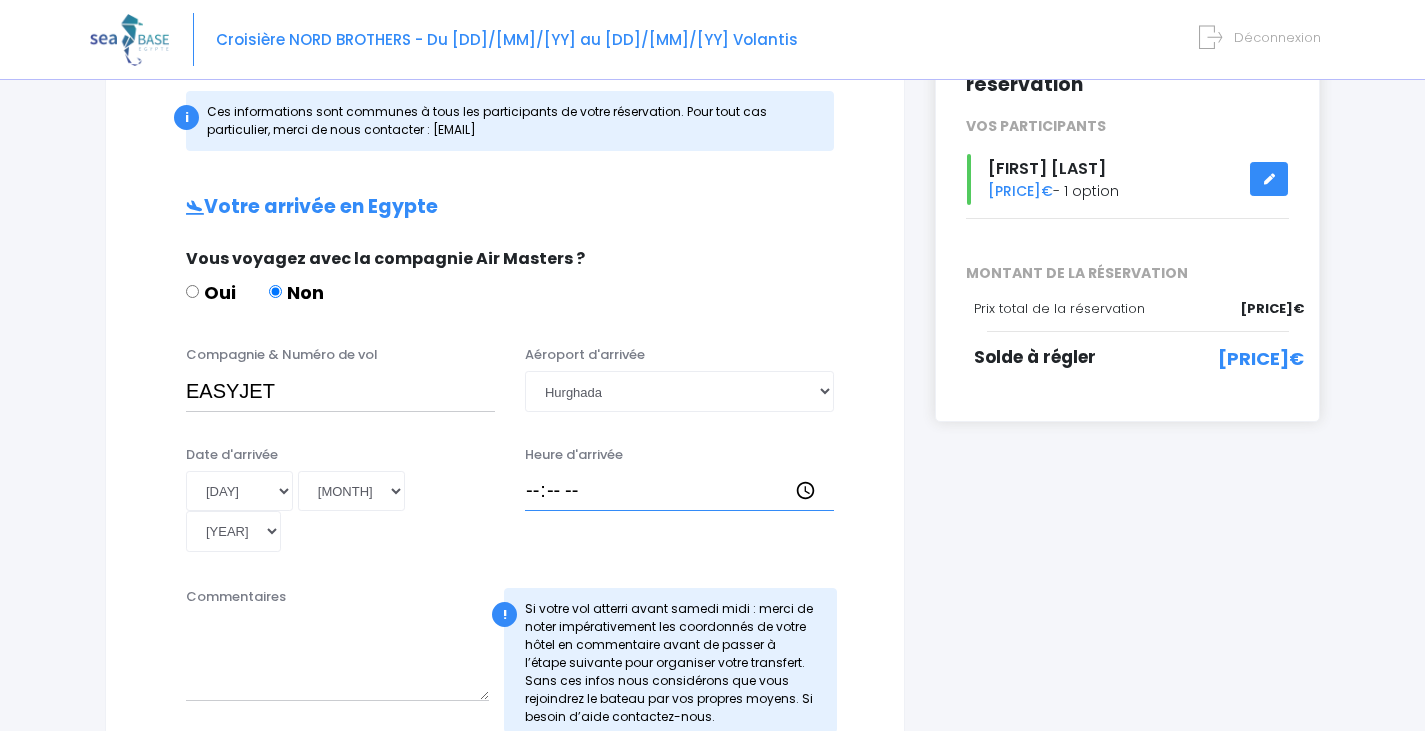 click on "Heure d'arrivée" at bounding box center (679, 491) 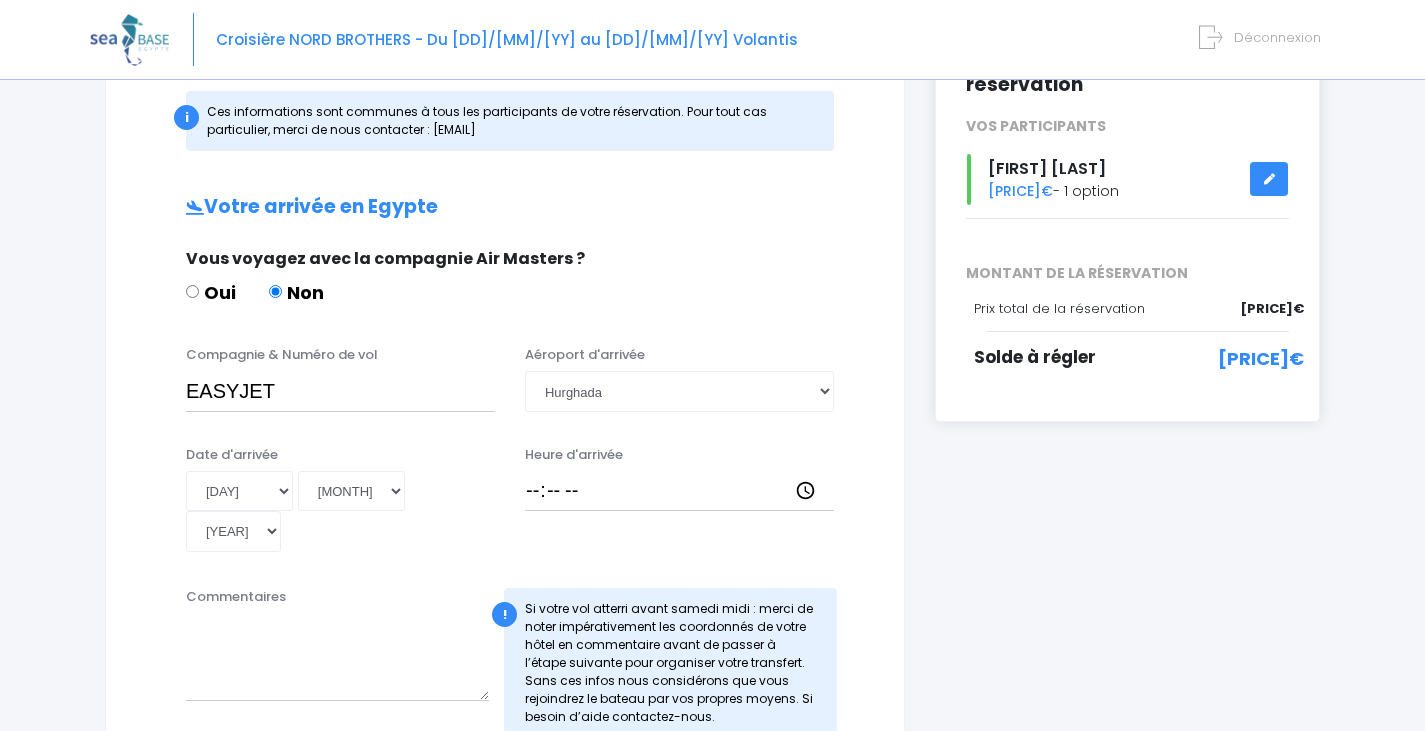 click on "Commentaires" at bounding box center (337, 619) 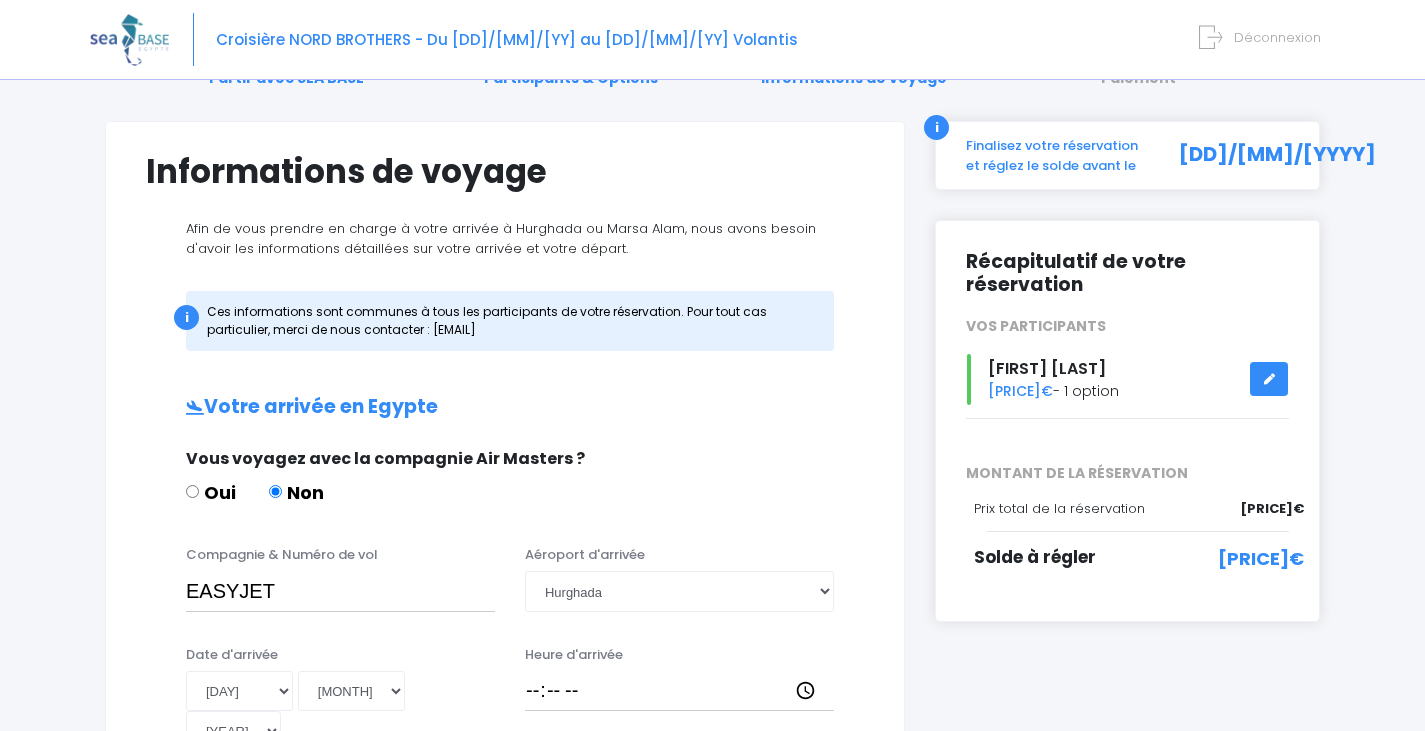 scroll, scrollTop: 300, scrollLeft: 0, axis: vertical 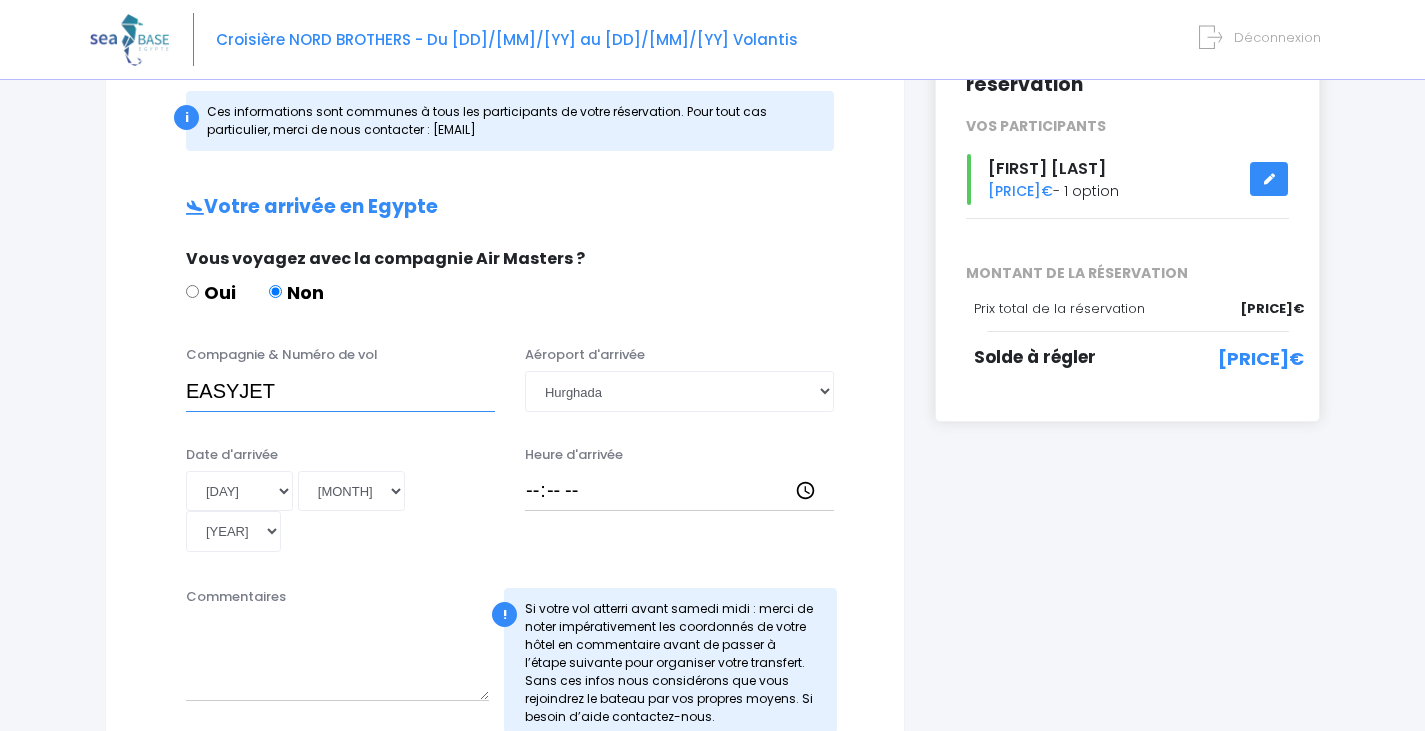 click on "EASYJET" at bounding box center (340, 391) 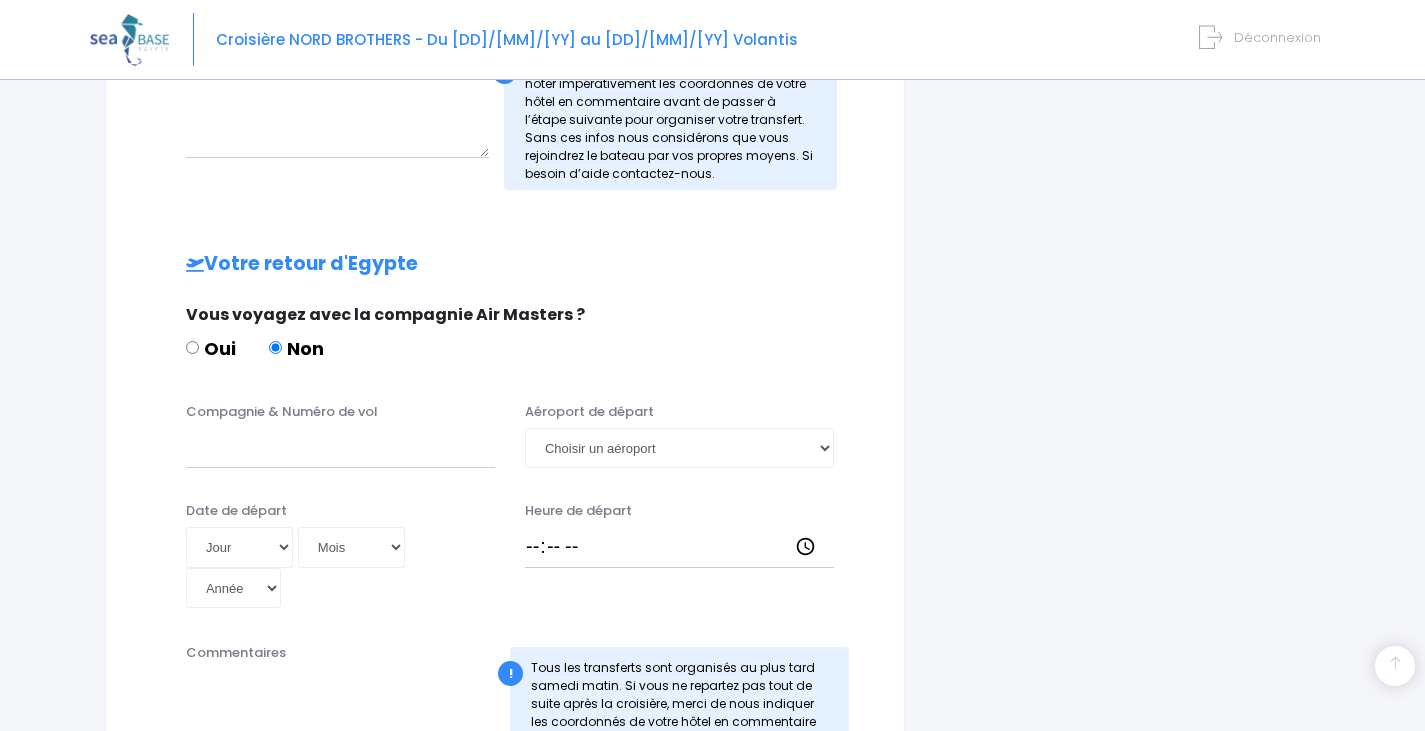 scroll, scrollTop: 500, scrollLeft: 0, axis: vertical 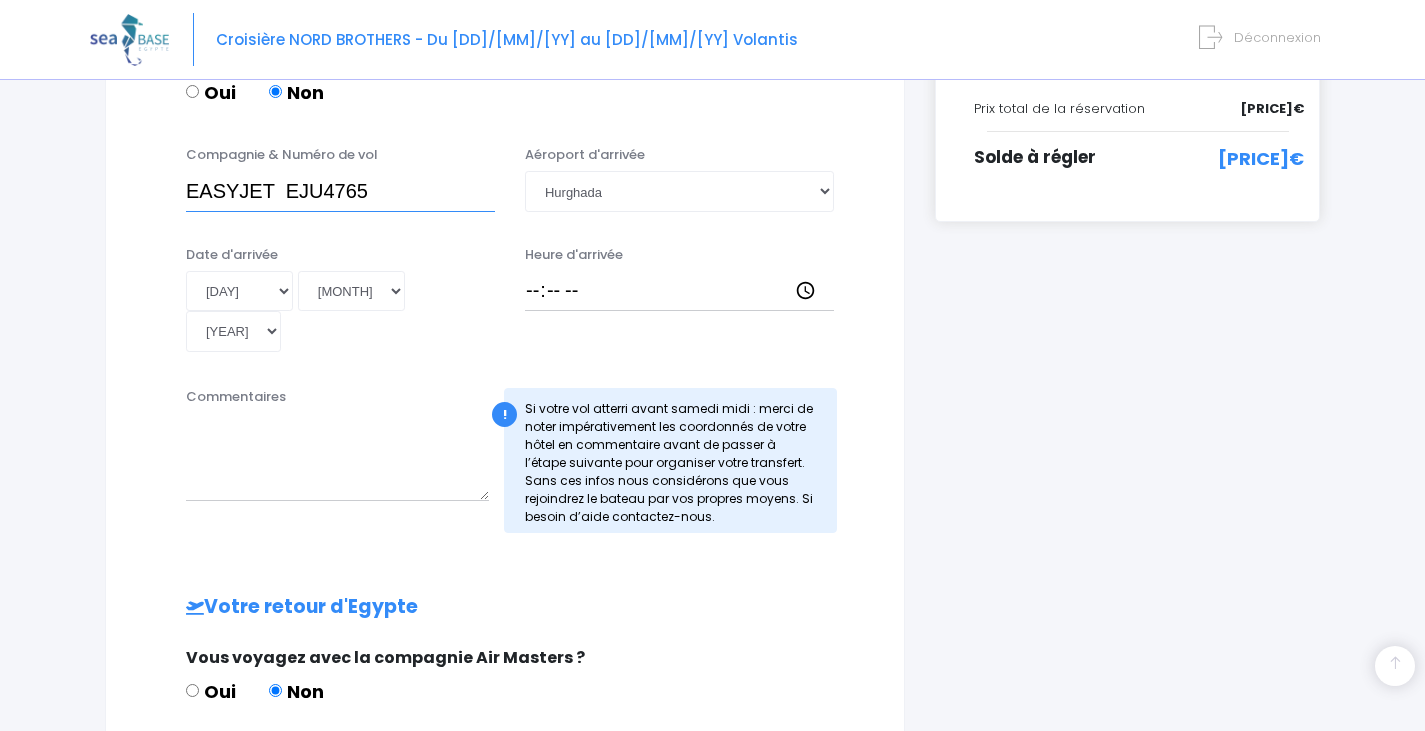 drag, startPoint x: 412, startPoint y: 191, endPoint x: 178, endPoint y: 191, distance: 234 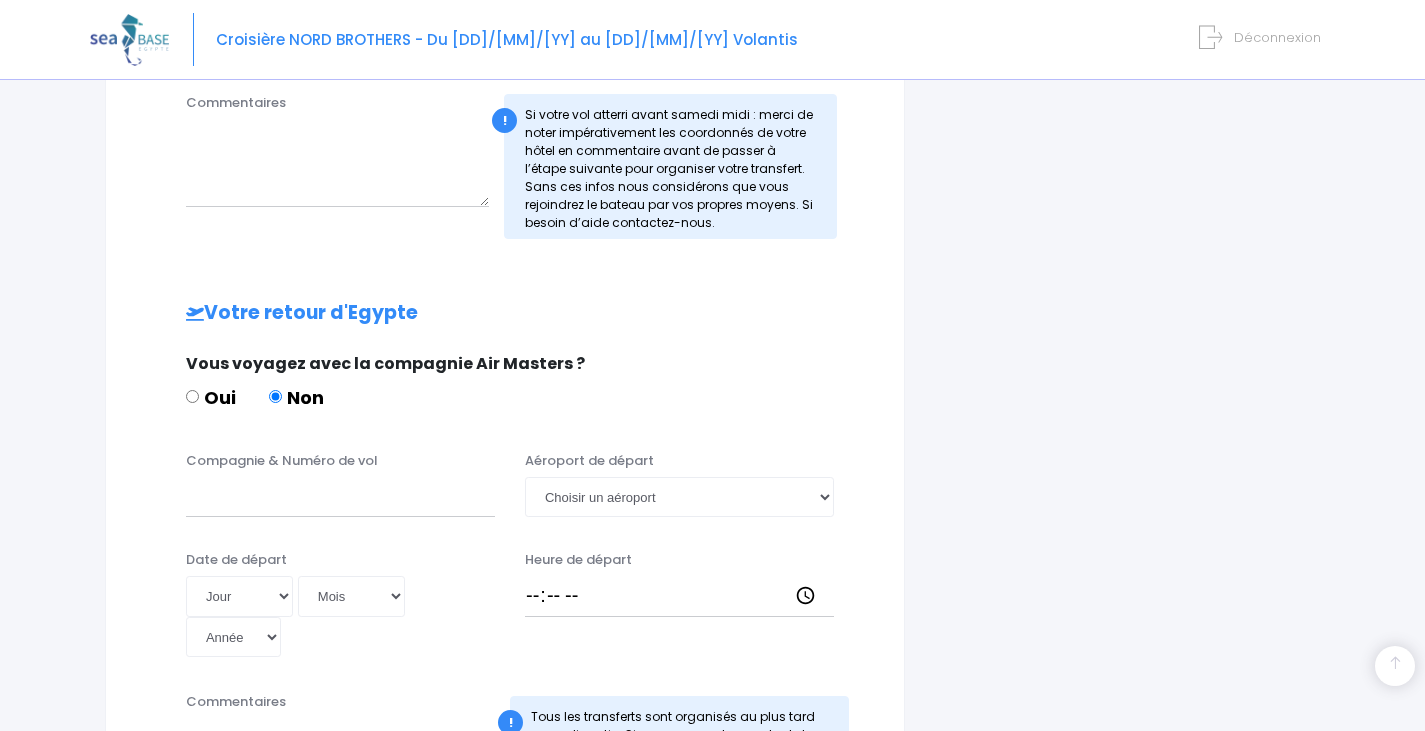 scroll, scrollTop: 800, scrollLeft: 0, axis: vertical 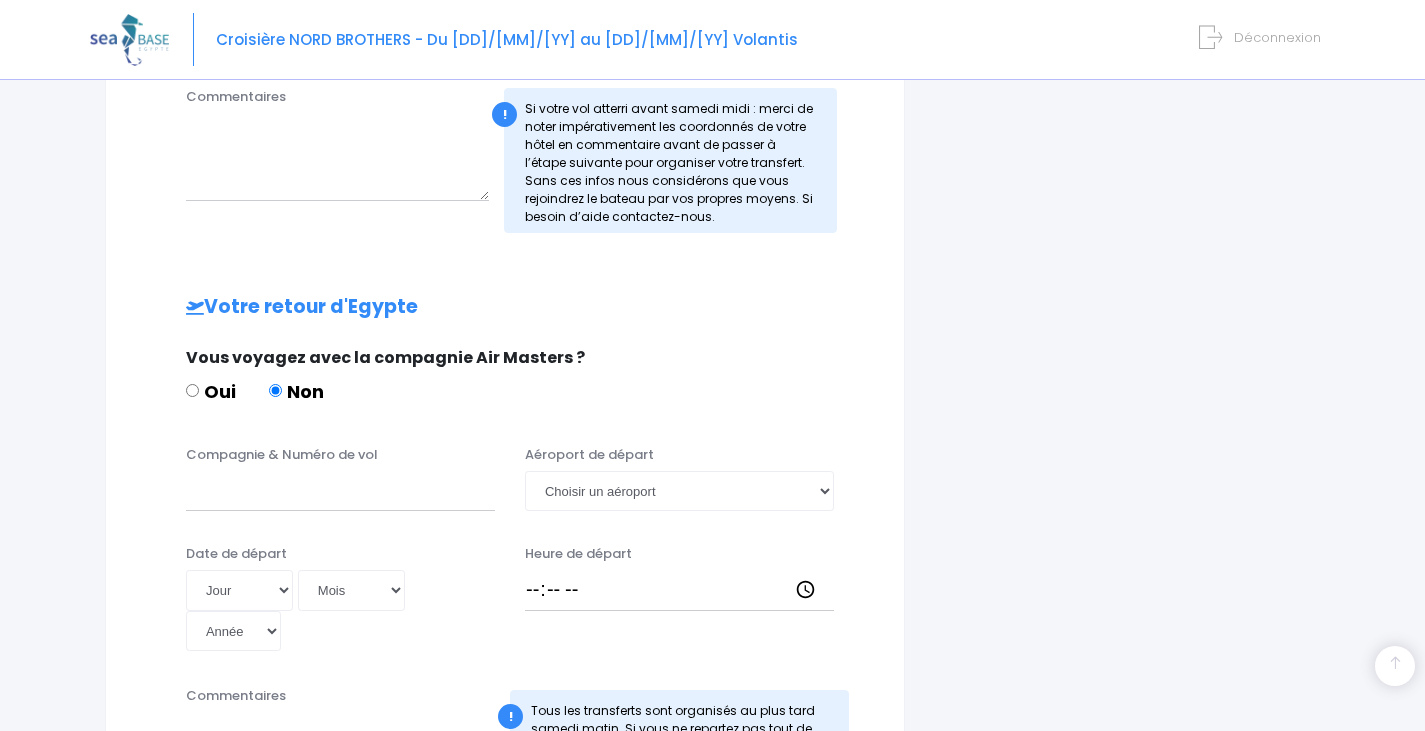 type on "EASYJET  EJU4765" 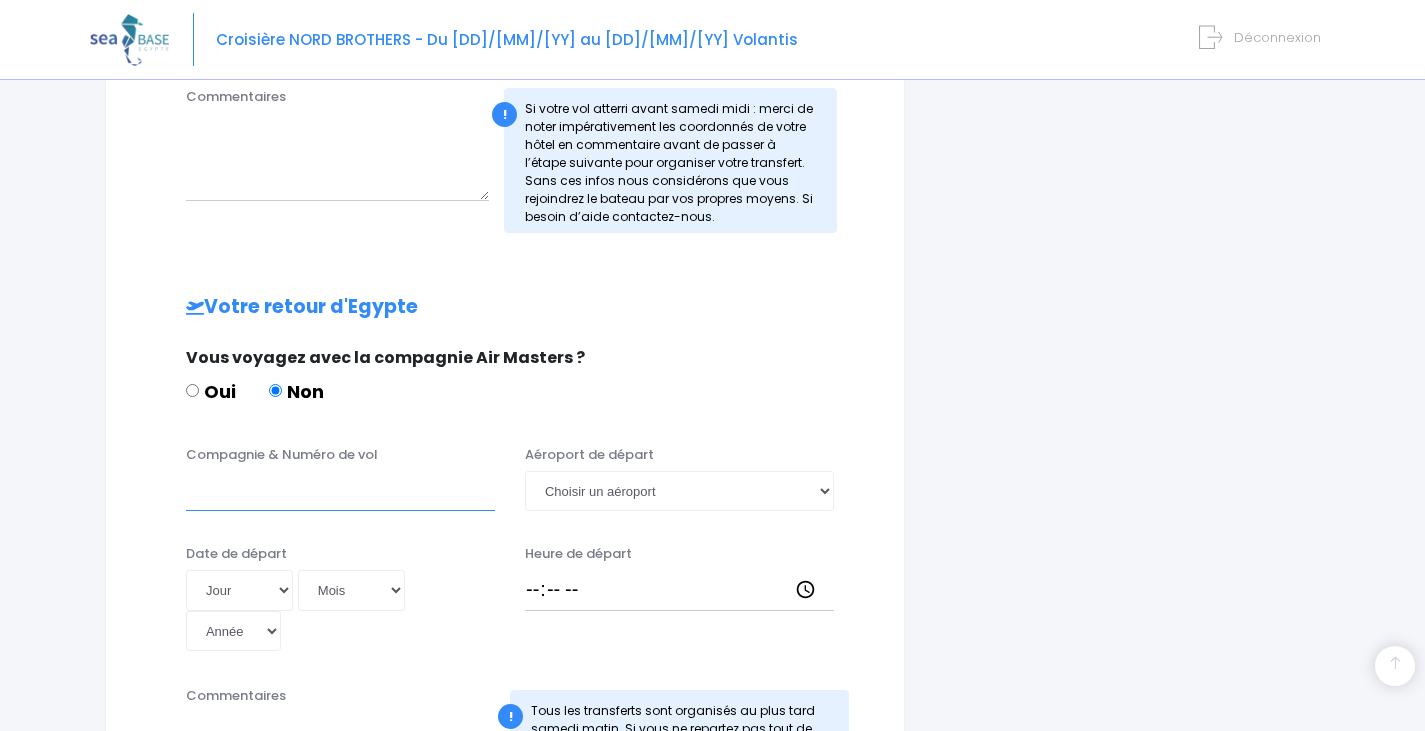 click on "Compagnie & Numéro de vol" at bounding box center (340, 450) 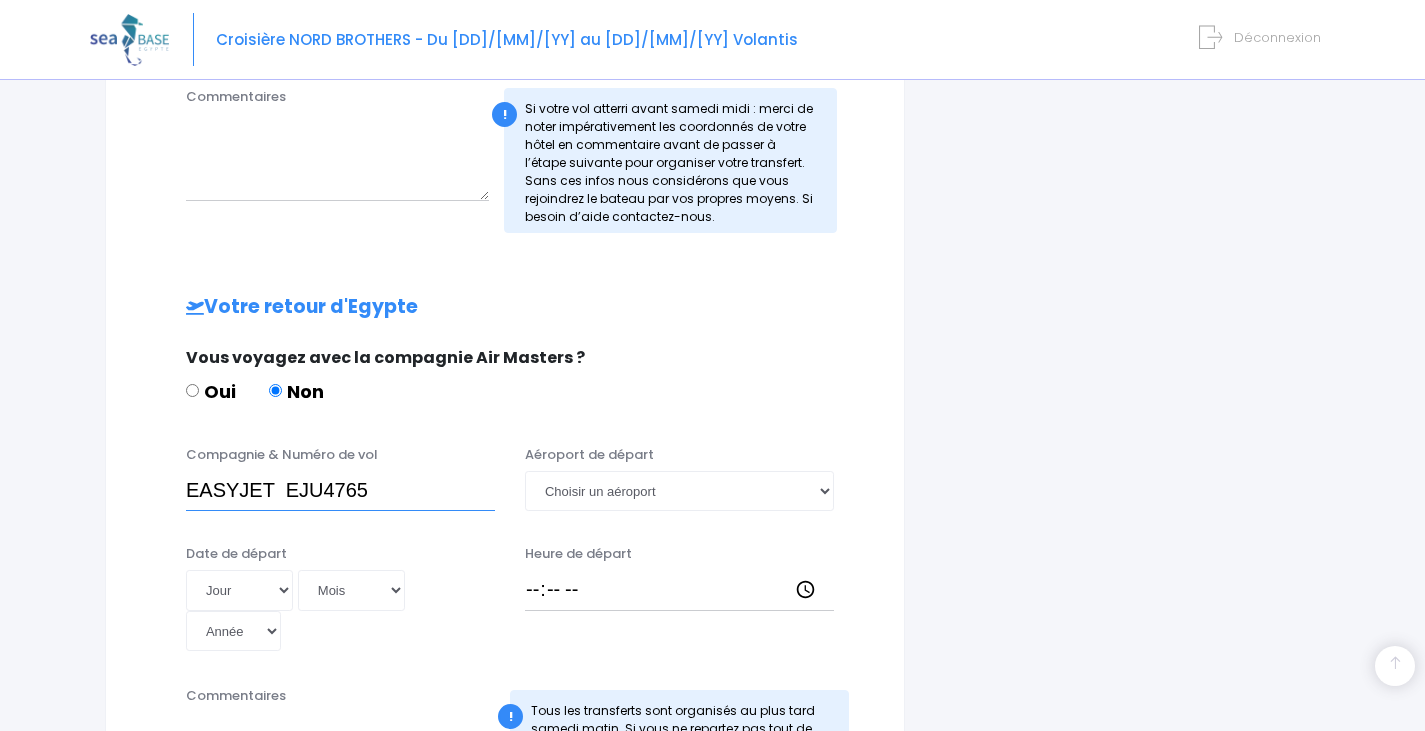 drag, startPoint x: 355, startPoint y: 443, endPoint x: 371, endPoint y: 448, distance: 16.763054 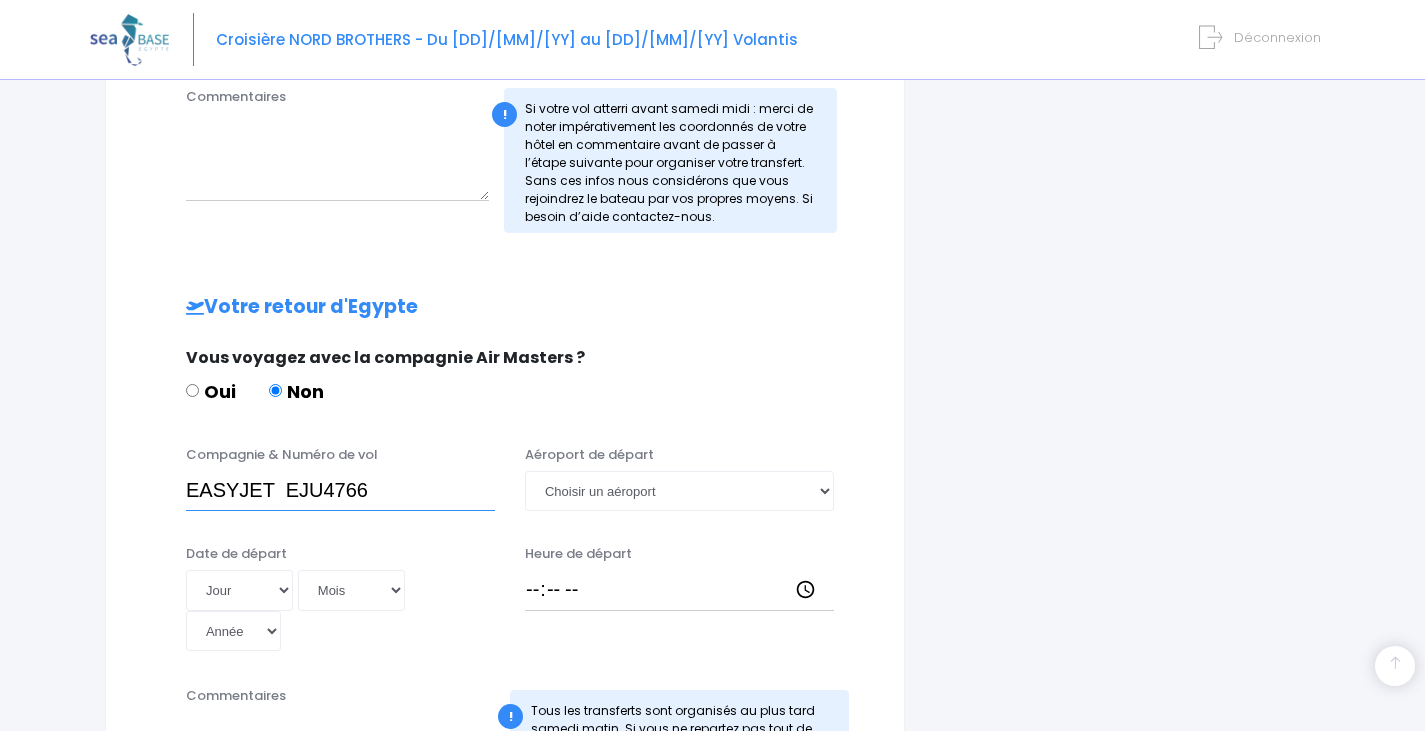 type on "EASYJET  EJU4766" 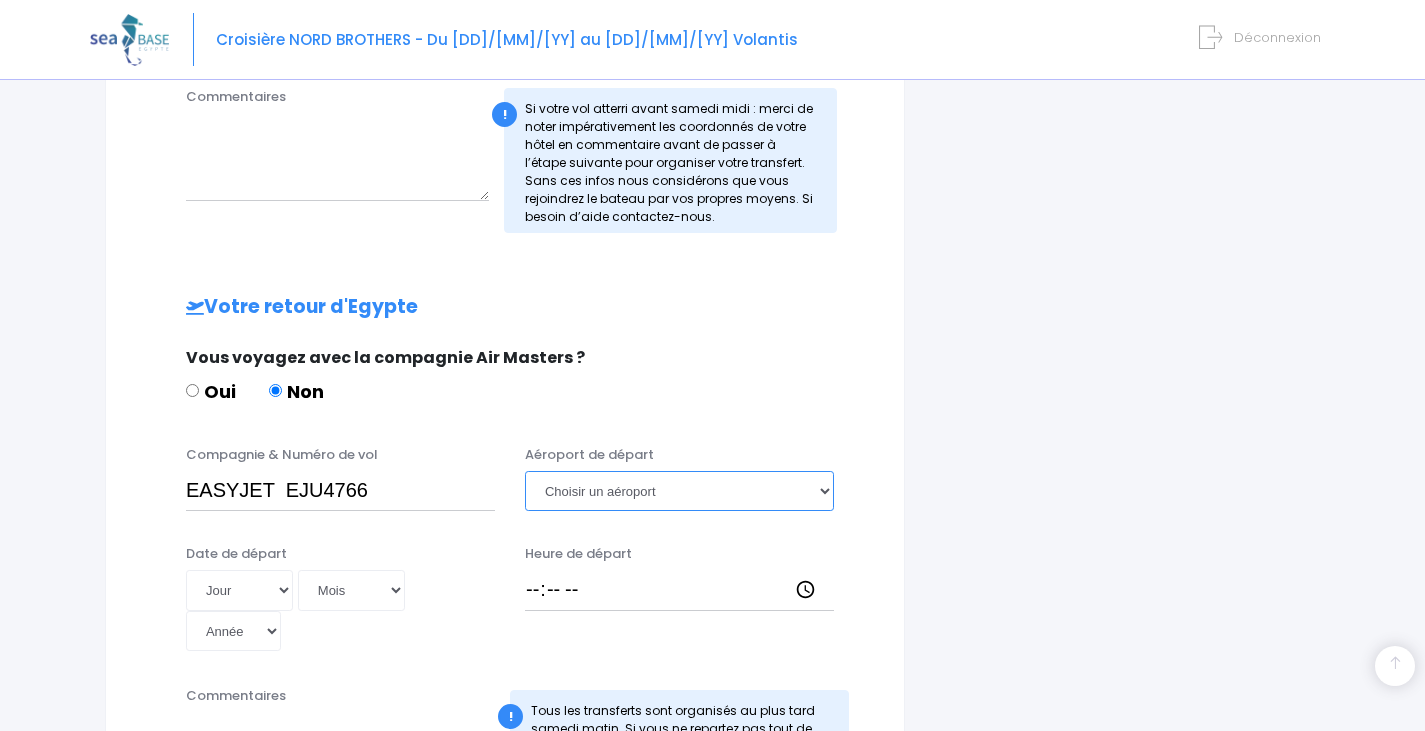 click on "Choisir un aéroport
Hurghada
Marsa Alam" at bounding box center (679, 450) 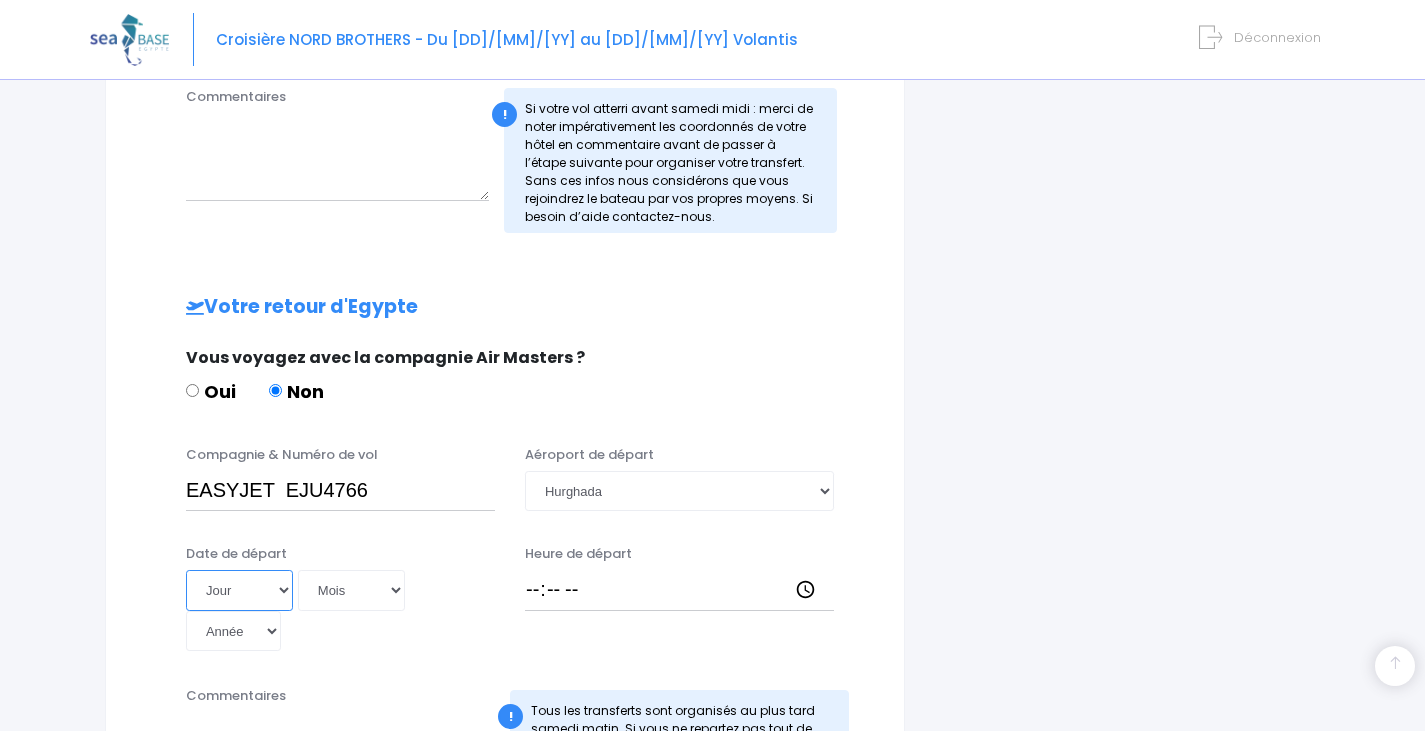 click on "Jour [DAY] [DAY] [DAY] [DAY] [DAY] [DAY] [DAY] [DAY] [DAY] [DAY] [DAY] [DAY] [DAY] [DAY] [DAY] [DAY] [DAY] [DAY] [DAY] [DAY] [DAY] [DAY] [DAY] [DAY] [DAY] [DAY] [DAY] [DAY] [DAY] [DAY] [DAY]" at bounding box center (225, 550) 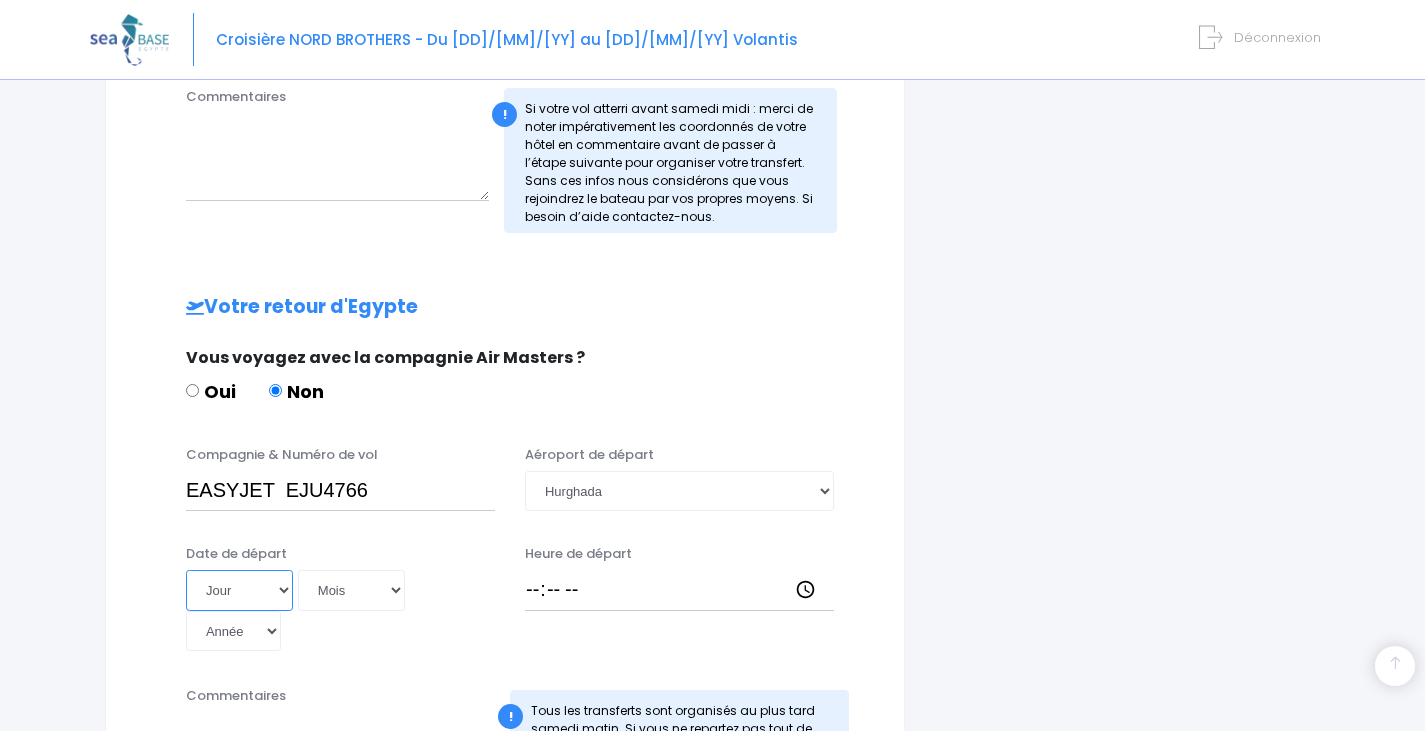 select on "20" 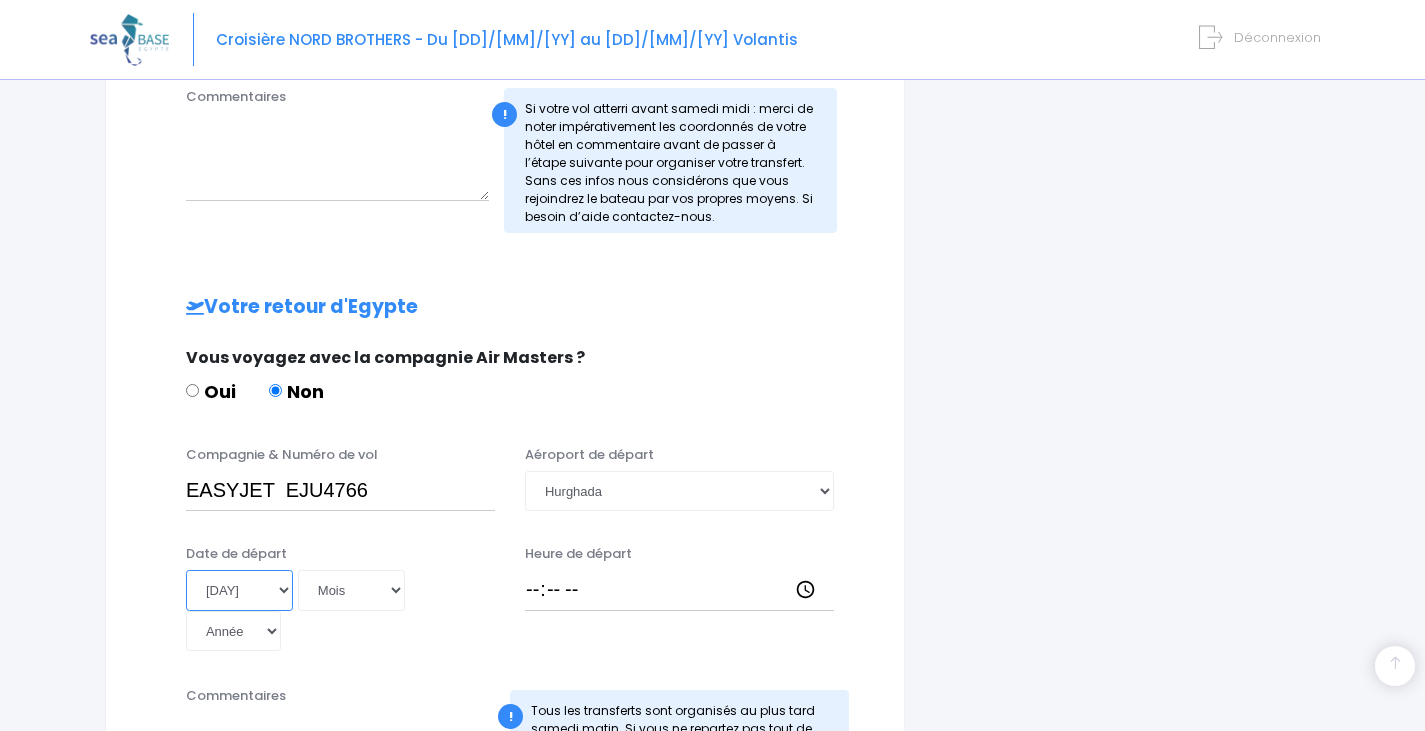 click on "Jour [DAY] [DAY] [DAY] [DAY] [DAY] [DAY] [DAY] [DAY] [DAY] [DAY] [DAY] [DAY] [DAY] [DAY] [DAY] [DAY] [DAY] [DAY] [DAY] [DAY] [DAY] [DAY] [DAY] [DAY] [DAY] [DAY] [DAY] [DAY] [DAY] [DAY] [DAY]" at bounding box center (225, 550) 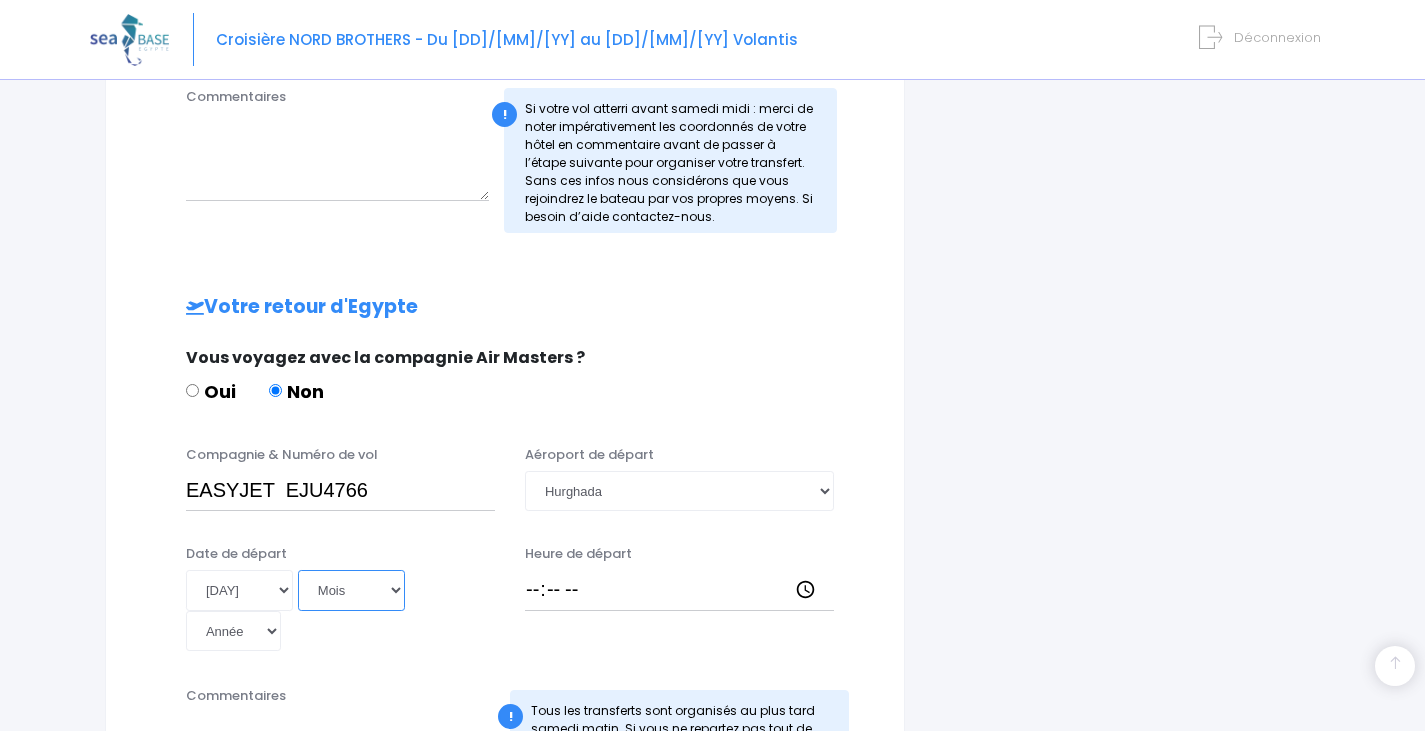 click on "Mois 01 02 03 04 05 06 07 08 09 10 11 12" at bounding box center [309, 550] 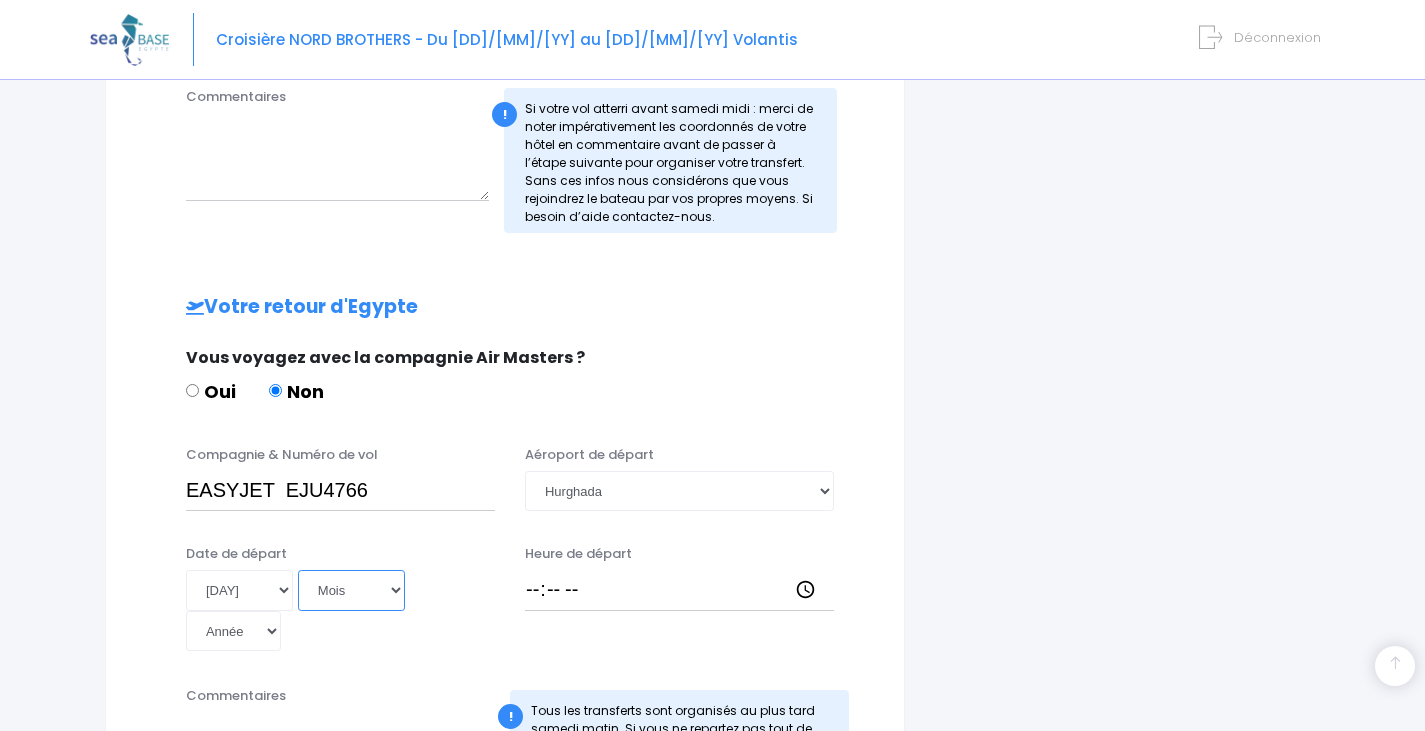 select on "09" 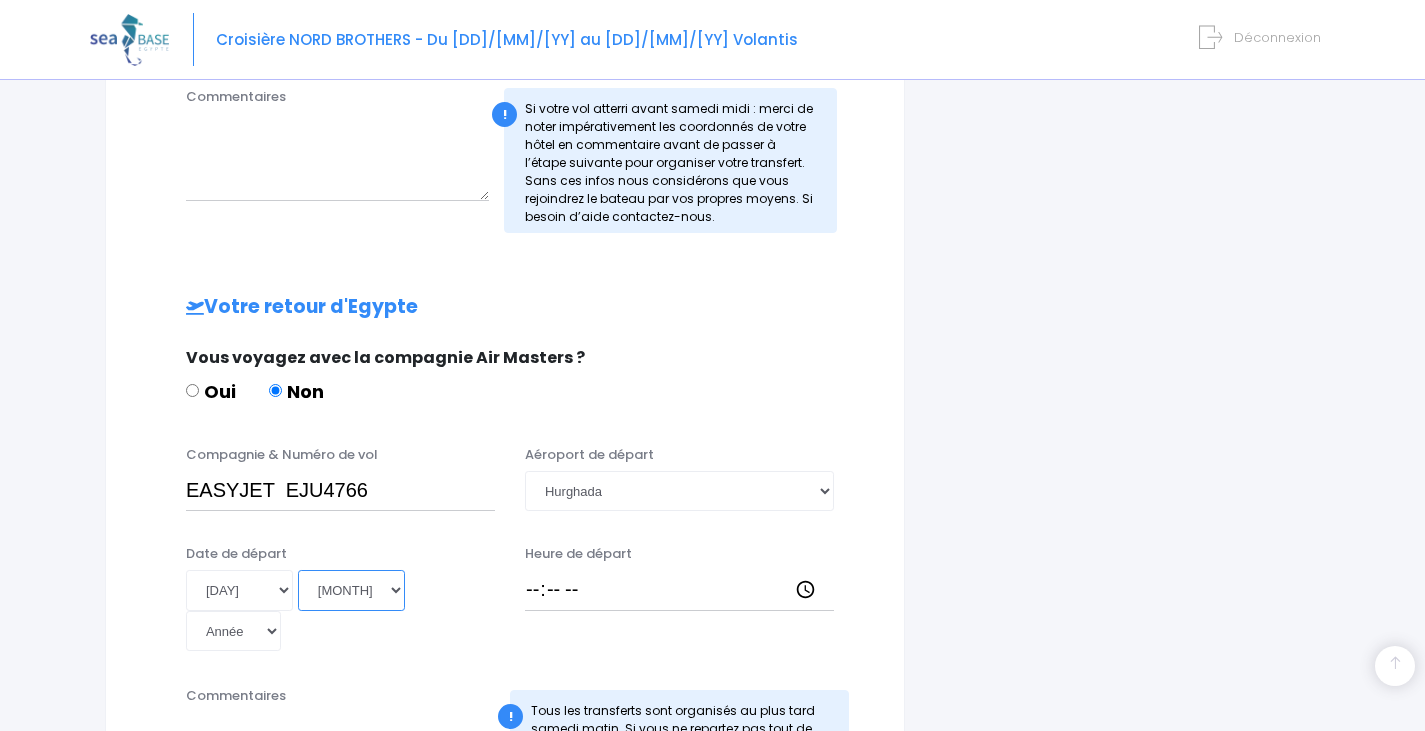 click on "Mois 01 02 03 04 05 06 07 08 09 10 11 12" at bounding box center [309, 550] 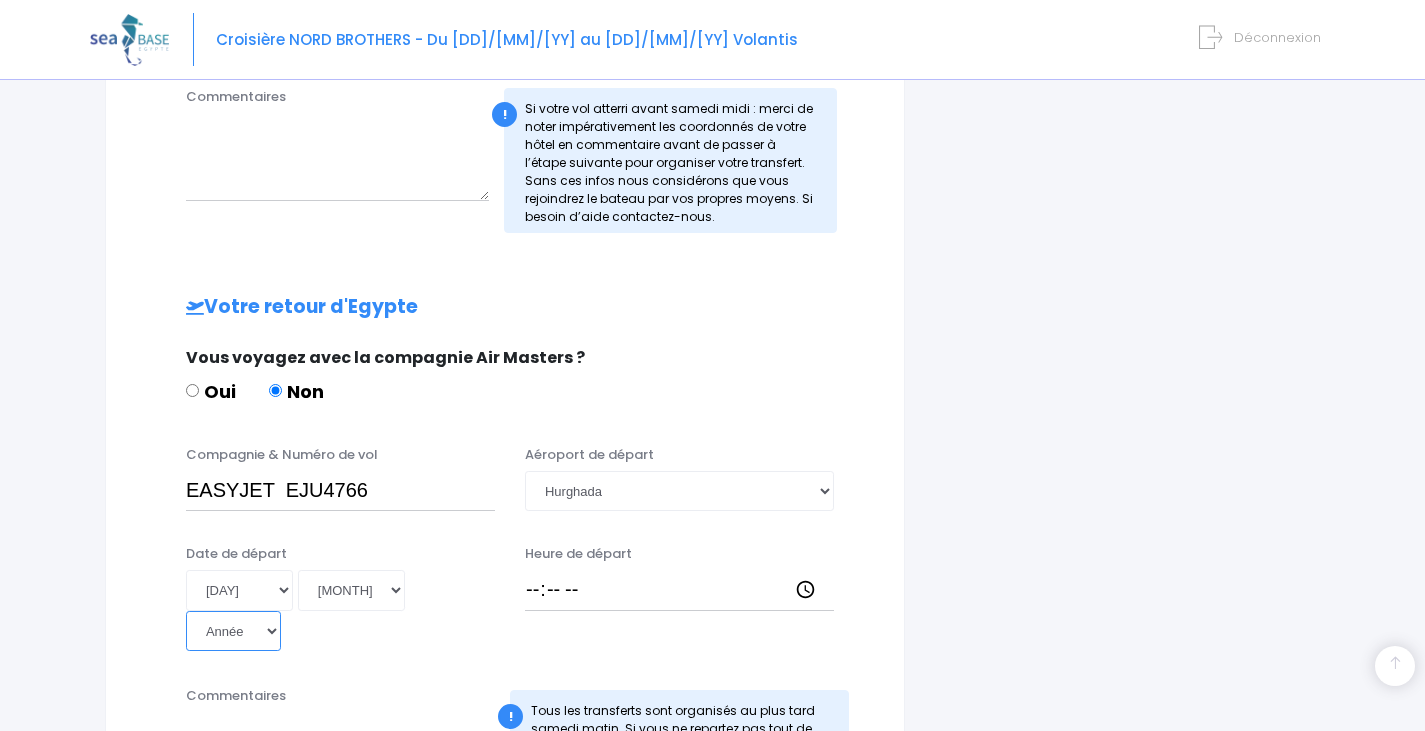 click on "Année [YEAR] [YEAR] [YEAR] [YEAR] [YEAR] [YEAR] [YEAR] [YEAR] [YEAR] [YEAR] [YEAR] [YEAR] [YEAR] [YEAR] [YEAR] [YEAR] [YEAR] [YEAR] [YEAR] [YEAR] [YEAR] [YEAR] [YEAR] [YEAR] [YEAR] [YEAR] [YEAR] [YEAR] [YEAR] [YEAR] [YEAR] [YEAR] [YEAR] [YEAR] [YEAR] [YEAR] [YEAR] [YEAR] [YEAR] [YEAR] [YEAR] [YEAR] [YEAR] [YEAR] [YEAR] [YEAR] [YEAR] [YEAR] [YEAR] [YEAR] [YEAR] [YEAR] [YEAR] [YEAR] [YEAR] [YEAR] [YEAR] [YEAR] [YEAR] [YEAR] [YEAR] [YEAR] [YEAR] [YEAR] [YEAR] [YEAR] [YEAR] [YEAR] [YEAR] [YEAR] [YEAR] [YEAR] [YEAR] [YEAR] [YEAR] [YEAR] [YEAR] [YEAR] [YEAR] [YEAR] [YEAR] [YEAR] [YEAR] [YEAR] [YEAR] [YEAR] [YEAR] [YEAR] [YEAR] [YEAR] [YEAR] [YEAR] [YEAR] [YEAR] [YEAR] [YEAR] [YEAR] [YEAR] [YEAR] [YEAR] [YEAR] [YEAR] [YEAR] [YEAR] [YEAR] [YEAR] [YEAR] [YEAR] [YEAR] [YEAR] [YEAR] [YEAR] [YEAR] [YEAR] [YEAR] [YEAR] [YEAR] [YEAR] [YEAR] [YEAR] [YEAR] [YEAR] [YEAR] [YEAR] [YEAR] [YEAR] [YEAR] [YEAR] [YEAR] [YEAR] [YEAR] [YEAR] [YEAR] [YEAR] [YEAR] [YEAR] [YEAR] [YEAR] [YEAR] [YEAR] [YEAR] [YEAR] [YEAR] [YEAR] [YEAR] [YEAR] [YEAR] [YEAR] [YEAR] [YEAR] [YEAR] [YEAR] [YEAR] [YEAR] [YEAR] [YEAR] [YEAR] [YEAR] [YEAR] [YEAR] [YEAR] [YEAR] [YEAR] [YEAR] [YEAR] [YEAR] [YEAR] [YEAR] [YEAR] [YEAR] [YEAR] [YEAR] [YEAR] [YEAR] [YEAR] [YEAR] [YEAR] [YEAR] [YEAR] [YEAR] [YEAR] [YEAR] [YEAR] [YEAR] [YEAR] [YEAR] [YEAR] [YEAR] [YEAR] [YEAR] [YEAR] [YEAR] [YEAR] [YEAR] [YEAR] [YEAR] [YEAR] [YEAR] [YEAR] [YEAR] [YEAR] [YEAR] [YEAR] [YEAR] [YEAR] [YEAR] [YEAR] [YEAR] [YEAR] [YEAR] [YEAR] [YEAR] [YEAR] [YEAR] [YEAR] [YEAR] [YEAR] [YEAR] [YEAR] [YEAR] [YEAR] [YEAR] [YEAR] [YEAR] [YEAR] [YEAR] [YEAR] [YEAR] [YEAR] [YEAR] [YEAR] [YEAR] [YEAR] [YEAR] [YEAR] [YEAR] [YEAR] [YEAR] [YEAR] [YEAR] [YEAR] [YEAR] [YEAR] [YEAR] [YEAR] [YEAR] [YEAR] [YEAR] [YEAR] [YEAR] [YEAR] [YEAR] [YEAR] [YEAR] [YEAR] [YEAR] [YEAR] [YEAR] [YEAR] [YEAR] [YEAR] [YEAR] [YEAR] [YEAR] [YEAR] [YEAR] [YEAR] [YEAR] [YEAR] [YEAR] [YEAR] [YEAR] [YEAR] [YEAR] [YEAR] [YEAR] [YEAR] [YEAR] [YEAR] [YEAR] [YEAR] [YEAR] [YEAR] [YEAR] [YEAR] [YEAR] [YEAR] [YEAR] [YEAR] [YEAR] [YEAR] [YEAR] [YEAR] [YEAR] [YEAR] [YEAR] [YEAR] [YEAR] [YEAR] [YEAR] [YEAR] [YEAR] [YEAR] [YEAR] [YEAR] [YEAR] [YEAR] [YEAR] [YEAR] [YEAR] [YEAR] [YEAR] [YEAR] [YEAR] [YEAR] [YEAR] [YEAR] [YEAR] [YEAR] [YEAR] [YEAR] [YEAR] [YEAR] [YEAR] [YEAR] [YEAR] [YEAR] [YEAR] [YEAR] [YEAR] [YEAR] [YEAR] [YEAR] [YEAR] [YEAR] [YEAR] [YEAR] [YEAR] [YEAR] [YEAR] [YEAR] [YEAR] [YEAR] [YEAR] [YEAR] [YEAR] [YEAR] [YEAR] [YEAR] [YEAR] [YEAR] [YEAR] [YEAR] [YEAR] [YEAR] [YEAR] [YEAR] [YEAR] [YEAR] [YEAR] [YEAR] [YEAR] [YEAR] [YEAR] [YEAR] [YEAR] [YEAR] [YEAR] [YEAR] [YEAR] [YEAR] [YEAR] [YEAR] [YEAR] [YEAR] [YEAR] [YEAR] [YEAR] [YEAR] [YEAR] [YEAR] [YEAR] [YEAR] [YEAR] [YEAR] [YEAR] [YEAR] [YEAR] [YEAR] [YEAR] [YEAR] [YEAR] [YEAR] [YEAR] [YEAR] [YEAR] [YEAR] [YEAR] [YEAR] [YEAR] [YEAR] [YEAR] [YEAR] [YEAR] [YEAR] [YEAR] [YEAR] [YEAR] [YEAR] [YEAR] [YEAR] [YEAR] [YEAR] [YEAR] [YEAR] [YEAR] [YEAR] [YEAR] [YEAR] [YEAR] [YEAR] [YEAR] [YEAR] [YEAR] [YEAR] [YEAR] [YEAR] [YEAR] [YEAR] [YEAR] [YEAR] [YEAR] [YEAR] [YEAR] [YEAR] [YEAR] [YEAR] [YEAR] [YEAR] [YEAR] [YEAR] [YEAR] [YEAR] [YEAR] [YEAR] [YEAR] [YEAR] [YEAR] [YEAR] [YEAR] [YEAR] [YEAR] [YEAR] [YEAR] [YEAR] [YEAR] [YEAR] [YEAR] [YEAR] [YEAR] [YEAR] [YEAR] [YEAR] [YEAR] [YEAR] [YEAR] [YEAR] [YEAR] [YEAR] [YEAR] [YEAR] [YEAR] [YEAR] [YEAR] [YEAR] [YEAR] [YEAR] [YEAR] [YEAR] [YEAR] [YEAR] [YEAR] [YEAR] [YEAR] [YEAR] [YEAR] [YEAR] [YEAR] [YEAR] [YEAR] [YEAR] [YEAR] [YEAR] [YEAR] [YEAR] [YEAR] [YEAR] [YEAR] [YEAR] [YEAR] [YEAR] [YEAR] [YEAR] [YEAR] [YEAR] [YEAR] [YEAR] [YEAR] [YEAR] [YEAR] [YEAR] [YEAR] [YEAR] [YEAR] [YEAR] [YEAR] [YEAR] [YEAR] [YEAR] [YEAR] [YEAR] [YEAR] [YEAR] [YEAR] [YEAR] [YEAR] [YEAR] [YEAR] [YEAR] [YEAR] [YEAR] [YEAR] [YEAR] [YEAR] [YEAR] [YEAR] [YEAR] [YEAR] [YEAR] [YEAR] [YEAR] [YEAR] [YEAR] [YEAR] [YEAR] [YEAR] [YEAR] [YEAR] [YEAR] [YEAR] [YEAR] [YEAR] [YEAR] [YEAR] [YEAR] [YEAR] [YEAR] [YEAR] [YEAR] [YEAR] [YEAR] [YEAR] [YEAR] [YEAR] [YEAR] [YEAR] [YEAR] [YEAR] [YEAR] [YEAR] [YEAR] [YEAR] [YEAR] [YEAR] [YEAR] [YEAR] [YEAR] [YEAR] [YEAR] [YEAR] [YEAR] [YEAR] [YEAR] [YEAR] [YEAR] [YEAR] [YEAR] [YEAR] [YEAR] [YEAR] [YEAR] [YEAR] [YEAR] [YEAR] [YEAR] [YEAR] [YEAR] [YEAR] [YEAR] [YEAR] [YEAR] [YEAR] [YEAR] [YEAR] [YEAR] [YEAR] [YEAR] [YEAR] [YEAR] [YEAR] [YEAR] [YEAR] [YEAR] [YEAR] [YEAR] [YEAR] [YEAR] [YEAR] [YEAR] [YEAR] [YEAR] [YEAR] [YEAR] [YEAR] [YEAR] [YEAR] [YEAR] [YEAR] [YEAR] [YEAR] [YEAR] [YEAR] [YEAR] [YEAR] [YEAR] [YEAR] [YEAR] [YEAR] [YEAR] [YEAR] [YEAR] [YEAR] [YEAR] [YEAR] [YEAR] [YEAR] [YEAR] [YEAR] [YEAR] [YEAR] [YEAR] [YEAR] [YEAR] [YEAR] [YEAR] [YEAR] [YEAR] [YEAR] [YEAR] [YEAR] [YEAR] [YEAR] [YEAR] [YEAR] [YEAR] [YEAR] [YEAR] [YEAR] [YEAR] [YEAR] [YEAR] [YEAR] [YEAR] [YEAR] [YEAR] [YEAR] [YEAR] [YEAR] [YEAR] [YEAR] [YEAR] [YEAR] [YEAR] [YEAR] [YEAR] [YEAR] [YEAR] [YEAR] [YEAR] [YEAR] [YEAR] [YEAR] [YEAR] [YEAR] [YEAR] [YEAR] [YEAR] [YEAR] [YEAR] [YEAR] [YEAR] [YEAR] [YEAR] [YEAR] [YEAR] [YEAR] [YEAR] [YEAR] [YEAR] [YEAR] [YEAR] [YEAR] [YEAR] [YEAR] [YEAR] [YEAR] [YEAR] [YEAR] [YEAR] [YEAR] [YEAR] [YEAR] [YEAR] [YEAR] [YEAR] [YEAR] [YEAR] [YEAR] [YEAR] [YEAR] [YEAR] [YEAR] [YEAR] [YEAR] [YEAR] [YEAR] [YEAR] [YEAR] [YEAR] [YEAR] [YEAR] [YEAR] [YEAR] [YEAR] [YEAR] [YEAR] [YEAR] [YEAR] [YEAR] [YEAR] [YEAR] [YEAR] [YEAR] [YEAR] [YEAR] [YEAR] [YEAR] [YEAR] [YEAR] [YEAR] [YEAR] [YEAR] [YEAR] [YEAR] [YEAR] [YEAR] [YEAR] [YEAR] [YEAR] [YEAR] [YEAR] [YEAR] [YEAR] [YEAR] [YEAR] [YEAR] [YEAR] [YEAR] [YEAR] [YEAR] [YEAR] [YEAR] [YEAR] [YEAR] [YEAR] [YEAR] [YEAR] [YEAR] [YEAR] [YEAR] [YEAR] [YEAR] [YEAR] [YEAR] [YEAR] [YEAR] [YEAR] [YEAR] [YEAR] [YEAR] [YEAR] [YEAR] [YEAR] [YEAR] [YEAR] [YEAR] [YEAR] [YEAR] [YEAR] [YEAR] [YEAR] [YEAR] [YEAR] [YEAR] [YEAR] [YEAR] [YEAR] [YEAR] [YEAR] [YEAR] [YEAR] [YEAR] [YEAR] [YEAR] [YEAR] [YEAR] [YEAR] [YEAR] [YEAR] [YEAR] [YEAR] [YEAR] [YEAR] [YEAR] [YEAR] [YEAR] [YEAR] [YEAR] [YEAR] [YEAR] [YEAR] [YEAR] [YEAR] [YEAR] [YEAR] [YEAR] [YEAR] [YEAR] [YEAR] [YEAR] [YEAR] [YEAR] [YEAR] [YEAR] [YEAR] [YEAR] [YEAR] [YEAR] [YEAR] [YEAR] [YEAR] [YEAR] [YEAR] [YEAR] [YEAR] [YEAR] [YEAR] [YEAR] [YEAR] [YEAR] [YEAR] [YEAR] [YEAR] [YEAR] [YEAR] [YEAR] [YEAR] [YEAR] [YEAR] [YEAR] [YEAR] [YEAR] [YEAR] [YEAR] [YEAR] [YEAR] [YEAR] [YEAR] [YEAR] [YEAR] [YEAR] [YEAR] [YEAR] [YEAR] [YEAR] [YEAR] [YEAR] [YEAR] [YEAR] [YEAR] [YEAR] [YEAR] [YEAR] [YEAR] [YEAR] [YEAR] [YEAR] [YEAR] [YEAR] [YEAR] [YEAR] [YEAR] [YEAR] [YEAR] [YEAR] [YEAR] [YEAR] [YEAR] [YEAR] [YEAR] [YEAR] [YEAR] [YEAR] [YEAR] [YEAR] [YEAR] [YEAR] [YEAR] [YEAR] [YEAR] [YEAR] [YEAR] [YEAR] [YEAR] [YEAR] [YEAR] [YEAR] [YEAR] [YEAR] [YEAR] [YEAR] [YEAR] [YEAR] [YEAR] [YEAR] [YEAR] [YEAR] [YEAR] [YEAR] [YEAR] [YEAR] [YEAR] [YEAR] [YEAR] [YEAR] [YEAR] [YEAR] [YEAR] [YEAR] [YEAR] [YEAR] [YEAR] [YEAR] [YEAR] [YEAR] [YEAR] [YEAR] [YEAR] [YEAR] [YEAR] [YEAR] [YEAR] [YEAR] [YEAR] [YEAR] [YEAR] [YEAR] [YEAR] [YEAR] [YEAR] [YEAR] [YEAR] [YEAR] [YEAR] [YEAR] [YEAR] [YEAR] [YEAR] [YEAR] [YEAR] [YEAR] [YEAR] [YEAR] [YEAR] [YEAR] [YEAR] [YEAR] [YEAR] [YEAR] [YEAR] [YEAR] [YEAR] [YEAR] [YEAR] [YEAR] [YEAR] [YEAR] [YEAR] [YEAR] [YEAR] [YEAR] [YEAR] [YEAR] [YEAR] [YEAR] [YEAR] [YEAR] [YEAR] [YEAR] [YEAR] [YEAR] [YEAR] [YEAR] [YEAR] [YEAR] [YEAR] [YEAR] [YEAR] [YEAR] [YEAR] [YEAR] [YEAR] [YEAR] [YEAR] [YEAR] [YEAR] [YEAR] [YEAR] [YEAR] [YEAR] [YEAR] [YEAR] [YEAR] [YEAR] [YEAR] [YEAR] [YEAR] [YEAR] [YEAR] [YEAR] [YEAR] [YEAR] [YEAR] [YEAR] [YEAR] [YEAR] [YEAR] [YEAR] [YEAR] [YEAR] [YEAR] [YEAR] [YEAR] [YEAR] [YEAR] [YEAR] [YEAR] [YEAR] [YEAR] [YEAR] [YEAR] [YEAR] [YEAR] [YEAR] [YEAR] [YEAR] [YEAR] [YEAR] [YEAR] [YEAR] [YEAR] [YEAR] [YEAR] [YEAR] [YEAR] [YEAR] [YEAR] [YEAR] [YEAR] [YEAR] [YEAR] [YEAR] [YEAR] [YEAR] [YEAR] [YEAR] [YEAR] [YEAR] [YEAR] [YEAR] [YEAR] [YEAR] [YEAR] [YEAR] [YEAR] [YEAR] [YEAR] [YEAR] [YEAR] [YEAR] [YEAR] [YEAR] [YEAR] [YEAR] [YEAR] [YEAR] [YEAR] [YEAR] [YEAR] [YEAR] [YEAR] [YEAR] [YEAR] [YEAR] [YEAR] [YEAR] [YEAR] [YEAR] [YEAR] [YEAR] [YEAR] [YEAR] [YEAR] [YEAR] [YEAR] [YEAR] [YEAR] [YEAR] [YEAR] [YEAR] [YEAR] [YEAR] [YEAR] [YEAR] [YEAR] [YEAR] [YEAR] [YEAR] [YEAR] [YEAR] [YEAR] [YEAR] [YEAR] [YEAR] [YEAR] [YEAR] [YEAR] [YEAR] [YEAR] [YEAR] [YEAR] [YEAR] [YEAR] [YEAR] [YEAR] [YEAR] [YEAR] [YEAR] [YEAR] [YEAR] [YEAR] [YEAR] [YEAR] [YEAR] [YEAR] [YEAR] [YEAR] [YEAR] [YEAR] [YEAR] [YEAR] [YEAR] [YEAR] [YEAR] [YEAR] [YEAR] [YEAR] [YEAR] [YEAR] [YEAR] [YEAR] [YEAR] [YEAR] [YEAR] [YEAR] [YEAR] [YEAR] [YEAR] [YEAR] [YEAR] [YEAR] [YEAR] [YEAR] [YEAR] [YEAR] [YEAR] [YEAR] [YEAR] [YEAR] [YEAR] [YEAR] [YEAR] [YEAR] [YEAR] [YEAR] [YEAR] [YEAR] [YEAR] [YEAR] [YEAR] [YEAR] [YEAR] [YEAR] [YEAR] [YEAR] [YEAR] [YEAR] [YEAR] [YEAR] [YEAR] [YEAR] [YEAR] [YEAR] [YEAR] [YEAR] [YEAR] [YEAR] [YEAR] [YEAR] [YEAR] [YEAR] [YEAR] [YEAR] [YEAR] [YEAR] [YEAR] [YEAR] [YEAR] [YEAR] [YEAR] [YEAR] [YEAR] [YEAR] [YEAR] [YEAR] [YEAR] [YEAR] [YEAR] [YEAR] [YEAR] [YEAR] [YEAR] [YEAR] [YEAR] [YEAR] [YEAR] [YEAR] [YEAR] [YEAR] [YEAR] [YEAR] [YEAR] [YEAR] [YEAR] [YEAR] [YEAR] [YEAR] [YEAR] [YEAR] [YEAR] [YEAR] [YEAR] [YEAR] [YEAR] [YEAR] [YEAR] [YEAR] [YEAR] [YEAR] [YEAR] [YEAR] [YEAR] [YEAR] [YEAR] [YEAR] [YEAR] [YEAR] [YEAR] [YEAR] [YEAR] [YEAR] [YEAR] [YEAR] [YEAR] [YEAR] [YEAR] [YEAR] [YEAR] [YEAR] [YEAR] [YEAR] [YEAR] [YEAR] [YEAR] [YEAR] [YEAR] [YEAR] [YEAR] [YEAR] [YEAR] [YEAR] [YEAR] [YEAR] [YEAR] [YEAR] [YEAR] [YEAR] [YEAR] [YEAR] [YEAR] [YEAR] [YEAR] [YEAR] [YEAR] [YEAR] [YEAR] [YEAR] [YEAR] [YEAR] [YEAR] [YEAR] [YEAR] [YEAR] [YEAR] [YEAR] [YEAR] [YEAR] [YEAR] [YEAR] [YEAR] [YEAR] [YEAR] [YEAR] [YEAR] [YEAR] [YEAR] [YEAR] [YEAR] [YEAR] [YEAR] [YEAR] [YEAR] [YEAR] [YEAR] [YEAR] [YEAR] [YEAR] [YEAR] [YEAR] [YEAR] [YEAR] [YEAR] [YEAR] [YEAR] [YEAR] [YEAR] [YEAR] [YEAR] [YEAR] [YEAR] [YEAR] [YEAR] [YEAR] [YEAR] [YEAR] [YEAR] [YEAR] [YEAR] [YEAR] [YEAR] [YEAR] [YEAR] [YEAR] [YEAR] [YEAR] [YEAR] [YEAR] [YEAR] [YEAR] [YEAR] [YEAR] [YEAR] [YEAR] [YEAR] [YEAR] [YEAR] [YEAR] [YEAR] [YEAR] [YEAR] [YEAR] [YEAR] [YEAR] [YEAR] [YEAR] [YEAR] [YEAR] [YEAR] [YEAR] [YEAR] [YEAR] [YEAR] [YEAR] [YEAR] [YEAR] [YEAR] [YEAR] [YEAR] [YEAR] [YEAR] [YEAR] [YEAR] [YEAR] [YEAR] [YEAR] [YEAR] [YEAR] [YEAR] [YEAR] [YEAR] [YEAR] [YEAR] [YEAR] [YEAR] [YEAR] [YEAR] [YEAR] [YEAR] [YEAR] [YEAR] [YEAR] [YEAR] [YEAR] [YEAR] [YEAR] [YEAR] [YEAR] [YEAR] [YEAR] [YEAR] [YEAR] [YEAR] [YEAR] [YEAR] [YEAR] [YEAR] [YEAR] [YEAR] [YEAR] [YEAR] [YEAR] [YEAR] [YEAR] [YEAR] [YEAR] [YEAR] [YEAR] [YEAR] [YEAR] [YEAR] [YEAR] [YEAR] [YEAR] [YEAR] [YEAR] [YEAR] [YEAR] [YEAR] [YEAR] [YEAR] [YEAR] [YEAR] [YEAR] [YEAR] [YEAR] [YEAR] [YEAR] [YEAR] [YEAR] [YEAR] [YEAR] [YEAR] [YEAR] [YEAR] [YEAR] [YEAR] [YEAR] [YEAR] [YEAR] [YEAR] [YEAR] [YEAR] [YEAR] [YEAR] [YEAR] [YEAR] [YEAR] [YEAR] [YEAR] [YEAR] [YEAR] [YEAR] [YEAR] [YEAR] [YEAR] [YEAR] [YEAR] [YEAR] [YEAR] [YEAR] [YEAR] [YEAR] [YEAR] [YEAR] [YEAR] [YEAR] [YEAR] [YEAR] [YEAR] [YEAR] [YEAR] [YEAR] [YEAR] [YEAR] [YEAR] [YEAR] [YEAR] [YEAR] [YEAR] [YEAR] [YEAR] [YEAR] [YEAR] [YEAR] [YEAR] [YEAR] [YEAR] [YEAR] [YEAR] [YEAR] [YEAR] [YEAR] [YEAR] [YEAR] [YEAR] [YEAR] [YEAR] [YEAR] [YEAR] [YEAR] [YEAR] [YEAR] [YEAR] [YEAR] [YEAR] [YEAR] [YEAR] [YEAR] [YEAR] [YEAR] [YEAR] [YEAR] [YEAR] [YEAR] [YEAR] [YEAR] [YEAR] [YEAR] [YEAR] [YEAR] [YEAR] [YEAR] [YEAR] [YEAR] [YEAR] [YEAR] [YEAR] [YEAR] [YEAR] [YEAR] [YEAR] [YEAR] [YEAR] [YEAR] [YEAR] [YEAR] [YEAR] [YEAR] [YEAR] [YEAR] [YEAR] [YEAR] [YEAR] [YEAR] [YEAR] [YEAR] [YEAR] [YEAR] [YEAR] [YEAR] [YEAR] [YEAR] [YEAR] [YEAR] [YEAR] [YEAR] [YEAR] [YEAR] [YEAR] [YEAR] [YEAR] [YEAR] [YEAR] [YEAR] [YEAR] [YEAR] [YEAR] [YEAR] [YEAR] [YEAR] [YEAR] [YEAR] [YEAR] [YEAR] [YEAR] [YEAR] [YEAR] [YEAR] [YEAR] [YEAR] [YEAR] [YEAR] [YEAR] [YEAR] [YEAR] [YEAR] [YEAR] [YEAR] [YEAR] [YEAR] [YEAR] [YEAR] [YEAR] [YEAR] [YEAR] [YEAR] [YEAR] [YEAR] [YEAR] [YEAR] [YEAR] [YEAR] [YEAR] [YEAR] [YEAR] [YEAR] [YEAR] [YEAR] [YEAR] [YEAR] [YEAR] [YEAR] [YEAR] [YEAR] [YEAR] [YEAR] [YEAR] [YEAR] [YEAR] [YEAR] [YEAR] [YEAR] [YEAR] [YEAR] [YEAR] [YEAR] [YEAR] [YEAR] [YEAR] [YEAR] [YEAR] [YEAR] [YEAR] [YEAR] [YEAR] [YEAR] [YEAR] [YEAR] [YEAR] [YEAR] [YEAR] [YEAR] [YEAR] [YEAR] [YEAR] [YEAR] [YEAR] [YEAR] [YEAR] [YEAR] [YEAR] [YEAR] [YEAR] [YEAR] [YEAR] [YEAR] [YEAR] [YEAR] [YEAR] [YEAR] [YEAR] [YEAR] [YEAR] [YEAR] [YEAR] [YEAR] [YEAR] [YEAR] [YEAR] [YEAR] [YEAR] [YEAR] [YEAR] [YEAR] [YEAR] [YEAR] [YEAR] [YEAR] [YEAR] [YEAR] [YEAR] [YEAR] [YEAR] [YEAR] [YEAR] [YEAR] [YEAR] [YEAR] [YEAR] [YEAR] [YEAR] [YEAR] [YEAR] [YEAR] [YEAR] [YEAR] [YEAR] [YEAR] [YEAR] [YEAR] [YEAR] [YEAR] [YEAR] [YEAR] [YEAR] [YEAR] [YEAR] [YEAR] [YEAR] [YEAR] [YEAR] [YEAR] [YEAR] [YEAR] [YEAR] [YEAR] [YEAR] [YEAR] [YEAR] [YEAR] [YEAR] [YEAR] [YEAR] [YEAR] [YEAR] [YEAR] [YEAR] [YEAR] [YEAR] [YEAR] [YEAR] [YEAR] [YEAR] [YEAR] [YEAR] [YEAR] [YEAR] [YEAR] [YEAR] [YEAR] [YEAR] [YEAR] [YEAR] [YEAR] [YEAR] [YEAR] [YEAR] [YEAR] [YEAR] [YEAR] [YEAR] [YEAR] [YEAR] [YEAR] [YEAR] [YEAR] [YEAR] [YEAR] [YEAR] [YEAR] [YEAR] [YEAR] [YEAR] [YEAR] [YEAR] [YEAR] [YEAR] [YEAR] [YEAR] [YEAR] [YEAR] [YEAR] [YEAR] [YEAR] [YEAR] [YEAR] [YEAR] [YEAR] [YEAR] [YEAR] [YEAR] [YEAR] [YEAR] [YEAR] [YEAR] [YEAR] [YEAR] [YEAR] [YEAR] [YEAR] [YEAR] [YEAR] [YEAR] [YEAR] [2025]" at bounding box center (399, 550) 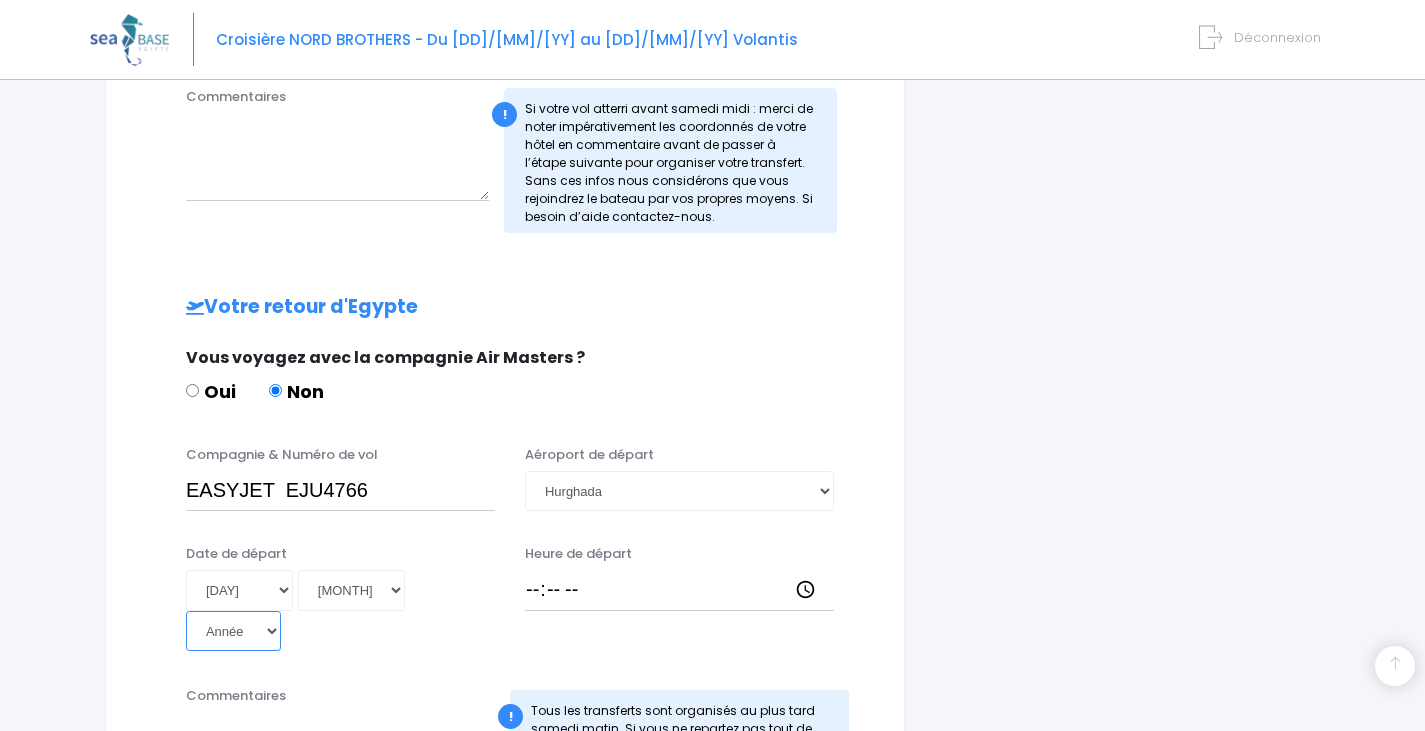select on "2025" 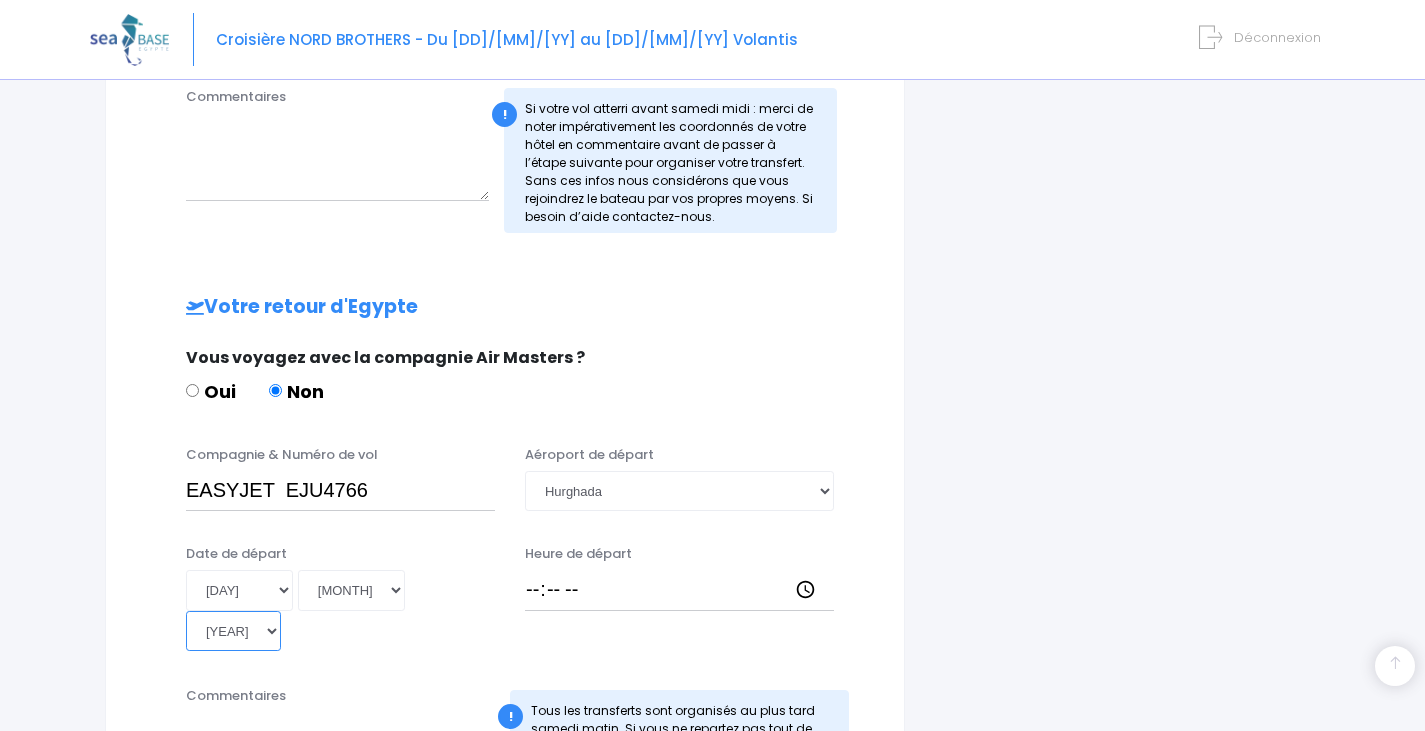 click on "Année [YEAR] [YEAR] [YEAR] [YEAR] [YEAR] [YEAR] [YEAR] [YEAR] [YEAR] [YEAR] [YEAR] [YEAR] [YEAR] [YEAR] [YEAR] [YEAR] [YEAR] [YEAR] [YEAR] [YEAR] [YEAR] [YEAR] [YEAR] [YEAR] [YEAR] [YEAR] [YEAR] [YEAR] [YEAR] [YEAR] [YEAR] [YEAR] [YEAR] [YEAR] [YEAR] [YEAR] [YEAR] [YEAR] [YEAR] [YEAR] [YEAR] [YEAR] [YEAR] [YEAR] [YEAR] [YEAR] [YEAR] [YEAR] [YEAR] [YEAR] [YEAR] [YEAR] [YEAR] [YEAR] [YEAR] [YEAR] [YEAR] [YEAR] [YEAR] [YEAR] [YEAR] [YEAR] [YEAR] [YEAR] [YEAR] [YEAR] [YEAR] [YEAR] [YEAR] [YEAR] [YEAR] [YEAR] [YEAR] [YEAR] [YEAR] [YEAR] [YEAR] [YEAR] [YEAR] [YEAR] [YEAR] [YEAR] [YEAR] [YEAR] [YEAR] [YEAR] [YEAR] [YEAR] [YEAR] [YEAR] [YEAR] [YEAR] [YEAR] [YEAR] [YEAR] [YEAR] [YEAR] [YEAR] [YEAR] [YEAR] [YEAR] [YEAR] [YEAR] [YEAR] [YEAR] [YEAR] [YEAR] [YEAR] [YEAR] [YEAR] [YEAR] [YEAR] [YEAR] [YEAR] [YEAR] [YEAR] [YEAR] [YEAR] [YEAR] [YEAR] [YEAR] [YEAR] [YEAR] [YEAR] [YEAR] [YEAR] [YEAR] [YEAR] [YEAR] [YEAR] [YEAR] [YEAR] [YEAR] [YEAR] [YEAR] [YEAR] [YEAR] [YEAR] [YEAR] [YEAR] [YEAR] [YEAR] [YEAR] [YEAR] [YEAR] [YEAR] [YEAR] [YEAR] [YEAR] [YEAR] [YEAR] [YEAR] [YEAR] [YEAR] [YEAR] [YEAR] [YEAR] [YEAR] [YEAR] [YEAR] [YEAR] [YEAR] [YEAR] [YEAR] [YEAR] [YEAR] [YEAR] [YEAR] [YEAR] [YEAR] [YEAR] [YEAR] [YEAR] [YEAR] [YEAR] [YEAR] [YEAR] [YEAR] [YEAR] [YEAR] [YEAR] [YEAR] [YEAR] [YEAR] [YEAR] [YEAR] [YEAR] [YEAR] [YEAR] [YEAR] [YEAR] [YEAR] [YEAR] [YEAR] [YEAR] [YEAR] [YEAR] [YEAR] [YEAR] [YEAR] [YEAR] [YEAR] [YEAR] [YEAR] [YEAR] [YEAR] [YEAR] [YEAR] [YEAR] [YEAR] [YEAR] [YEAR] [YEAR] [YEAR] [YEAR] [YEAR] [YEAR] [YEAR] [YEAR] [YEAR] [YEAR] [YEAR] [YEAR] [YEAR] [YEAR] [YEAR] [YEAR] [YEAR] [YEAR] [YEAR] [YEAR] [YEAR] [YEAR] [YEAR] [YEAR] [YEAR] [YEAR] [YEAR] [YEAR] [YEAR] [YEAR] [YEAR] [YEAR] [YEAR] [YEAR] [YEAR] [YEAR] [YEAR] [YEAR] [YEAR] [YEAR] [YEAR] [YEAR] [YEAR] [YEAR] [YEAR] [YEAR] [YEAR] [YEAR] [YEAR] [YEAR] [YEAR] [YEAR] [YEAR] [YEAR] [YEAR] [YEAR] [YEAR] [YEAR] [YEAR] [YEAR] [YEAR] [YEAR] [YEAR] [YEAR] [YEAR] [YEAR] [YEAR] [YEAR] [YEAR] [YEAR] [YEAR] [YEAR] [YEAR] [YEAR] [YEAR] [YEAR] [YEAR] [YEAR] [YEAR] [YEAR] [YEAR] [YEAR] [YEAR] [YEAR] [YEAR] [YEAR] [YEAR] [YEAR] [YEAR] [YEAR] [YEAR] [YEAR] [YEAR] [YEAR] [YEAR] [YEAR] [YEAR] [YEAR] [YEAR] [YEAR] [YEAR] [YEAR] [YEAR] [YEAR] [YEAR] [YEAR] [YEAR] [YEAR] [YEAR] [YEAR] [YEAR] [YEAR] [YEAR] [YEAR] [YEAR] [YEAR] [YEAR] [YEAR] [YEAR] [YEAR] [YEAR] [YEAR] [YEAR] [YEAR] [YEAR] [YEAR] [YEAR] [YEAR] [YEAR] [YEAR] [YEAR] [YEAR] [YEAR] [YEAR] [YEAR] [YEAR] [YEAR] [YEAR] [YEAR] [YEAR] [YEAR] [YEAR] [YEAR] [YEAR] [YEAR] [YEAR] [YEAR] [YEAR] [YEAR] [YEAR] [YEAR] [YEAR] [YEAR] [YEAR] [YEAR] [YEAR] [YEAR] [YEAR] [YEAR] [YEAR] [YEAR] [YEAR] [YEAR] [YEAR] [YEAR] [YEAR] [YEAR] [YEAR] [YEAR] [YEAR] [YEAR] [YEAR] [YEAR] [YEAR] [YEAR] [YEAR] [YEAR] [YEAR] [YEAR] [YEAR] [YEAR] [YEAR] [YEAR] [YEAR] [YEAR] [YEAR] [YEAR] [YEAR] [YEAR] [YEAR] [YEAR] [YEAR] [YEAR] [YEAR] [YEAR] [YEAR] [YEAR] [YEAR] [YEAR] [YEAR] [YEAR] [YEAR] [YEAR] [YEAR] [YEAR] [YEAR] [YEAR] [YEAR] [YEAR] [YEAR] [YEAR] [YEAR] [YEAR] [YEAR] [YEAR] [YEAR] [YEAR] [YEAR] [YEAR] [YEAR] [YEAR] [YEAR] [YEAR] [YEAR] [YEAR] [YEAR] [YEAR] [YEAR] [YEAR] [YEAR] [YEAR] [YEAR] [YEAR] [YEAR] [YEAR] [YEAR] [YEAR] [YEAR] [YEAR] [YEAR] [YEAR] [YEAR] [YEAR] [YEAR] [YEAR] [YEAR] [YEAR] [YEAR] [YEAR] [YEAR] [YEAR] [YEAR] [YEAR] [YEAR] [YEAR] [YEAR] [YEAR] [YEAR] [YEAR] [YEAR] [YEAR] [YEAR] [YEAR] [YEAR] [YEAR] [YEAR] [YEAR] [YEAR] [YEAR] [YEAR] [YEAR] [YEAR] [YEAR] [YEAR] [YEAR] [YEAR] [YEAR] [YEAR] [YEAR] [YEAR] [YEAR] [YEAR] [YEAR] [YEAR] [YEAR] [YEAR] [YEAR] [YEAR] [YEAR] [YEAR] [YEAR] [YEAR] [YEAR] [YEAR] [YEAR] [YEAR] [YEAR] [YEAR] [YEAR] [YEAR] [YEAR] [YEAR] [YEAR] [YEAR] [YEAR] [YEAR] [YEAR] [YEAR] [YEAR] [YEAR] [YEAR] [YEAR] [YEAR] [YEAR] [YEAR] [YEAR] [YEAR] [YEAR] [YEAR] [YEAR] [YEAR] [YEAR] [YEAR] [YEAR] [YEAR] [YEAR] [YEAR] [YEAR] [YEAR] [YEAR] [YEAR] [YEAR] [YEAR] [YEAR] [YEAR] [YEAR] [YEAR] [YEAR] [YEAR] [YEAR] [YEAR] [YEAR] [YEAR] [YEAR] [YEAR] [YEAR] [YEAR] [YEAR] [YEAR] [YEAR] [YEAR] [YEAR] [YEAR] [YEAR] [YEAR] [YEAR] [YEAR] [YEAR] [YEAR] [YEAR] [YEAR] [YEAR] [YEAR] [YEAR] [YEAR] [YEAR] [YEAR] [YEAR] [YEAR] [YEAR] [YEAR] [YEAR] [YEAR] [YEAR] [YEAR] [YEAR] [YEAR] [YEAR] [YEAR] [YEAR] [YEAR] [YEAR] [YEAR] [YEAR] [YEAR] [YEAR] [YEAR] [YEAR] [YEAR] [YEAR] [YEAR] [YEAR] [YEAR] [YEAR] [YEAR] [YEAR] [YEAR] [YEAR] [YEAR] [YEAR] [YEAR] [YEAR] [YEAR] [YEAR] [YEAR] [YEAR] [YEAR] [YEAR] [YEAR] [YEAR] [YEAR] [YEAR] [YEAR] [YEAR] [YEAR] [YEAR] [YEAR] [YEAR] [YEAR] [YEAR] [YEAR] [YEAR] [YEAR] [YEAR] [YEAR] [YEAR] [YEAR] [YEAR] [YEAR] [YEAR] [YEAR] [YEAR] [YEAR] [YEAR] [YEAR] [YEAR] [YEAR] [YEAR] [YEAR] [YEAR] [YEAR] [YEAR] [YEAR] [YEAR] [YEAR] [YEAR] [YEAR] [YEAR] [YEAR] [YEAR] [YEAR] [YEAR] [YEAR] [YEAR] [YEAR] [YEAR] [YEAR] [YEAR] [YEAR] [YEAR] [YEAR] [YEAR] [YEAR] [YEAR] [YEAR] [YEAR] [YEAR] [YEAR] [YEAR] [YEAR] [YEAR] [YEAR] [YEAR] [YEAR] [YEAR] [YEAR] [YEAR] [YEAR] [YEAR] [YEAR] [YEAR] [YEAR] [YEAR] [YEAR] [YEAR] [YEAR] [YEAR] [YEAR] [YEAR] [YEAR] [YEAR] [YEAR] [YEAR] [YEAR] [YEAR] [YEAR] [YEAR] [YEAR] [YEAR] [YEAR] [YEAR] [YEAR] [YEAR] [YEAR] [YEAR] [YEAR] [YEAR] [YEAR] [YEAR] [YEAR] [YEAR] [YEAR] [YEAR] [YEAR] [YEAR] [YEAR] [YEAR] [YEAR] [YEAR] [YEAR] [YEAR] [YEAR] [YEAR] [YEAR] [YEAR] [YEAR] [YEAR] [YEAR] [YEAR] [YEAR] [YEAR] [YEAR] [YEAR] [YEAR] [YEAR] [YEAR] [YEAR] [YEAR] [YEAR] [YEAR] [YEAR] [YEAR] [YEAR] [YEAR] [YEAR] [YEAR] [YEAR] [YEAR] [YEAR] [YEAR] [YEAR] [YEAR] [YEAR] [YEAR] [YEAR] [YEAR] [YEAR] [YEAR] [YEAR] [YEAR] [YEAR] [YEAR] [YEAR] [YEAR] [YEAR] [YEAR] [YEAR] [YEAR] [YEAR] [YEAR] [YEAR] [YEAR] [YEAR] [YEAR] [YEAR] [YEAR] [YEAR] [YEAR] [YEAR] [YEAR] [YEAR] [YEAR] [YEAR] [YEAR] [YEAR] [YEAR] [YEAR] [YEAR] [YEAR] [YEAR] [YEAR] [YEAR] [YEAR] [YEAR] [YEAR] [YEAR] [YEAR] [YEAR] [YEAR] [YEAR] [YEAR] [YEAR] [YEAR] [YEAR] [YEAR] [YEAR] [YEAR] [YEAR] [YEAR] [YEAR] [YEAR] [YEAR] [YEAR] [YEAR] [YEAR] [YEAR] [YEAR] [YEAR] [YEAR] [YEAR] [YEAR] [YEAR] [YEAR] [YEAR] [YEAR] [YEAR] [YEAR] [YEAR] [YEAR] [YEAR] [YEAR] [YEAR] [YEAR] [YEAR] [YEAR] [YEAR] [YEAR] [YEAR] [YEAR] [YEAR] [YEAR] [YEAR] [YEAR] [YEAR] [YEAR] [YEAR] [YEAR] [YEAR] [YEAR] [YEAR] [YEAR] [YEAR] [YEAR] [YEAR] [YEAR] [YEAR] [YEAR] [YEAR] [YEAR] [YEAR] [YEAR] [YEAR] [YEAR] [YEAR] [YEAR] [YEAR] [YEAR] [YEAR] [YEAR] [YEAR] [YEAR] [YEAR] [YEAR] [YEAR] [YEAR] [YEAR] [YEAR] [YEAR] [YEAR] [YEAR] [YEAR] [YEAR] [YEAR] [YEAR] [YEAR] [YEAR] [YEAR] [YEAR] [YEAR] [YEAR] [YEAR] [YEAR] [YEAR] [YEAR] [YEAR] [YEAR] [YEAR] [YEAR] [YEAR] [YEAR] [YEAR] [YEAR] [YEAR] [YEAR] [YEAR] [YEAR] [YEAR] [YEAR] [YEAR] [YEAR] [YEAR] [YEAR] [YEAR] [YEAR] [YEAR] [YEAR] [YEAR] [YEAR] [YEAR] [YEAR] [YEAR] [YEAR] [YEAR] [YEAR] [YEAR] [YEAR] [YEAR] [YEAR] [YEAR] [YEAR] [YEAR] [YEAR] [YEAR] [YEAR] [YEAR] [YEAR] [YEAR] [YEAR] [YEAR] [YEAR] [YEAR] [YEAR] [YEAR] [YEAR] [YEAR] [YEAR] [YEAR] [YEAR] [YEAR] [YEAR] [YEAR] [YEAR] [YEAR] [YEAR] [YEAR] [YEAR] [YEAR] [YEAR] [YEAR] [YEAR] [YEAR] [YEAR] [YEAR] [YEAR] [YEAR] [YEAR] [YEAR] [YEAR] [YEAR] [YEAR] [YEAR] [YEAR] [YEAR] [YEAR] [YEAR] [YEAR] [YEAR] [YEAR] [YEAR] [YEAR] [YEAR] [YEAR] [YEAR] [YEAR] [YEAR] [YEAR] [YEAR] [YEAR] [YEAR] [YEAR] [YEAR] [YEAR] [YEAR] [YEAR] [YEAR] [YEAR] [YEAR] [YEAR] [YEAR] [YEAR] [YEAR] [YEAR] [YEAR] [YEAR] [YEAR] [YEAR] [YEAR] [YEAR] [YEAR] [YEAR] [YEAR] [YEAR] [YEAR] [YEAR] [YEAR] [YEAR] [YEAR] [YEAR] [YEAR] [YEAR] [YEAR] [YEAR] [YEAR] [YEAR] [YEAR] [YEAR] [YEAR] [YEAR] [YEAR] [YEAR] [YEAR] [YEAR] [YEAR] [YEAR] [YEAR] [YEAR] [YEAR] [YEAR] [YEAR] [YEAR] [YEAR] [YEAR] [YEAR] [YEAR] [YEAR] [YEAR] [YEAR] [YEAR] [YEAR] [YEAR] [YEAR] [YEAR] [YEAR] [YEAR] [YEAR] [YEAR] [YEAR] [YEAR] [YEAR] [YEAR] [YEAR] [YEAR] [YEAR] [YEAR] [YEAR] [YEAR] [YEAR] [YEAR] [YEAR] [YEAR] [YEAR] [YEAR] [YEAR] [YEAR] [YEAR] [YEAR] [YEAR] [YEAR] [YEAR] [YEAR] [YEAR] [YEAR] [YEAR] [YEAR] [YEAR] [YEAR] [YEAR] [YEAR] [YEAR] [YEAR] [YEAR] [YEAR] [YEAR] [YEAR] [YEAR] [YEAR] [YEAR] [YEAR] [YEAR] [YEAR] [YEAR] [YEAR] [YEAR] [YEAR] [YEAR] [YEAR] [YEAR] [YEAR] [YEAR] [YEAR] [YEAR] [YEAR] [YEAR] [YEAR] [YEAR] [YEAR] [YEAR] [YEAR] [YEAR] [YEAR] [YEAR] [YEAR] [YEAR] [YEAR] [YEAR] [YEAR] [YEAR] [YEAR] [YEAR] [YEAR] [YEAR] [YEAR] [YEAR] [YEAR] [YEAR] [YEAR] [YEAR] [YEAR] [YEAR] [YEAR] [YEAR] [YEAR] [YEAR] [YEAR] [YEAR] [YEAR] [YEAR] [YEAR] [YEAR] [YEAR] [YEAR] [YEAR] [YEAR] [YEAR] [YEAR] [YEAR] [YEAR] [YEAR] [YEAR] [YEAR] [YEAR] [YEAR] [YEAR] [YEAR] [YEAR] [YEAR] [YEAR] [YEAR] [YEAR] [YEAR] [YEAR] [YEAR] [YEAR] [YEAR] [YEAR] [YEAR] [YEAR] [YEAR] [YEAR] [YEAR] [YEAR] [YEAR] [YEAR] [YEAR] [YEAR] [YEAR] [YEAR] [YEAR] [YEAR] [YEAR] [YEAR] [YEAR] [YEAR] [YEAR] [YEAR] [YEAR] [YEAR] [YEAR] [YEAR] [YEAR] [YEAR] [YEAR] [YEAR] [YEAR] [YEAR] [YEAR] [YEAR] [YEAR] [YEAR] [YEAR] [YEAR] [YEAR] [YEAR] [YEAR] [YEAR] [YEAR] [YEAR] [YEAR] [YEAR] [YEAR] [YEAR] [YEAR] [YEAR] [YEAR] [YEAR] [YEAR] [YEAR] [YEAR] [YEAR] [YEAR] [YEAR] [YEAR] [YEAR] [YEAR] [YEAR] [YEAR] [YEAR] [YEAR] [YEAR] [YEAR] [YEAR] [YEAR] [YEAR] [YEAR] [YEAR] [YEAR] [YEAR] [YEAR] [YEAR] [YEAR] [YEAR] [YEAR] [YEAR] [YEAR] [YEAR] [YEAR] [YEAR] [YEAR] [YEAR] [YEAR] [YEAR] [YEAR] [YEAR] [YEAR] [YEAR] [YEAR] [YEAR] [YEAR] [YEAR] [YEAR] [YEAR] [YEAR] [YEAR] [YEAR] [YEAR] [YEAR] [YEAR] [YEAR] [YEAR] [YEAR] [YEAR] [YEAR] [YEAR] [YEAR] [YEAR] [YEAR] [YEAR] [YEAR] [YEAR] [YEAR] [YEAR] [YEAR] [YEAR] [YEAR] [YEAR] [YEAR] [YEAR] [YEAR] [YEAR] [YEAR] [YEAR] [YEAR] [YEAR] [YEAR] [YEAR] [YEAR] [YEAR] [YEAR] [YEAR] [YEAR] [YEAR] [YEAR] [YEAR] [YEAR] [YEAR] [YEAR] [YEAR] [YEAR] [YEAR] [YEAR] [YEAR] [YEAR] [YEAR] [YEAR] [YEAR] [YEAR] [YEAR] [YEAR] [YEAR] [YEAR] [YEAR] [YEAR] [YEAR] [YEAR] [YEAR] [YEAR] [YEAR] [YEAR] [YEAR] [YEAR] [YEAR] [YEAR] [YEAR] [YEAR] [YEAR] [YEAR] [YEAR] [YEAR] [YEAR] [YEAR] [YEAR] [YEAR] [YEAR] [YEAR] [YEAR] [YEAR] [YEAR] [YEAR] [YEAR] [YEAR] [YEAR] [YEAR] [YEAR] [YEAR] [YEAR] [YEAR] [YEAR] [YEAR] [YEAR] [YEAR] [YEAR] [YEAR] [YEAR] [YEAR] [YEAR] [YEAR] [YEAR] [YEAR] [YEAR] [YEAR] [YEAR] [YEAR] [YEAR] [YEAR] [YEAR] [YEAR] [YEAR] [YEAR] [YEAR] [YEAR] [YEAR] [YEAR] [YEAR] [YEAR] [YEAR] [YEAR] [YEAR] [YEAR] [YEAR] [YEAR] [YEAR] [YEAR] [YEAR] [YEAR] [YEAR] [YEAR] [YEAR] [YEAR] [YEAR] [YEAR] [YEAR] [YEAR] [YEAR] [YEAR] [YEAR] [YEAR] [YEAR] [YEAR] [YEAR] [YEAR] [YEAR] [YEAR] [YEAR] [YEAR] [YEAR] [YEAR] [YEAR] [YEAR] [YEAR] [YEAR] [YEAR] [YEAR] [YEAR] [YEAR] [YEAR] [YEAR] [YEAR] [YEAR] [YEAR] [YEAR] [YEAR] [YEAR] [YEAR] [YEAR] [YEAR] [YEAR] [YEAR] [YEAR] [YEAR] [YEAR] [YEAR] [YEAR] [YEAR] [YEAR] [YEAR] [YEAR] [YEAR] [YEAR] [YEAR] [YEAR] [YEAR] [YEAR] [YEAR] [YEAR] [YEAR] [YEAR] [YEAR] [YEAR] [YEAR] [YEAR] [YEAR] [YEAR] [YEAR] [YEAR] [YEAR] [YEAR] [YEAR] [YEAR] [YEAR] [YEAR] [YEAR] [YEAR] [YEAR] [YEAR] [YEAR] [YEAR] [YEAR] [YEAR] [YEAR] [YEAR] [YEAR] [YEAR] [YEAR] [YEAR] [YEAR] [YEAR] [YEAR] [YEAR] [YEAR] [YEAR] [YEAR] [YEAR] [YEAR] [YEAR] [YEAR] [YEAR] [YEAR] [YEAR] [YEAR] [YEAR] [YEAR] [YEAR] [YEAR] [YEAR] [YEAR] [YEAR] [YEAR] [YEAR] [YEAR] [YEAR] [YEAR] [YEAR] [YEAR] [YEAR] [YEAR] [YEAR] [YEAR] [YEAR] [YEAR] [YEAR] [YEAR] [YEAR] [YEAR] [YEAR] [YEAR] [YEAR] [YEAR] [YEAR] [YEAR] [YEAR] [YEAR] [YEAR] [YEAR] [YEAR] [YEAR] [YEAR] [YEAR] [YEAR] [YEAR] [YEAR] [YEAR] [YEAR] [YEAR] [YEAR] [YEAR] [YEAR] [YEAR] [YEAR] [YEAR] [YEAR] [YEAR] [YEAR] [YEAR] [YEAR] [YEAR] [YEAR] [YEAR] [YEAR] [YEAR] [YEAR] [YEAR] [YEAR] [YEAR] [YEAR] [YEAR] [YEAR] [YEAR] [YEAR] [YEAR] [YEAR] [YEAR] [YEAR] [YEAR] [YEAR] [YEAR] [YEAR] [YEAR] [YEAR] [YEAR] [YEAR] [YEAR] [YEAR] [YEAR] [YEAR] [YEAR] [YEAR] [YEAR] [YEAR] [YEAR] [YEAR] [YEAR] [YEAR] [YEAR] [YEAR] [YEAR] [YEAR] [YEAR] [YEAR] [YEAR] [YEAR] [YEAR] [YEAR] [YEAR] [YEAR] [YEAR] [YEAR] [YEAR] [YEAR] [YEAR] [YEAR] [YEAR] [YEAR] [YEAR] [YEAR] [YEAR] [YEAR] [YEAR] [YEAR] [YEAR] [YEAR] [YEAR] [YEAR] [YEAR] [YEAR] [YEAR] [YEAR] [YEAR] [YEAR] [YEAR] [YEAR] [YEAR] [YEAR] [YEAR] [YEAR] [YEAR] [YEAR] [YEAR] [YEAR] [YEAR] [YEAR] [YEAR] [YEAR] [YEAR] [YEAR] [YEAR] [YEAR] [YEAR] [YEAR] [YEAR] [YEAR] [YEAR] [YEAR] [YEAR] [YEAR] [YEAR] [YEAR] [YEAR] [YEAR] [YEAR] [YEAR] [YEAR] [YEAR] [YEAR] [YEAR] [YEAR] [YEAR] [YEAR] [YEAR] [YEAR] [YEAR] [YEAR] [YEAR] [YEAR] [YEAR] [YEAR] [YEAR] [YEAR] [YEAR] [YEAR] [YEAR] [YEAR] [YEAR] [YEAR] [YEAR] [YEAR] [YEAR] [YEAR] [YEAR] [YEAR] [YEAR] [YEAR] [YEAR] [YEAR] [YEAR] [YEAR] [YEAR] [YEAR] [YEAR] [YEAR] [YEAR] [YEAR] [YEAR] [YEAR] [YEAR] [YEAR] [YEAR] [YEAR] [YEAR] [YEAR] [YEAR] [YEAR] [YEAR] [YEAR] [YEAR] [YEAR] [YEAR] [YEAR] [YEAR] [YEAR] [YEAR] [YEAR] [YEAR] [YEAR] [YEAR] [YEAR] [YEAR] [YEAR] [YEAR] [YEAR] [YEAR] [YEAR] [YEAR] [YEAR] [YEAR] [YEAR] [YEAR] [YEAR] [YEAR] [YEAR] [YEAR] [YEAR] [YEAR] [YEAR] [YEAR] [YEAR] [YEAR] [YEAR] [YEAR] [YEAR] [YEAR] [YEAR] [YEAR] [YEAR] [YEAR] [YEAR] [YEAR] [YEAR] [YEAR] [YEAR] [YEAR] [YEAR] [YEAR] [YEAR] [YEAR] [YEAR] [YEAR] [YEAR] [YEAR] [YEAR] [YEAR] [YEAR] [YEAR] [YEAR] [YEAR] [YEAR] [YEAR] [YEAR] [YEAR] [YEAR] [YEAR] [YEAR] [YEAR] [YEAR] [YEAR] [YEAR] [YEAR] [YEAR] [YEAR] [YEAR] [YEAR] [YEAR] [YEAR] [YEAR] [YEAR] [YEAR] [YEAR] [YEAR] [YEAR] [YEAR] [YEAR] [YEAR] [YEAR] [YEAR] [YEAR] [YEAR] [YEAR] [YEAR] [YEAR] [YEAR] [YEAR] [YEAR] [YEAR] [YEAR] [YEAR] [YEAR] [YEAR] [YEAR] [YEAR] [YEAR] [YEAR] [YEAR] [YEAR] [YEAR] [YEAR] [YEAR] [YEAR] [YEAR] [YEAR] [YEAR] [YEAR] [YEAR] [YEAR] [YEAR] [YEAR] [YEAR] [YEAR] [YEAR] [YEAR] [YEAR] [YEAR] [YEAR] [YEAR] [YEAR] [2025]" at bounding box center [399, 550] 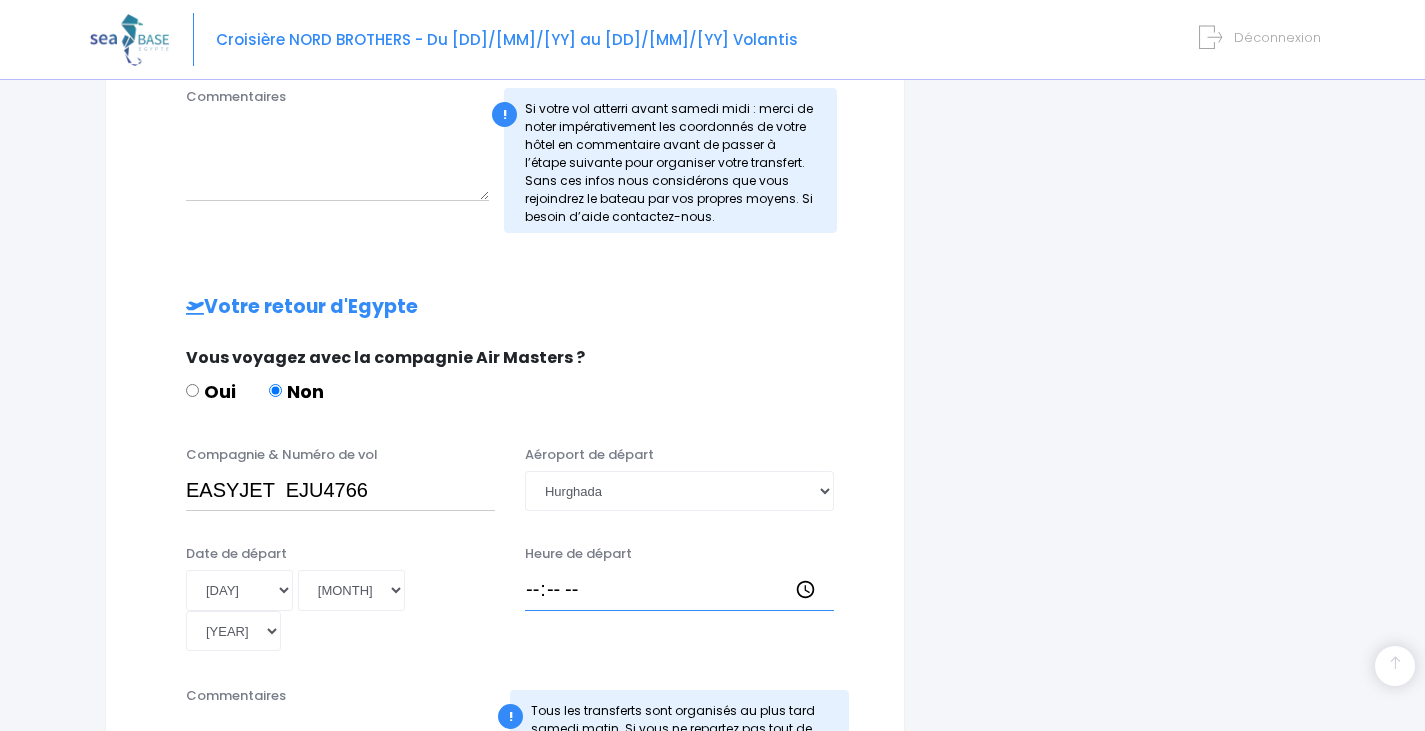 click on "Heure de départ" at bounding box center (679, 550) 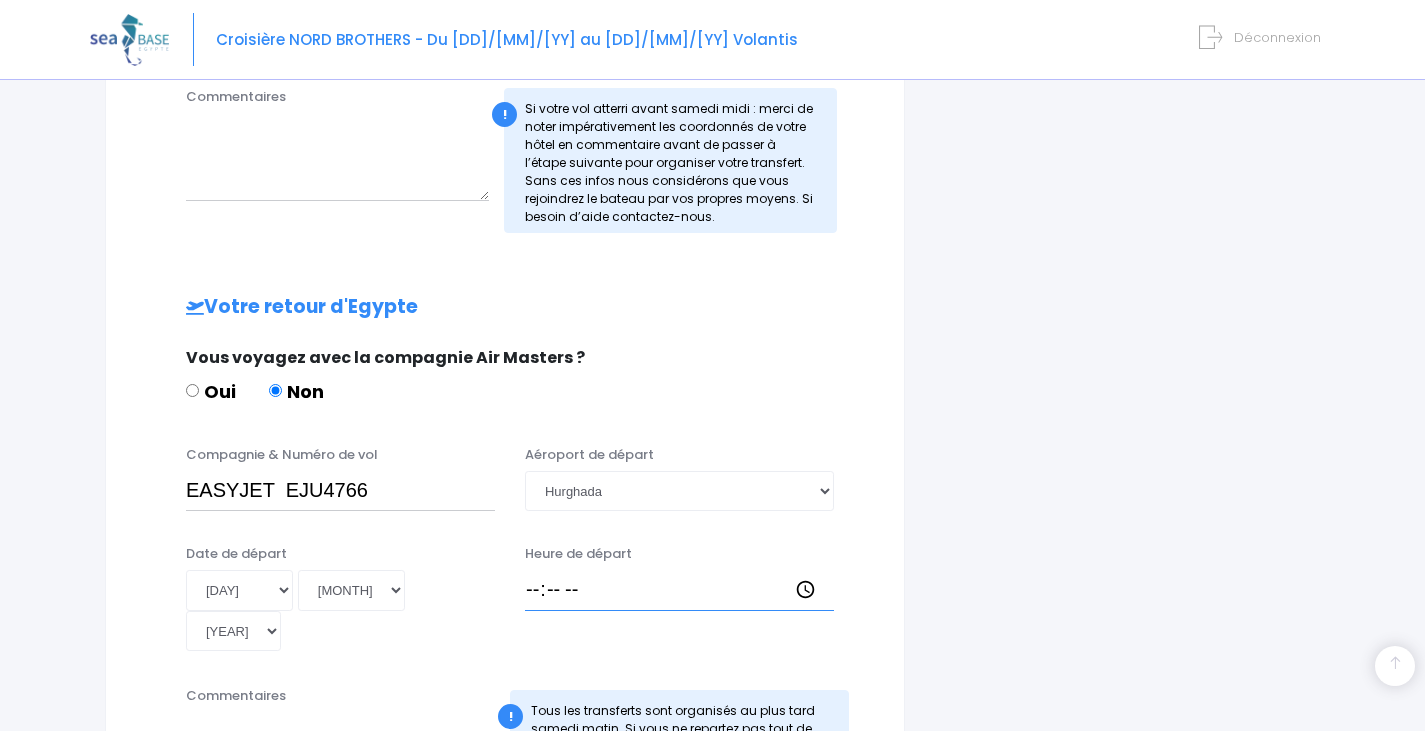 type on "15:00" 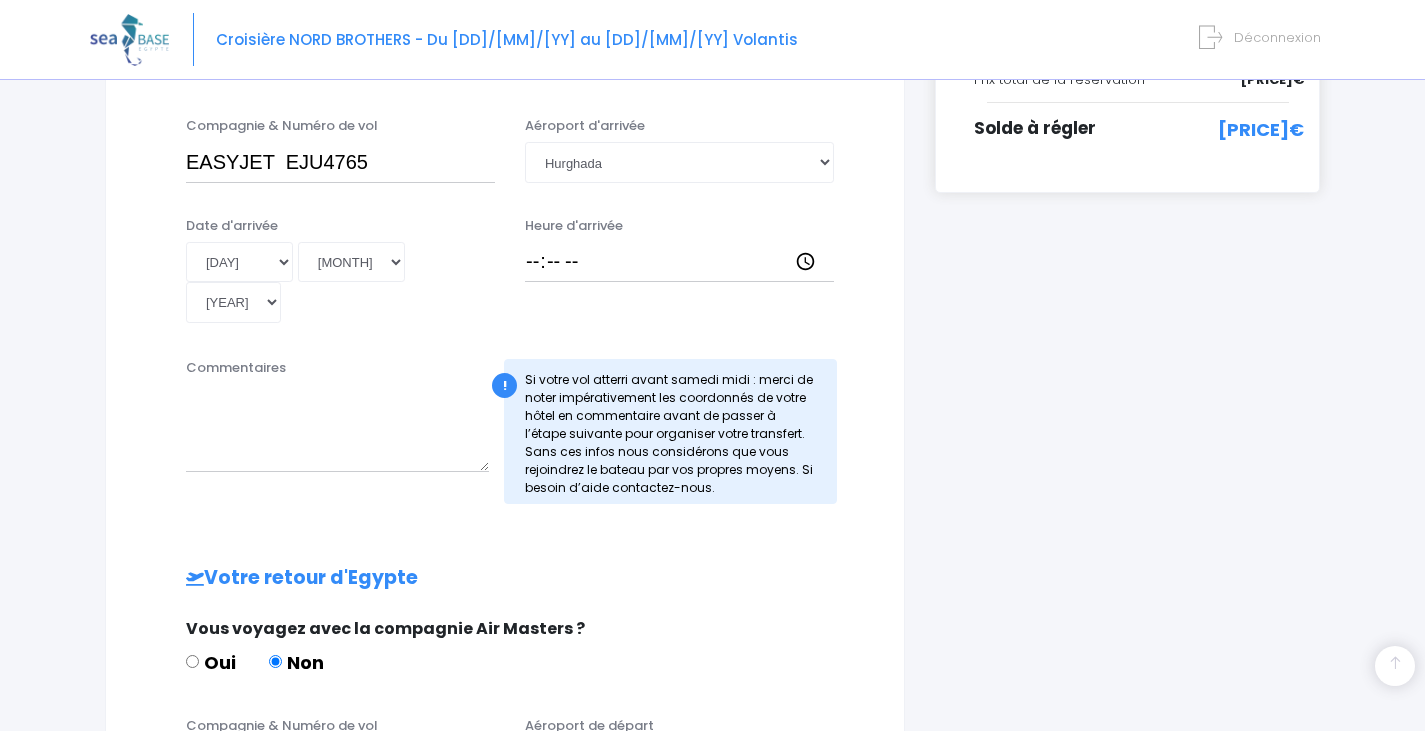 scroll, scrollTop: 1000, scrollLeft: 0, axis: vertical 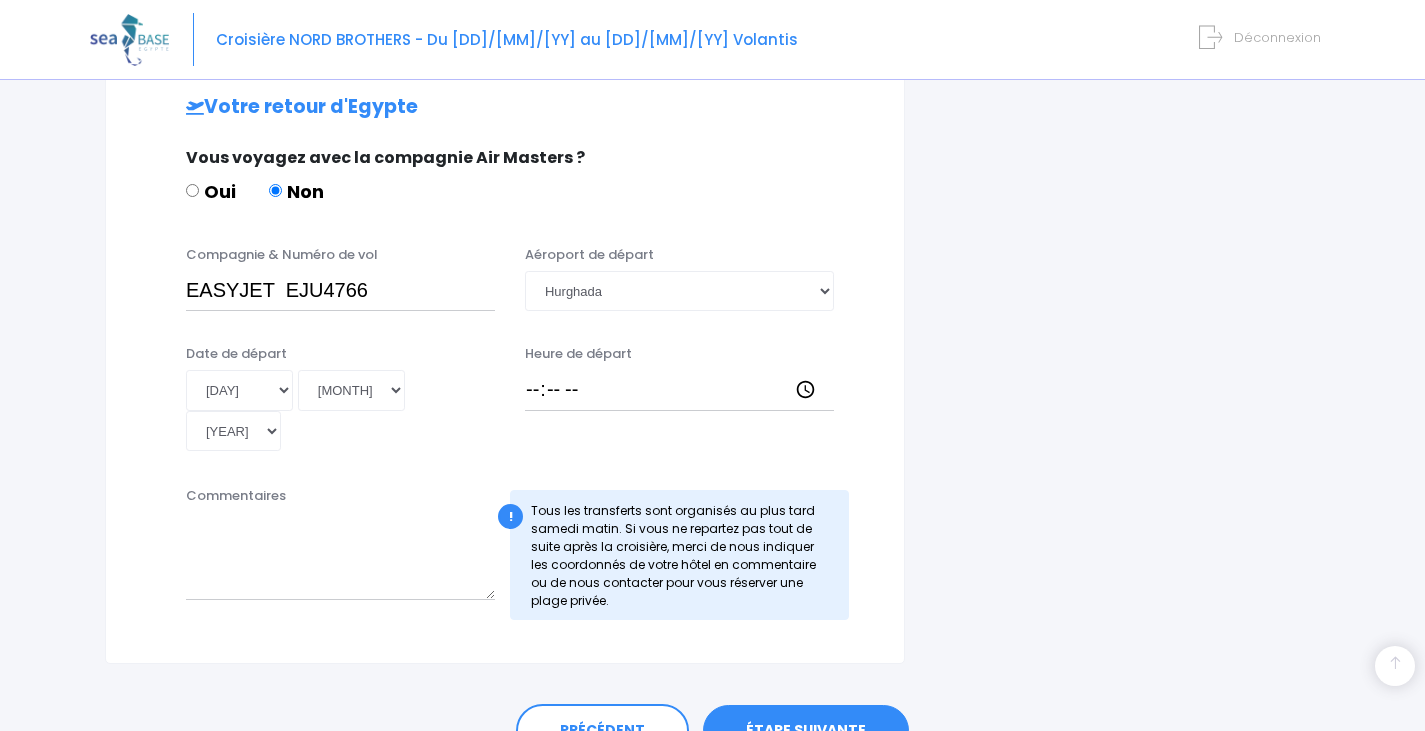 click on "ÉTAPE SUIVANTE" at bounding box center (806, 650) 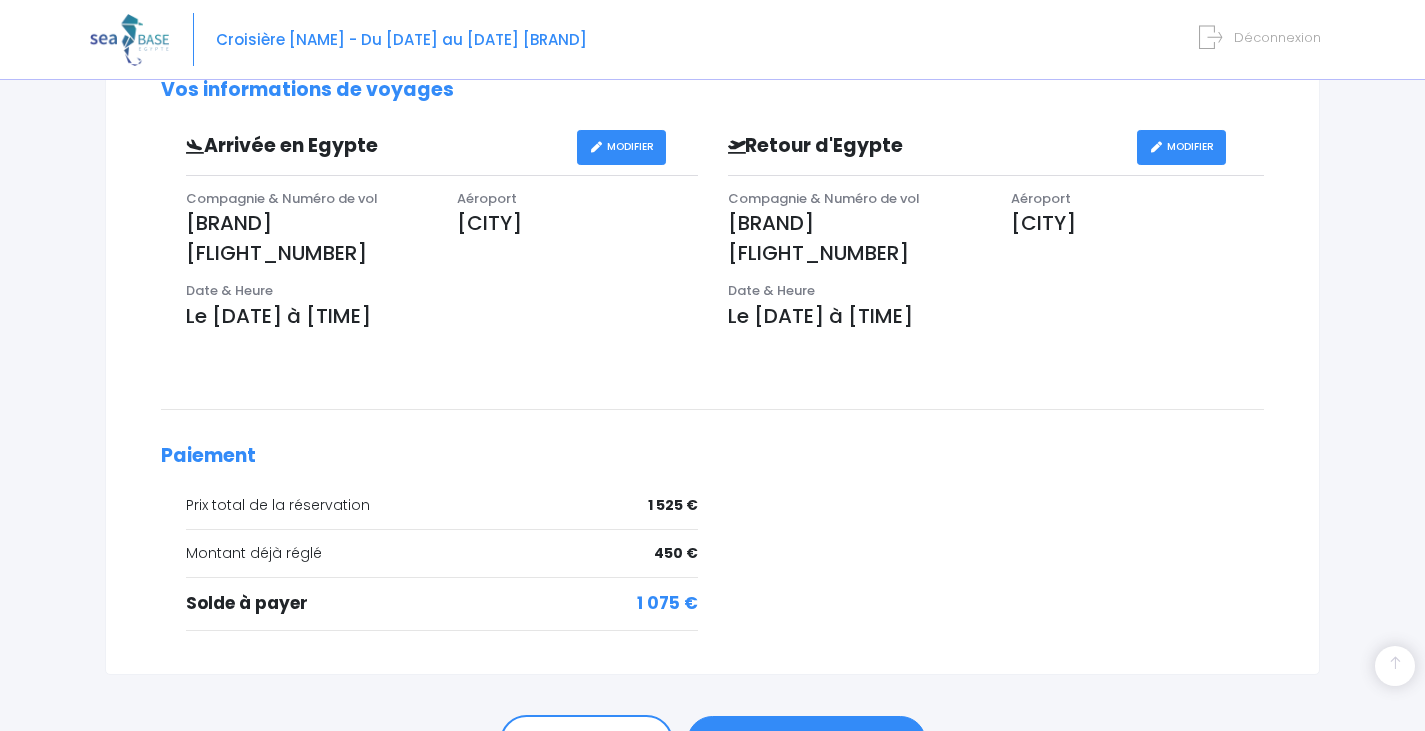 scroll, scrollTop: 675, scrollLeft: 0, axis: vertical 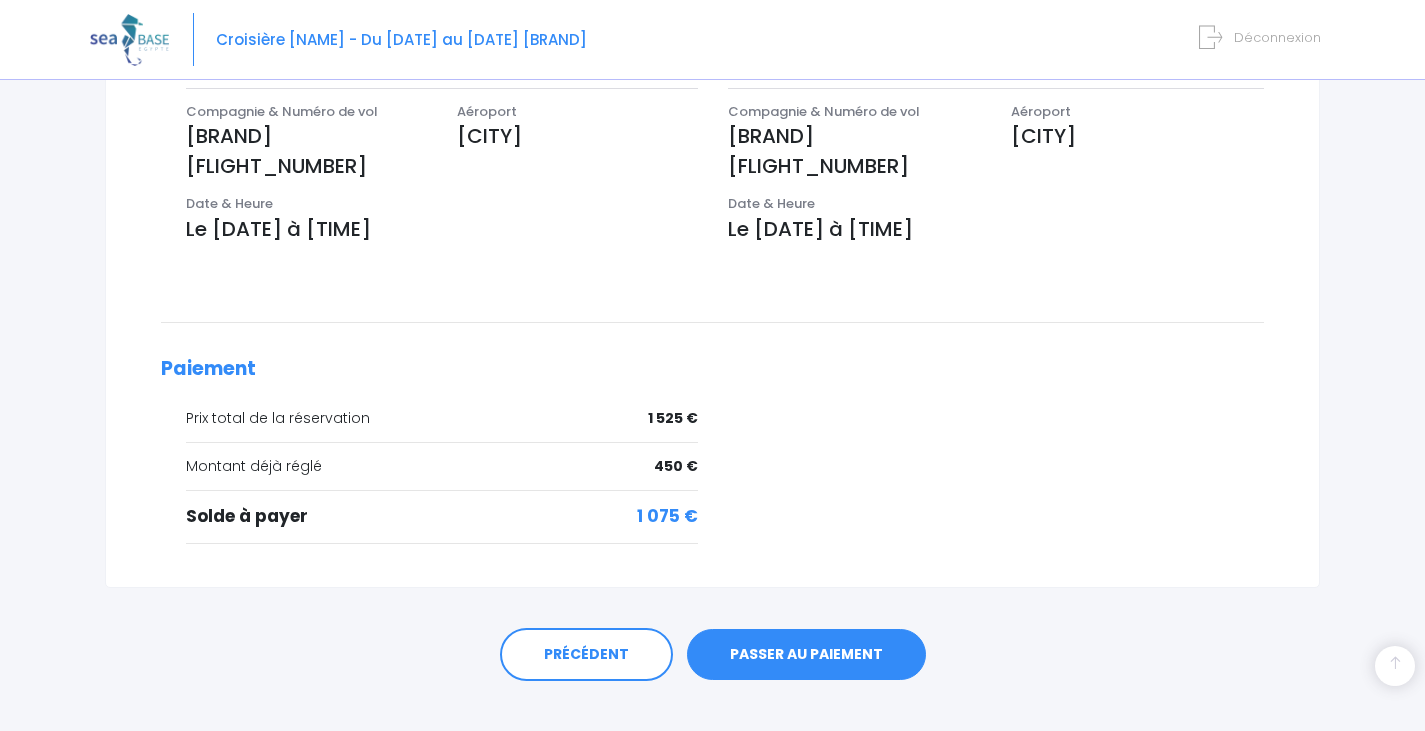 click on "PASSER AU PAIEMENT" at bounding box center (806, 625) 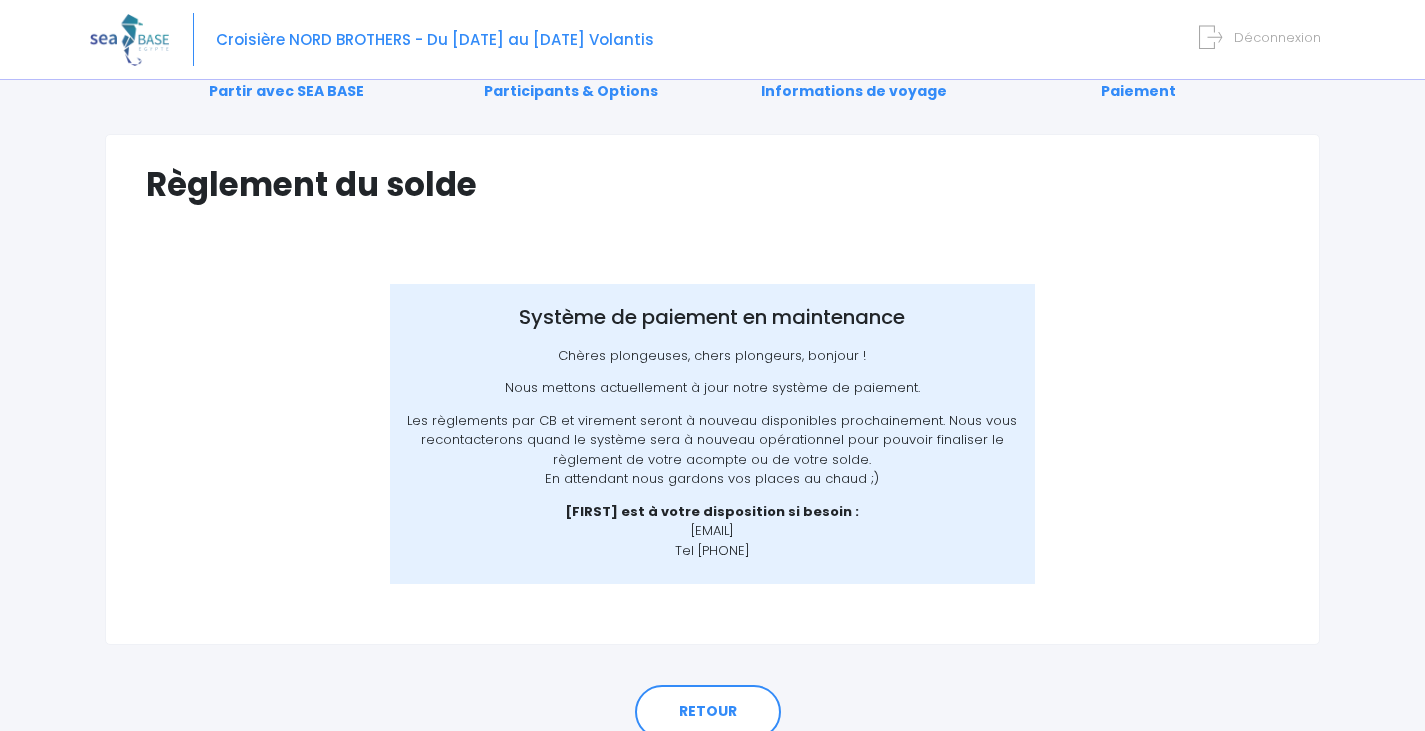scroll, scrollTop: 175, scrollLeft: 0, axis: vertical 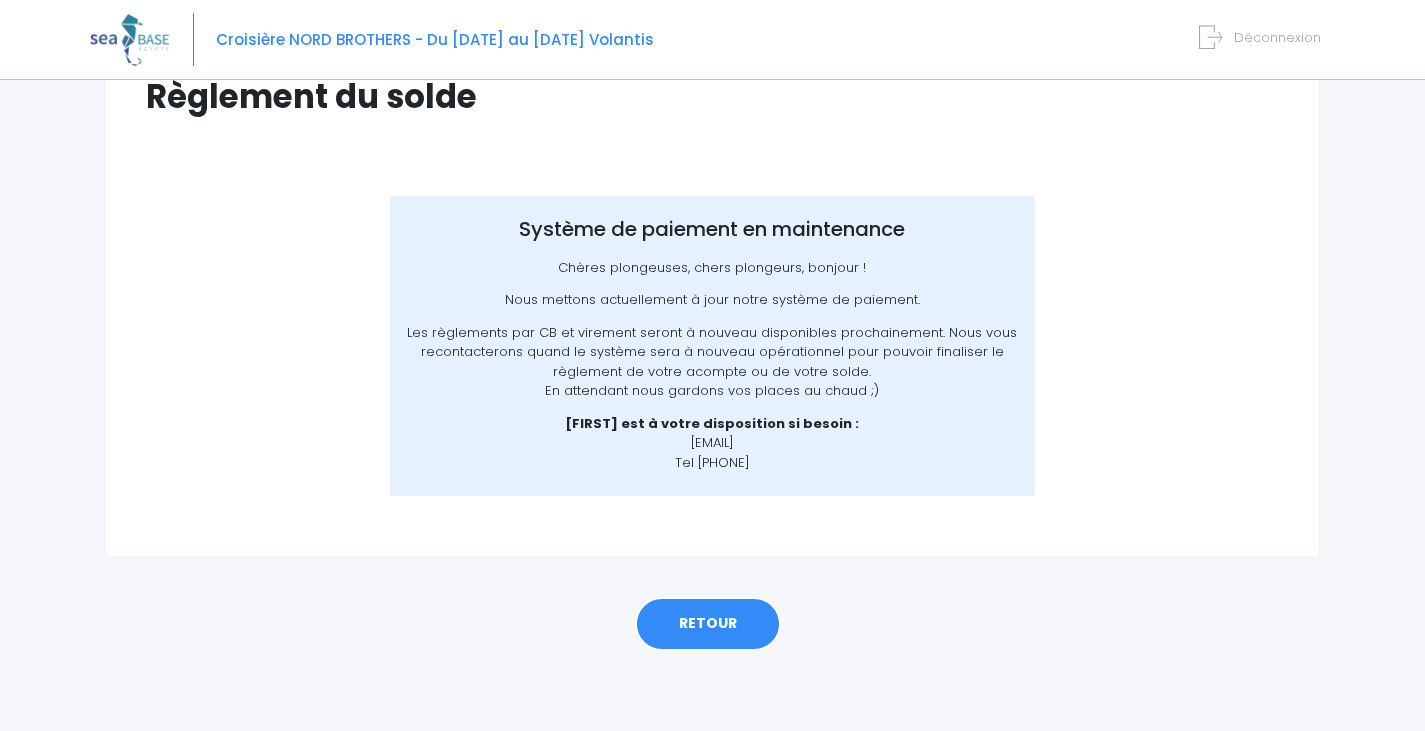 click on "RETOUR" at bounding box center [708, 624] 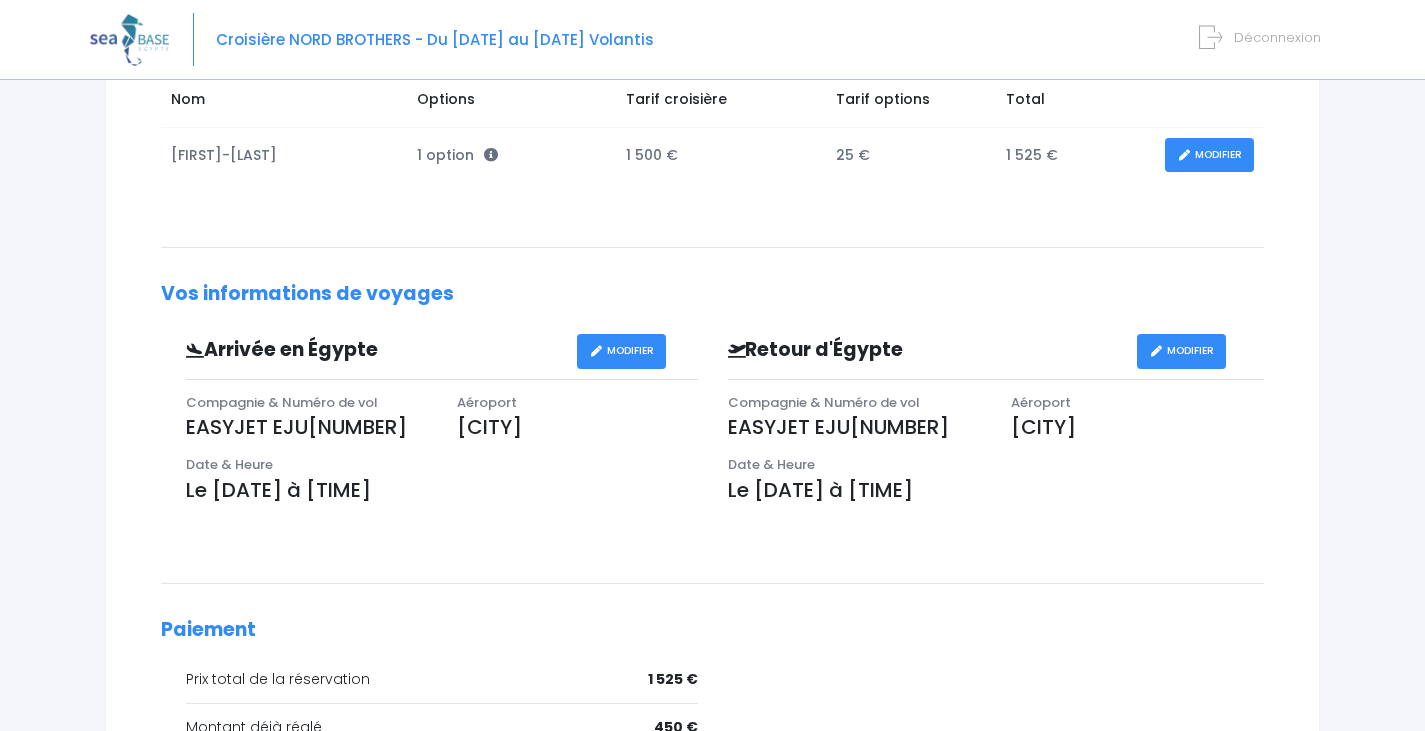 scroll, scrollTop: 0, scrollLeft: 0, axis: both 